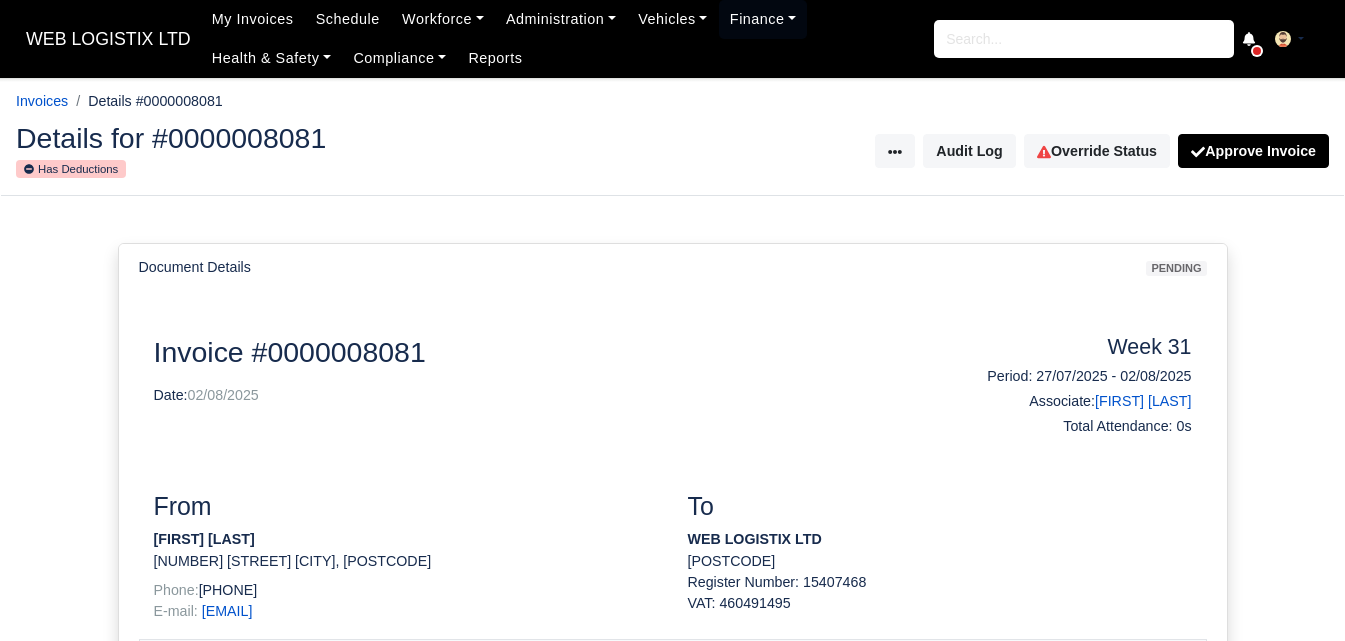 scroll, scrollTop: 145, scrollLeft: 0, axis: vertical 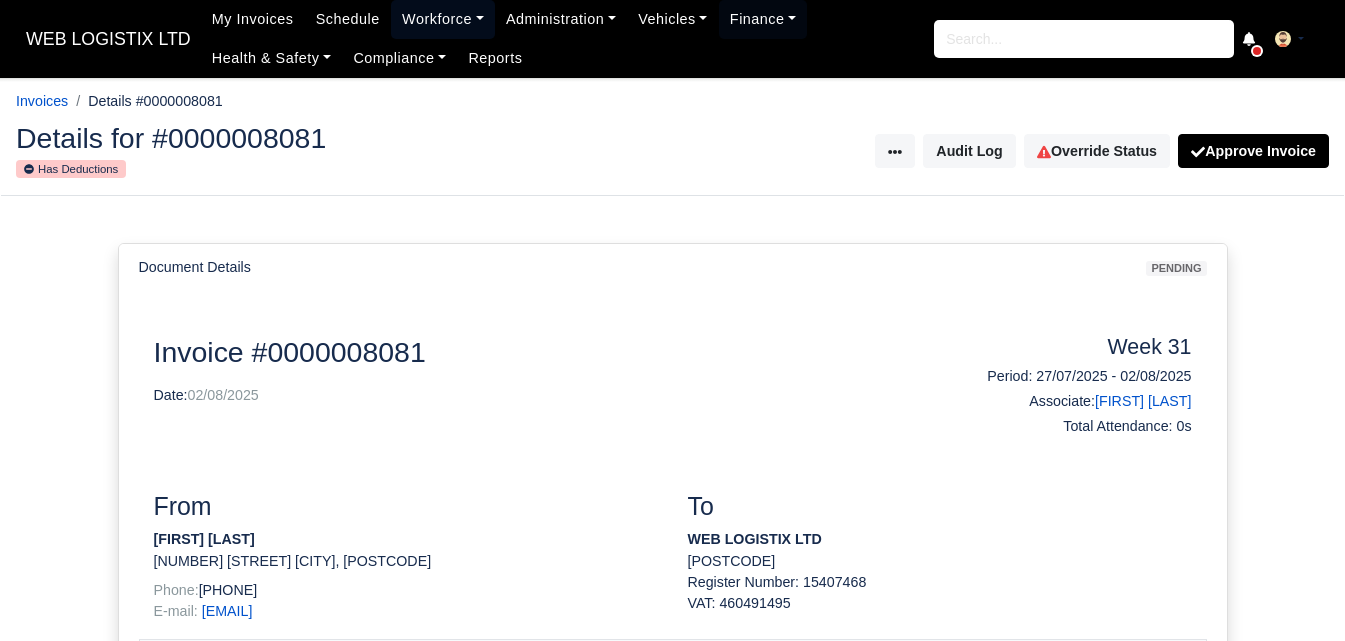 click on "Workforce" at bounding box center (443, 19) 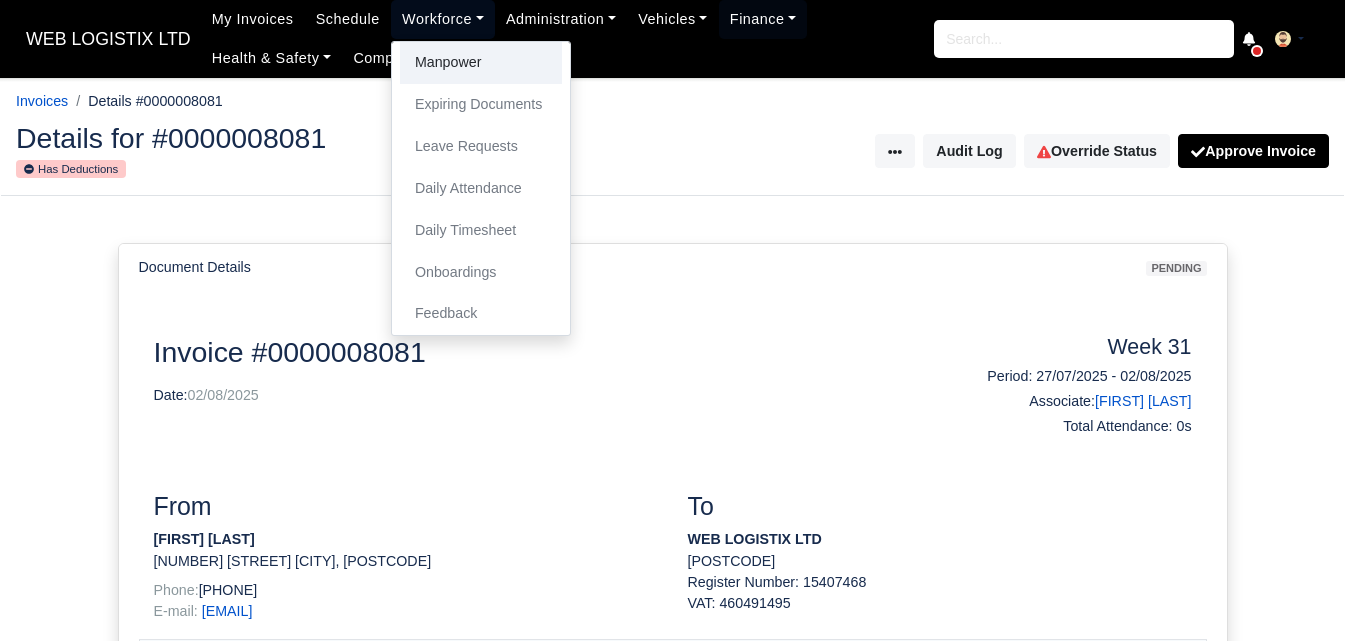 click on "Manpower" at bounding box center (481, 63) 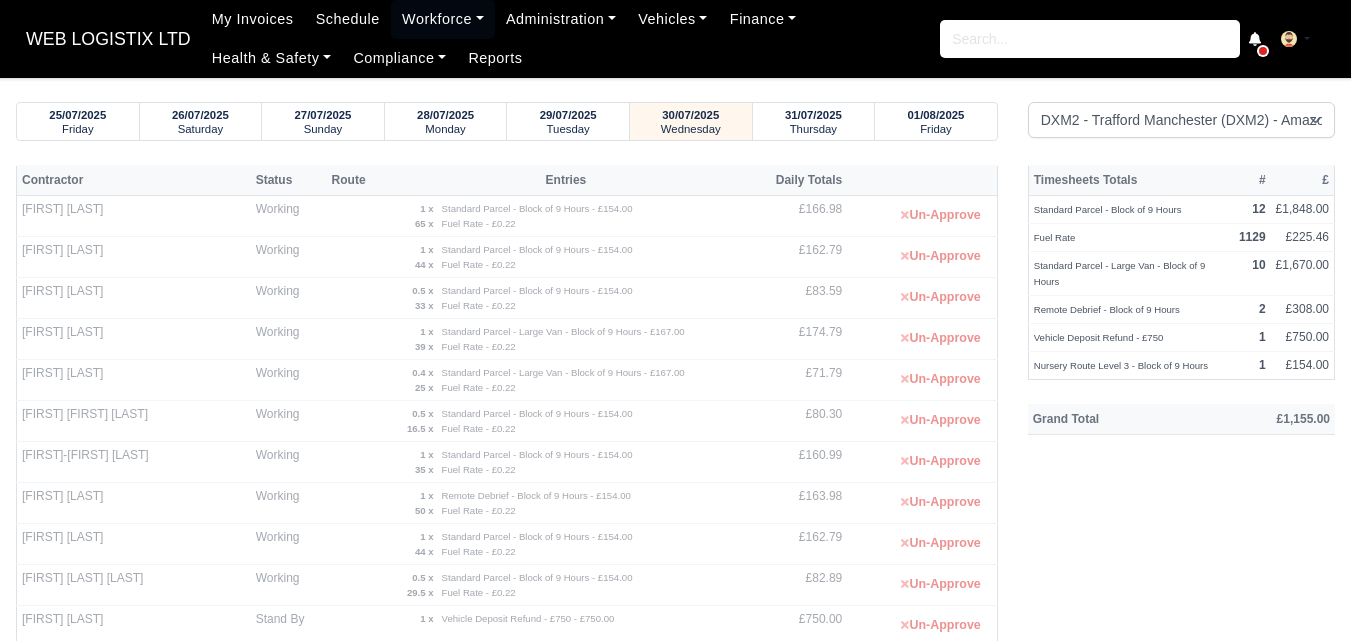 select on "1" 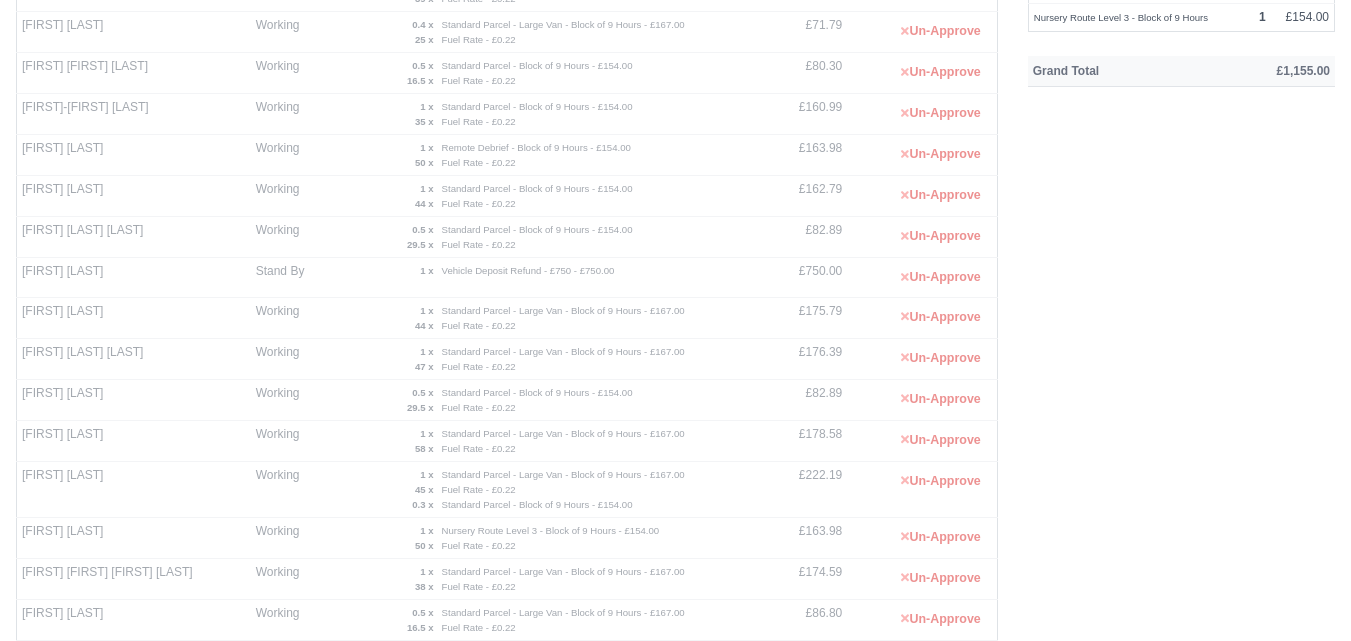 scroll, scrollTop: 348, scrollLeft: 0, axis: vertical 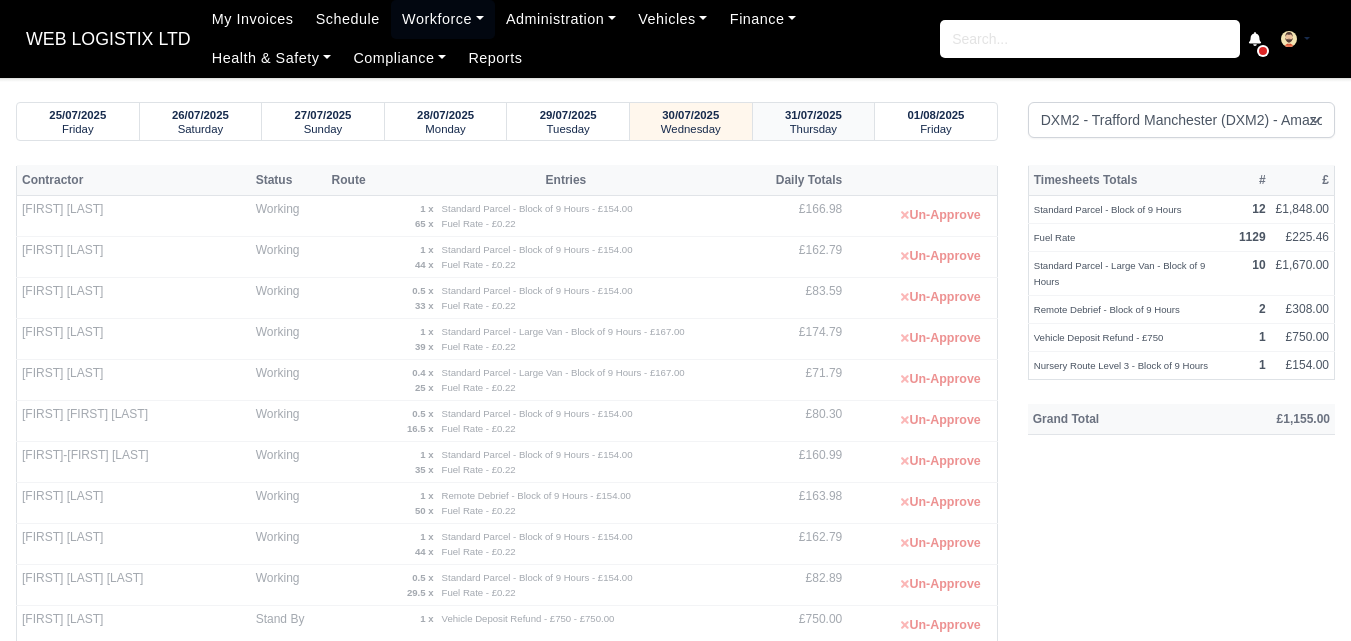 click on "31/07/2025" at bounding box center (813, 115) 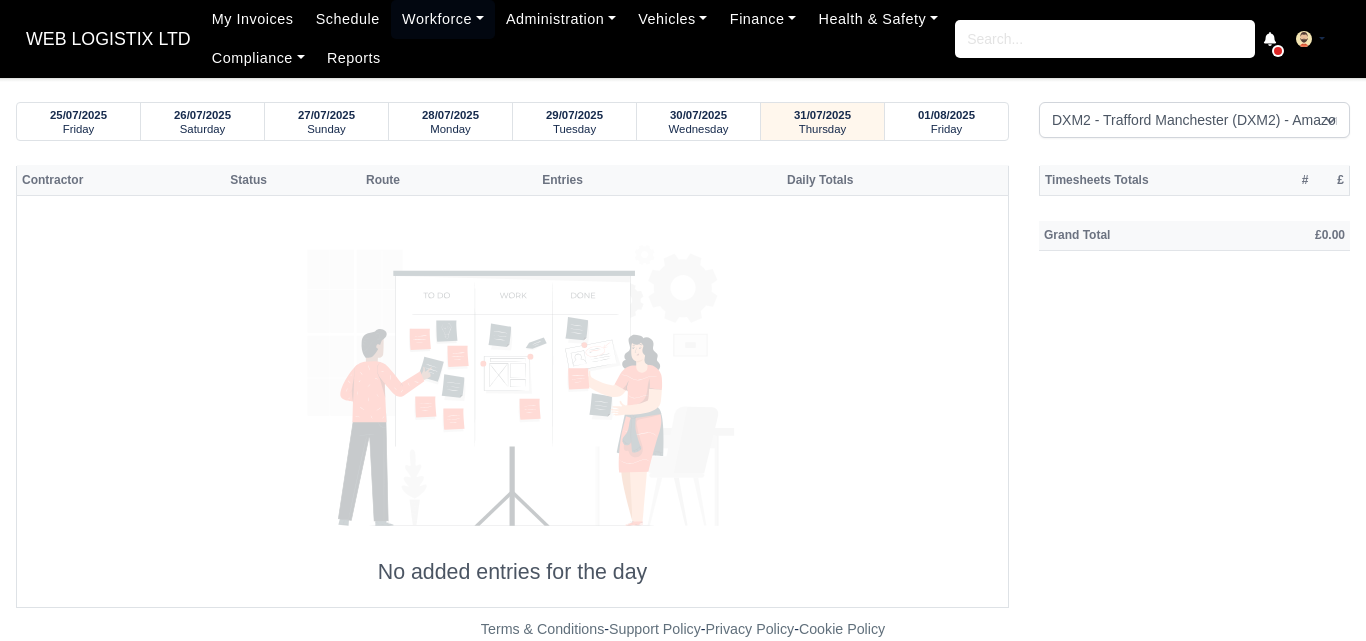 click at bounding box center [512, 380] 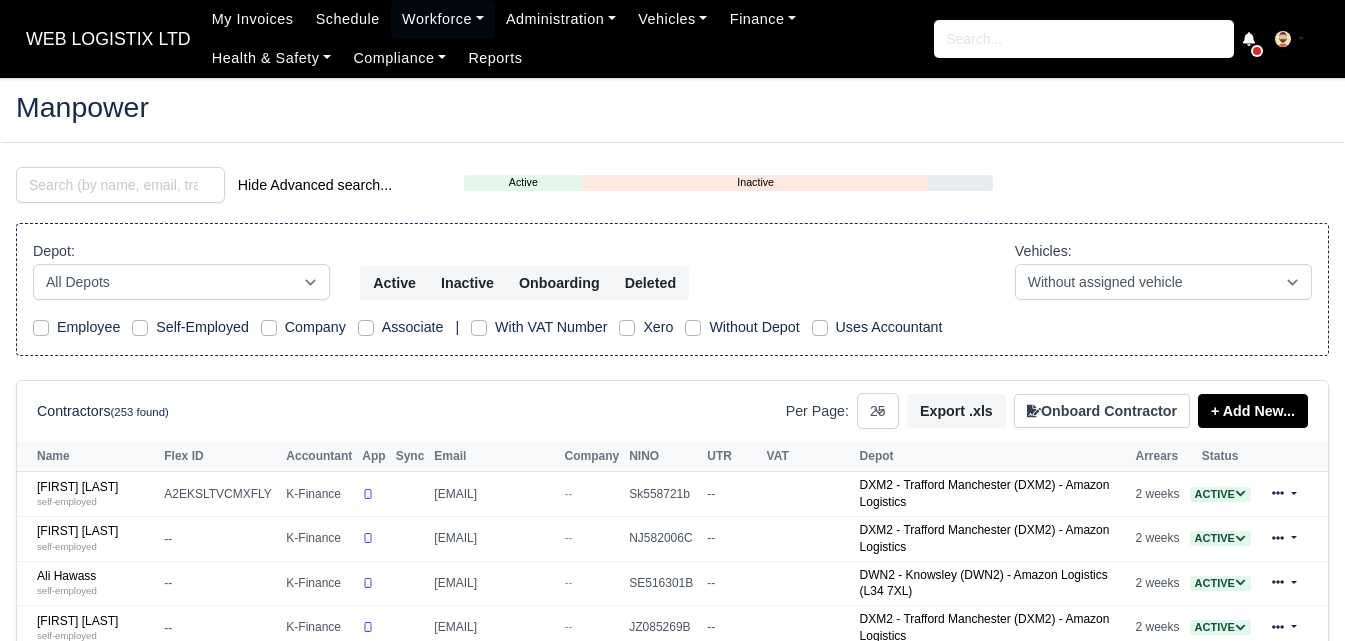 select on "25" 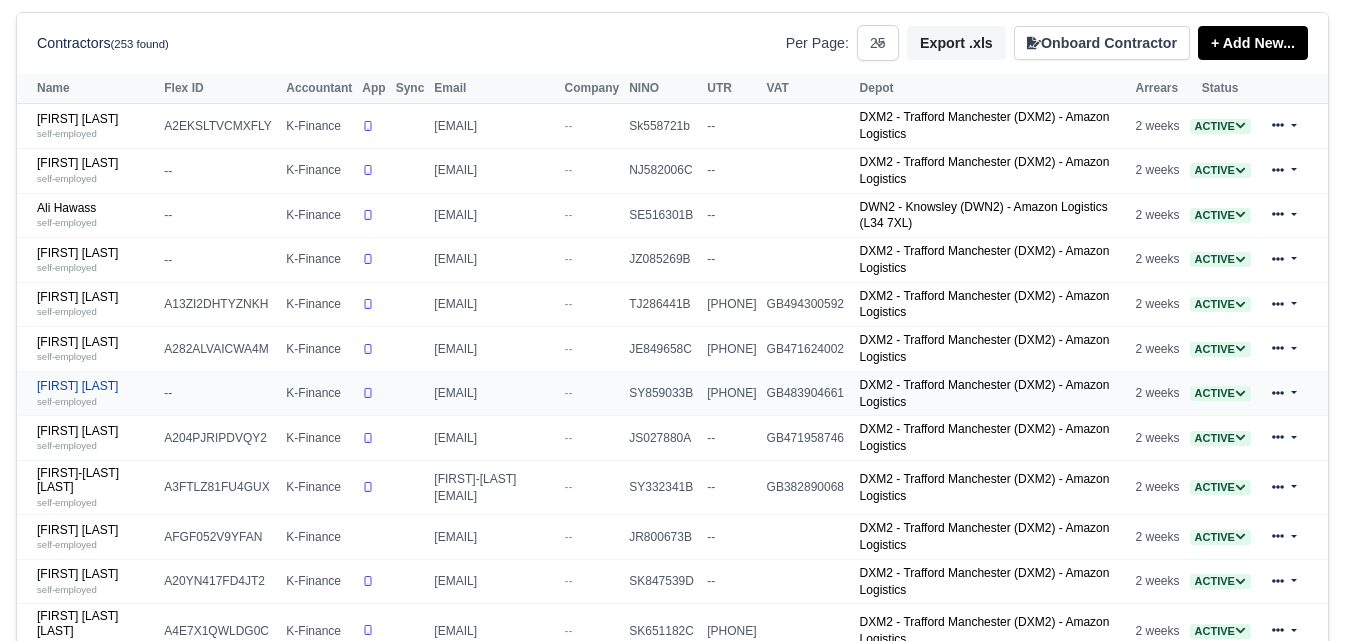 scroll, scrollTop: 368, scrollLeft: 0, axis: vertical 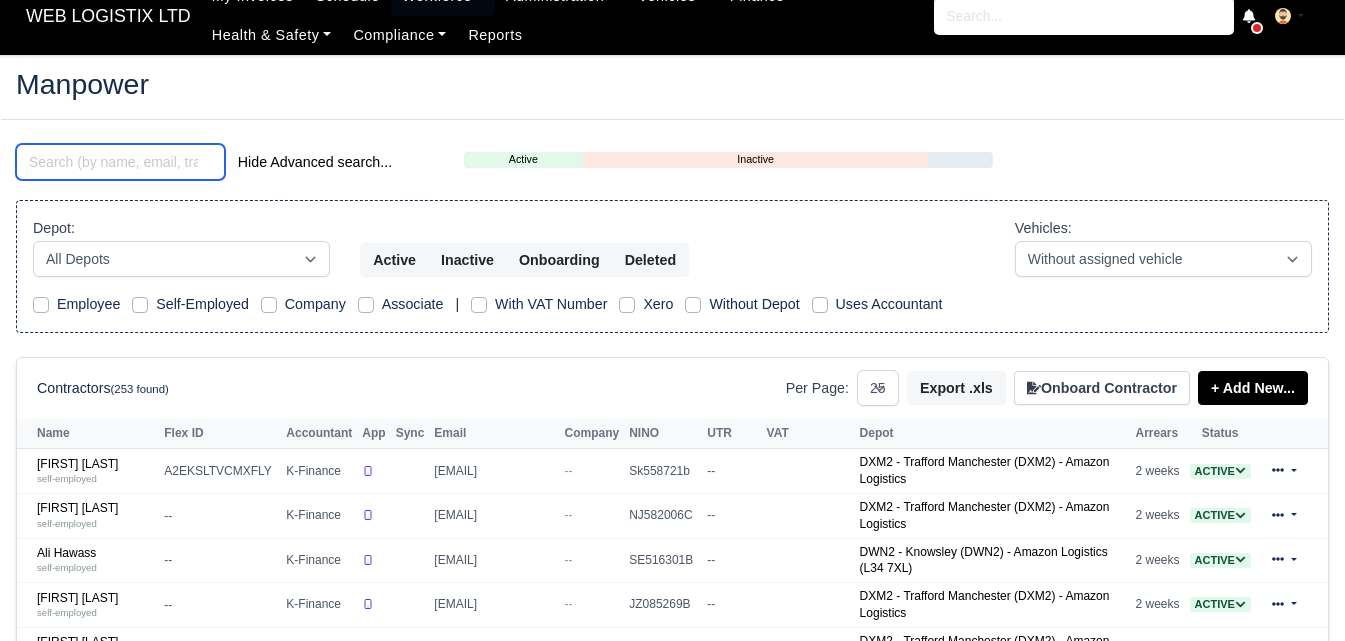 click at bounding box center (120, 162) 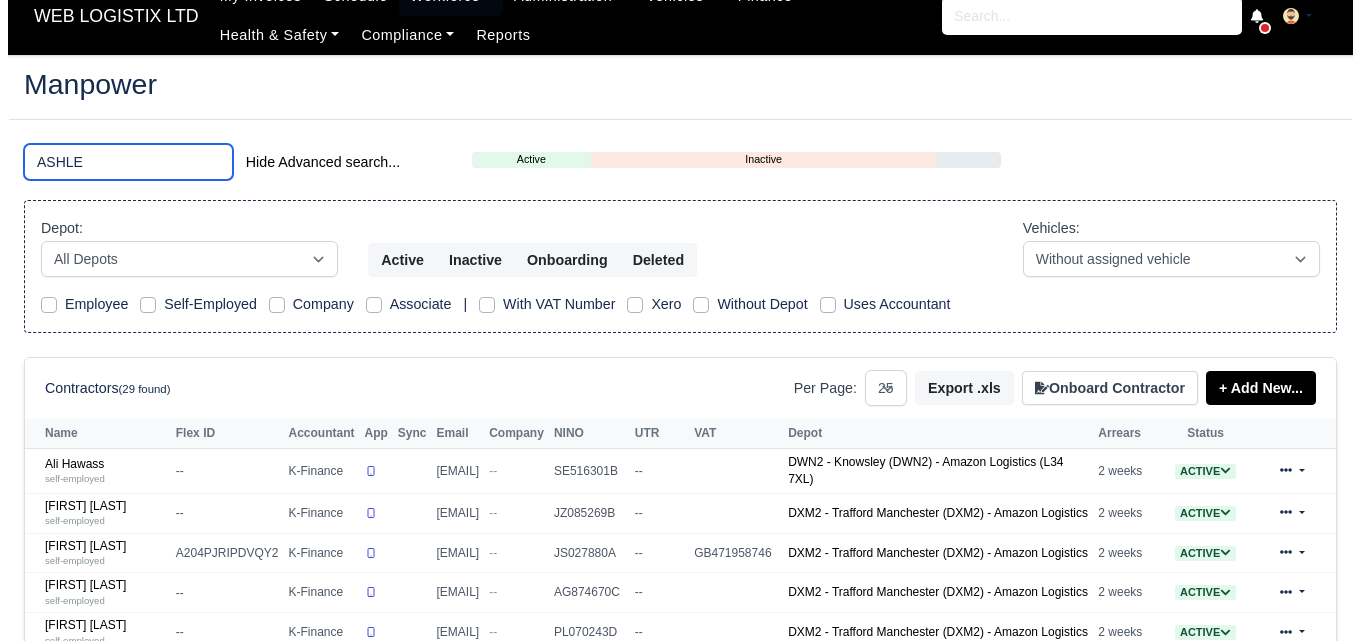 scroll, scrollTop: 0, scrollLeft: 0, axis: both 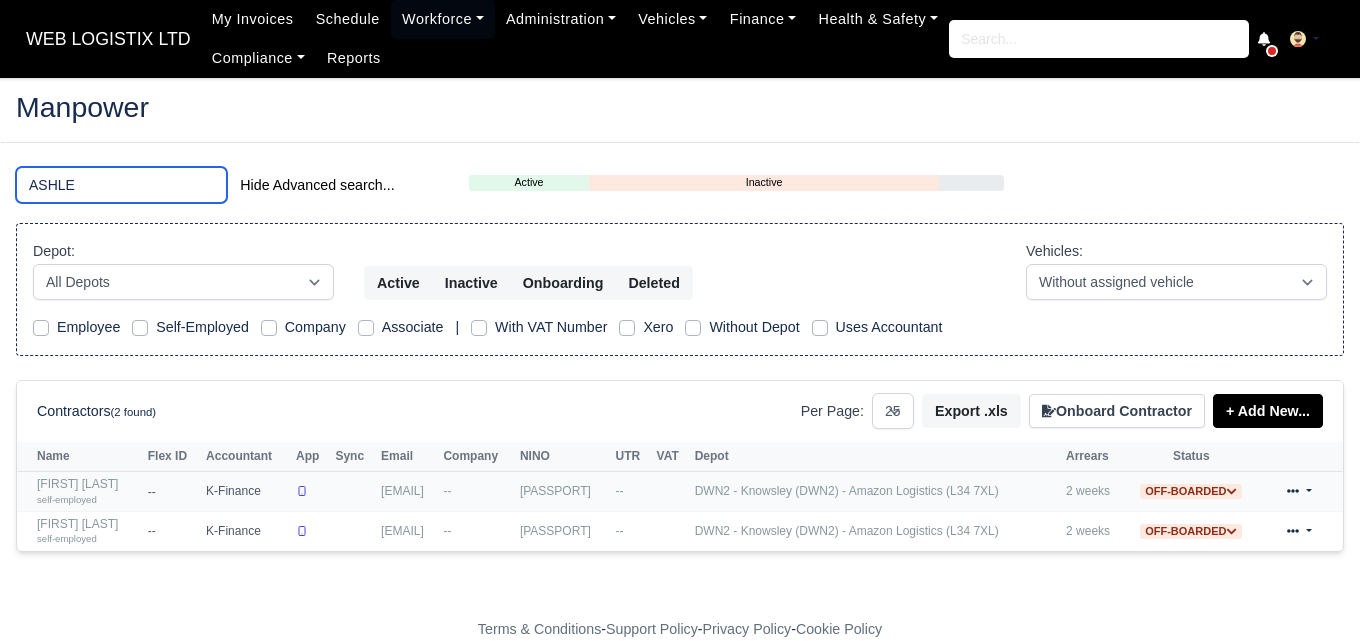type on "ASHLE" 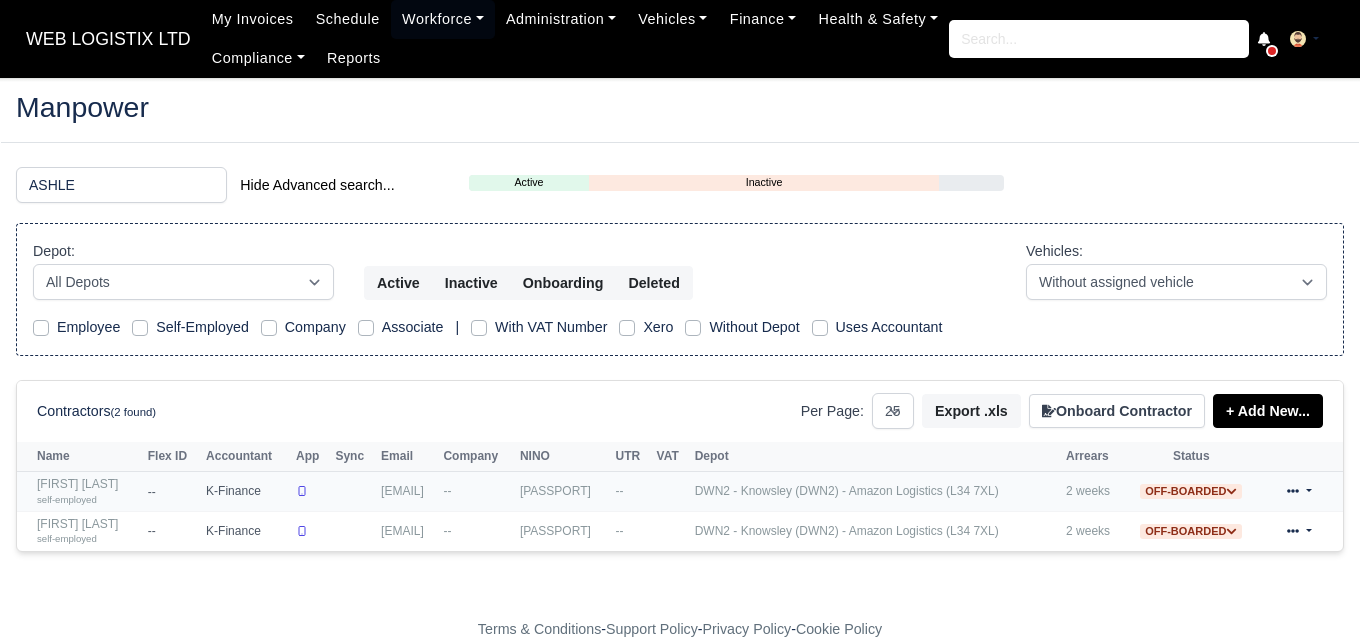 click on "Ashley Collins
self-employed" at bounding box center [87, 491] 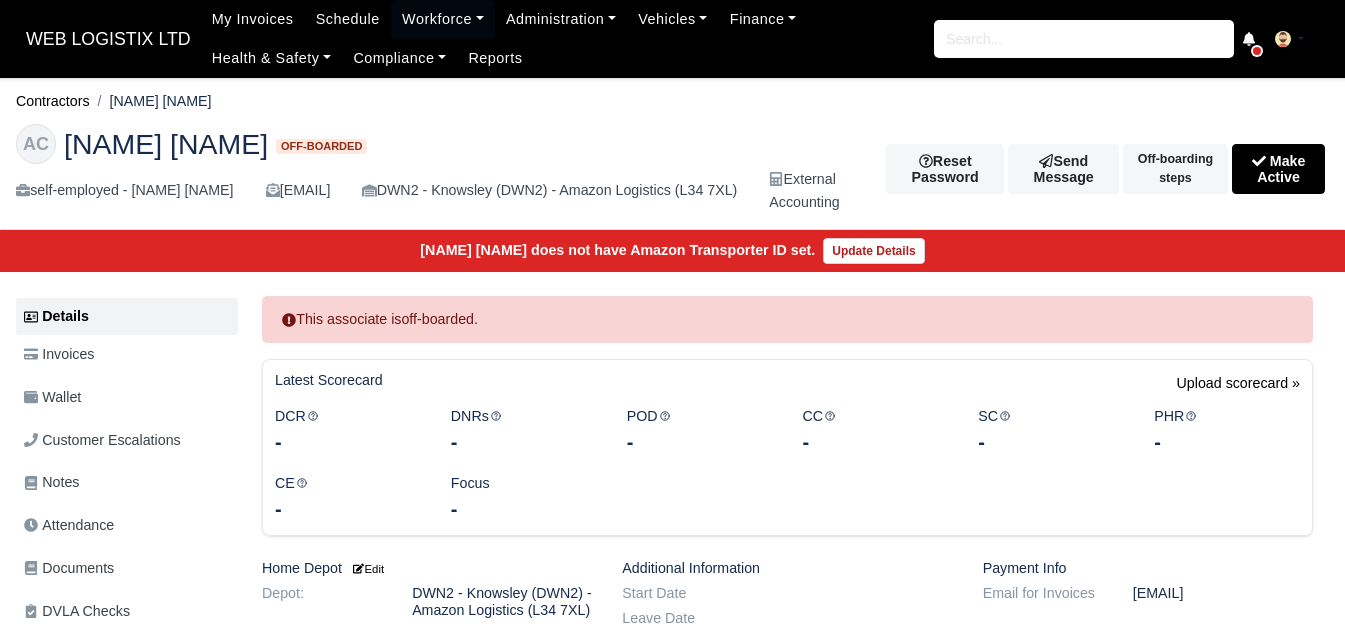 scroll, scrollTop: 0, scrollLeft: 0, axis: both 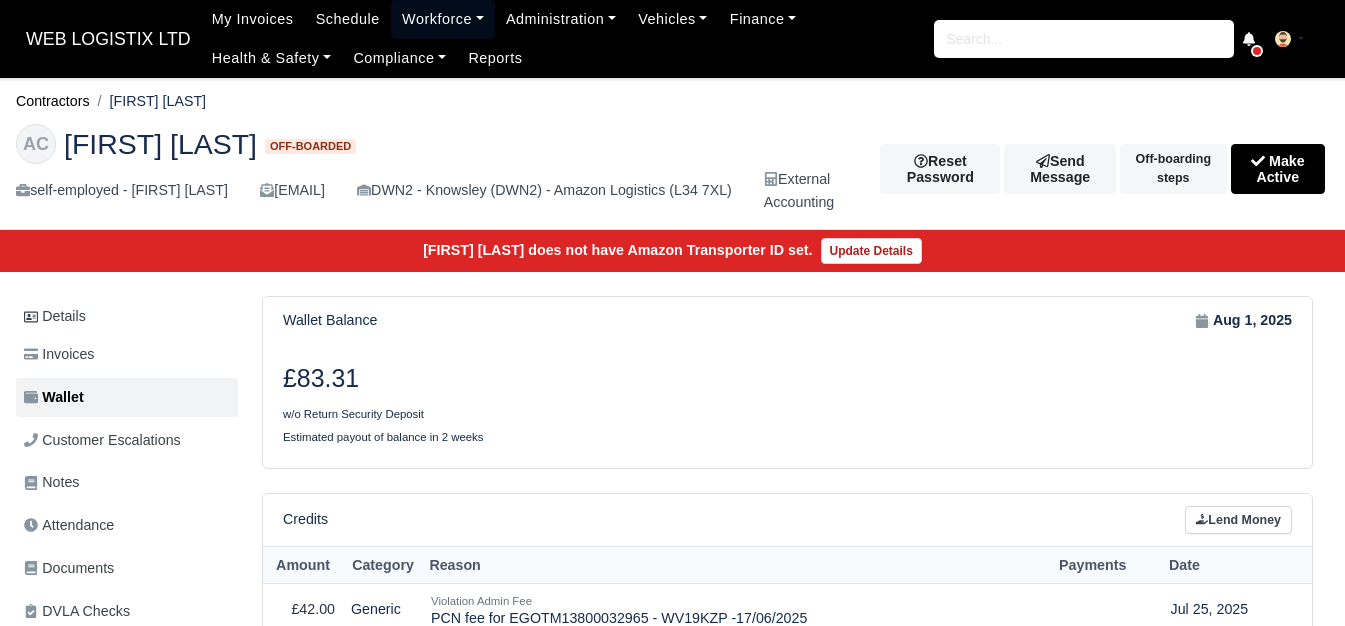click on "Workforce" at bounding box center [443, 19] 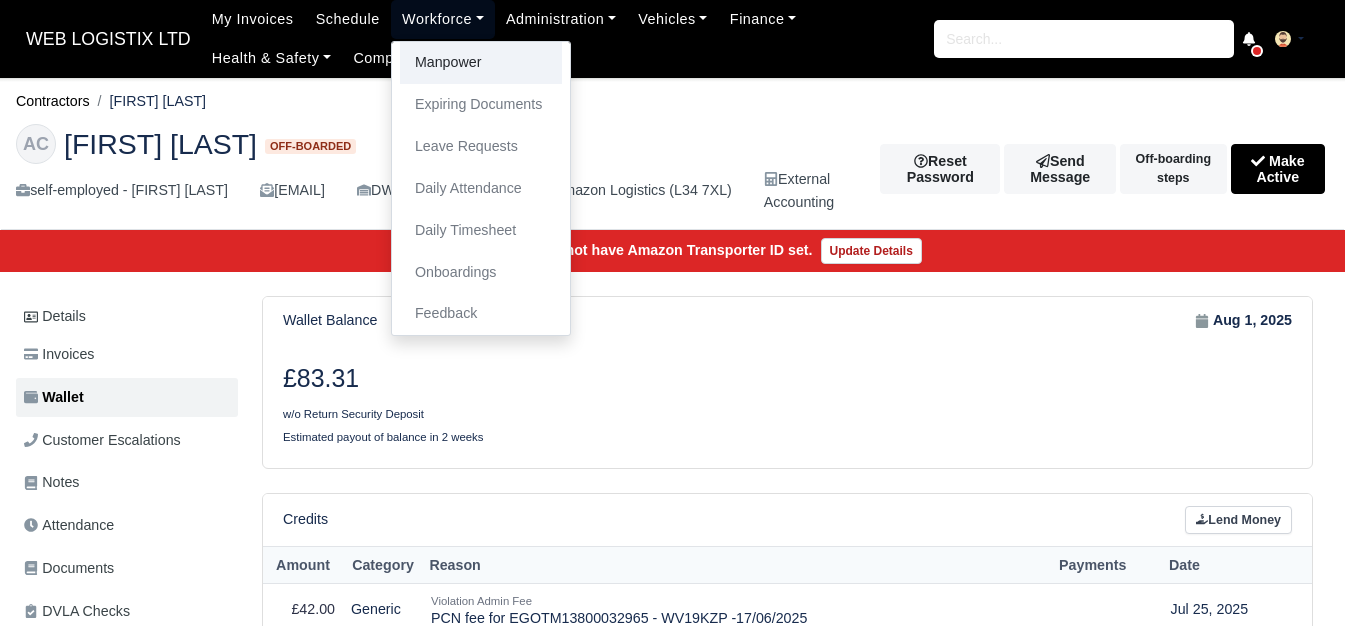 click on "Manpower" at bounding box center [481, 63] 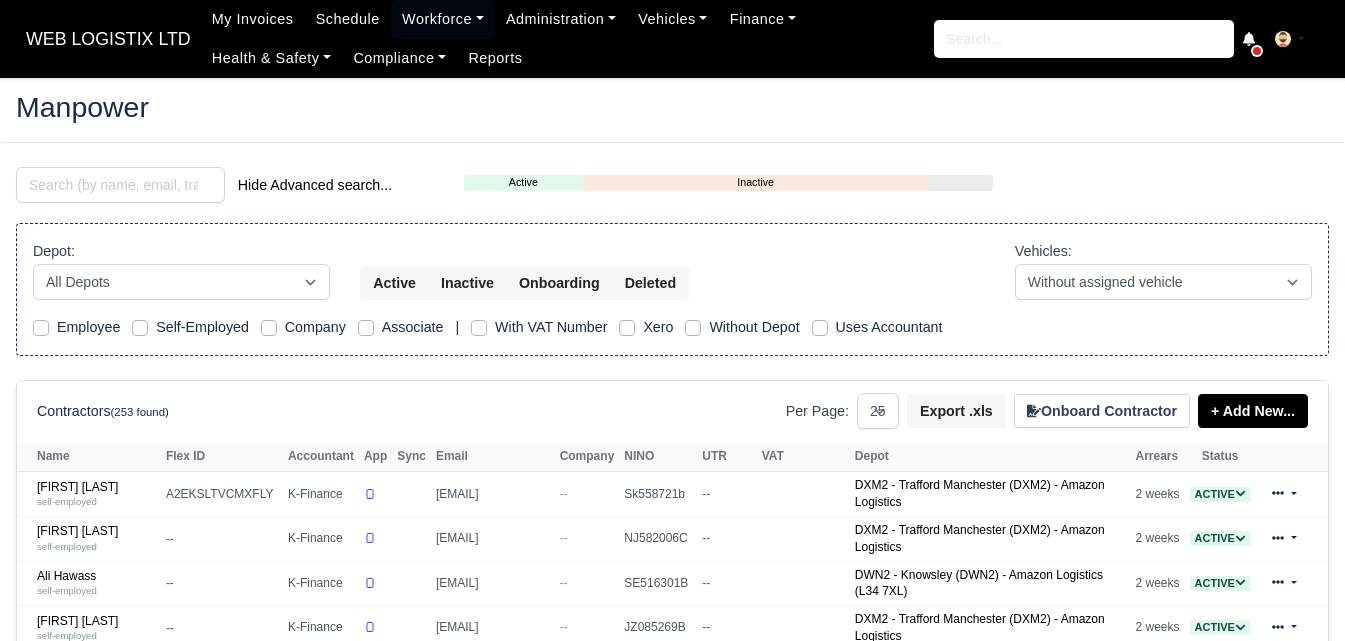 select on "25" 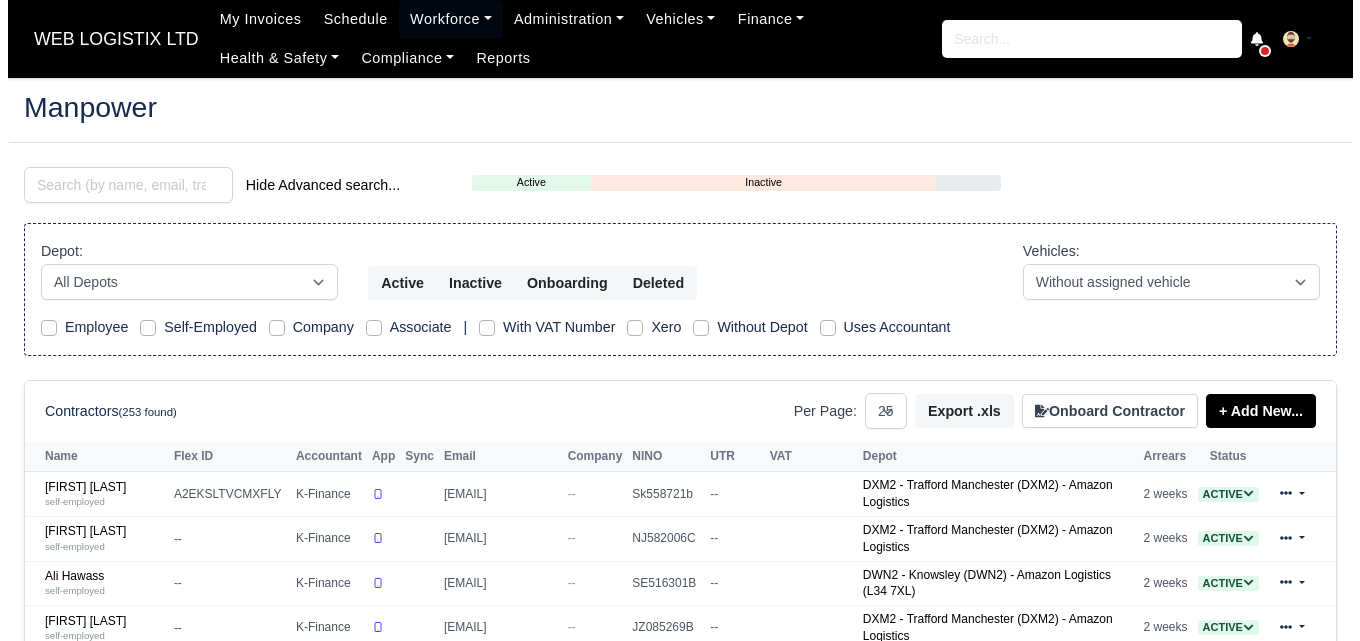 scroll, scrollTop: 0, scrollLeft: 0, axis: both 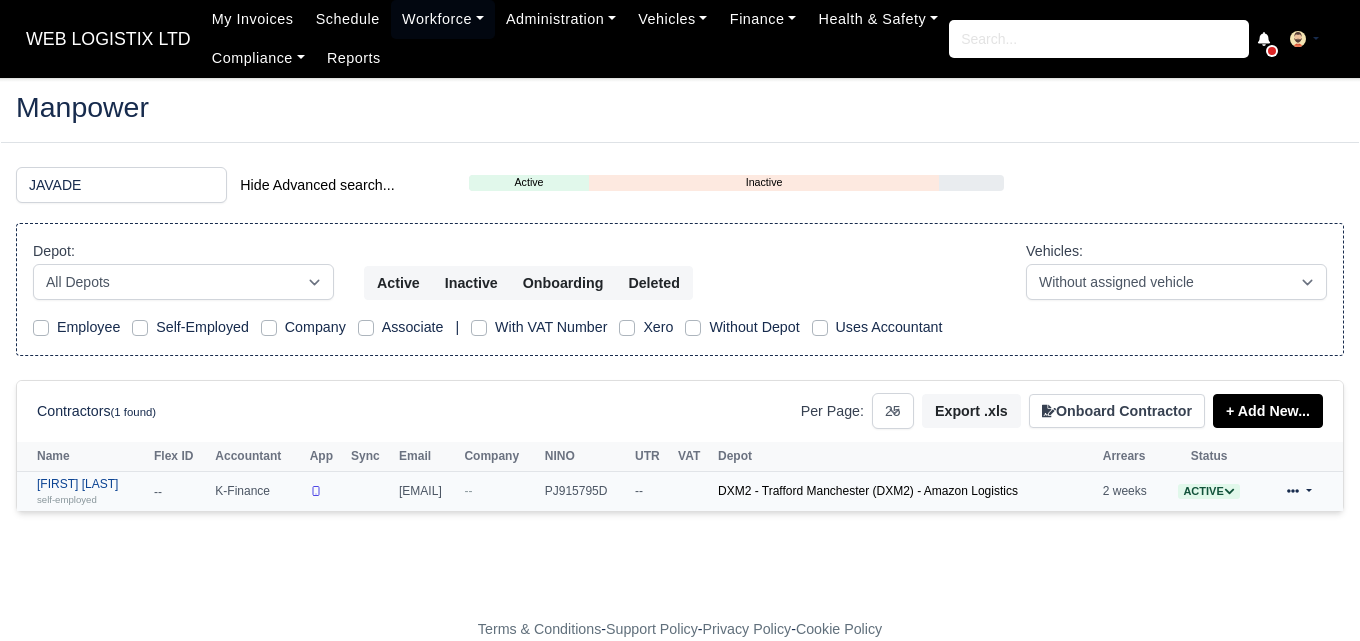 type on "JAVADE" 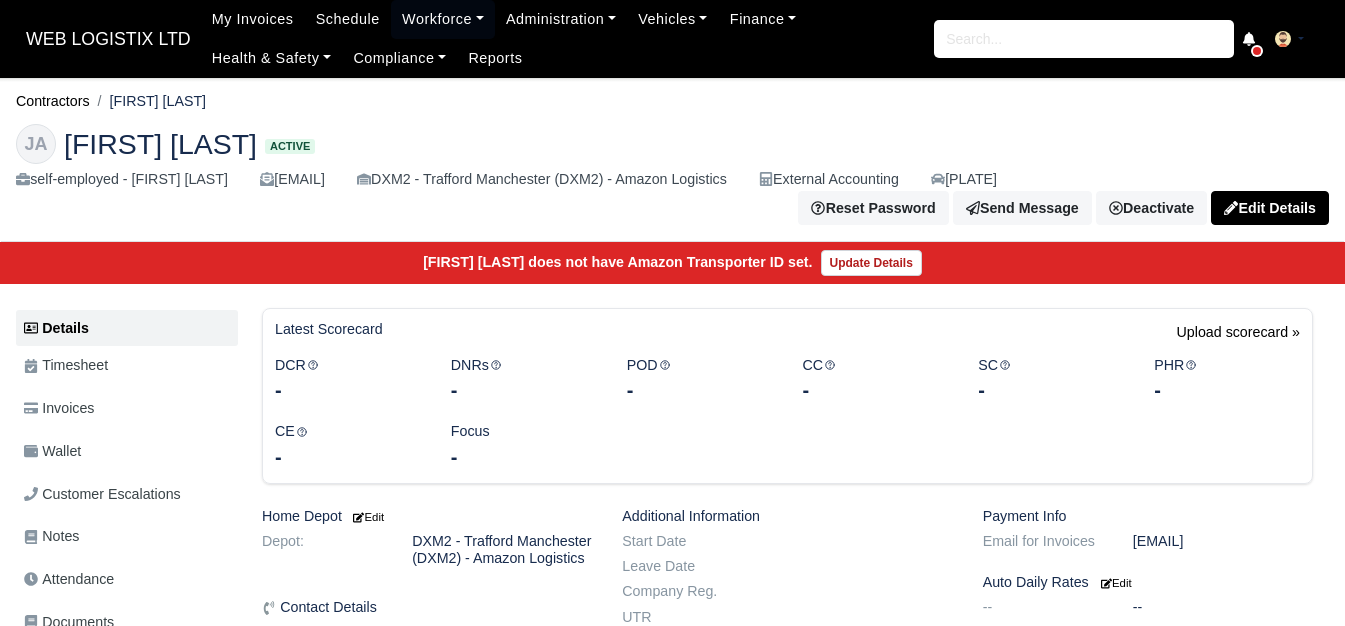 scroll, scrollTop: 0, scrollLeft: 0, axis: both 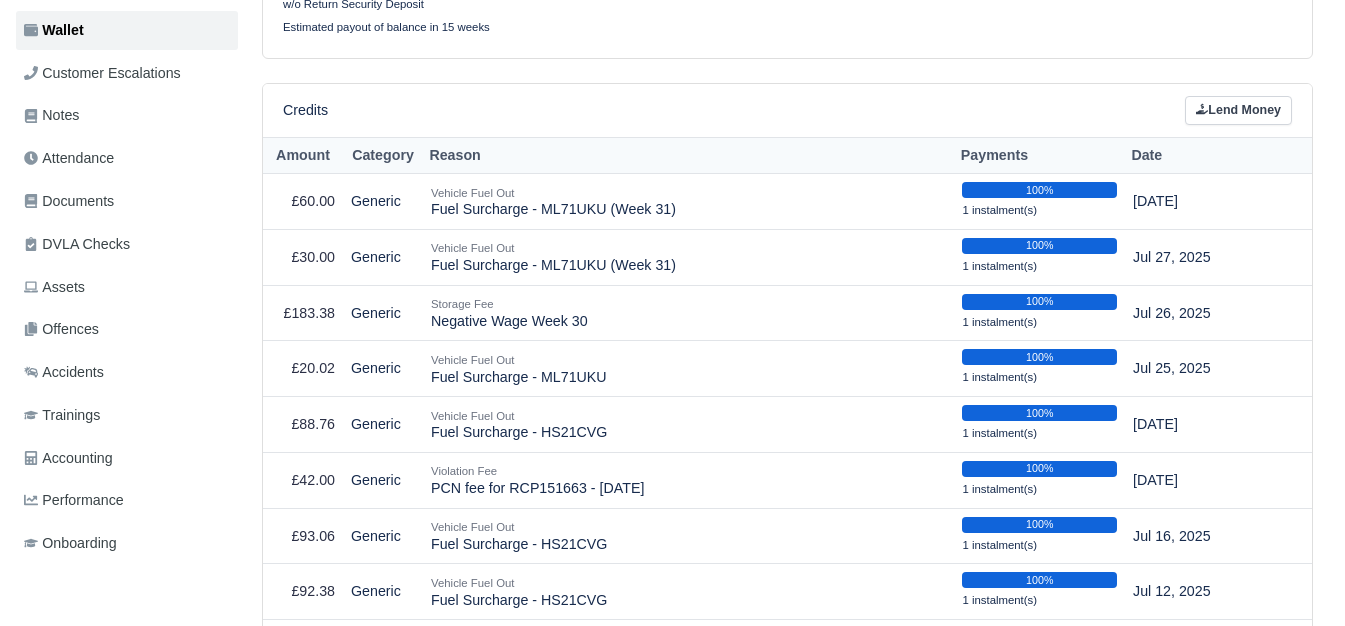 drag, startPoint x: 0, startPoint y: 0, endPoint x: 1357, endPoint y: 266, distance: 1382.825 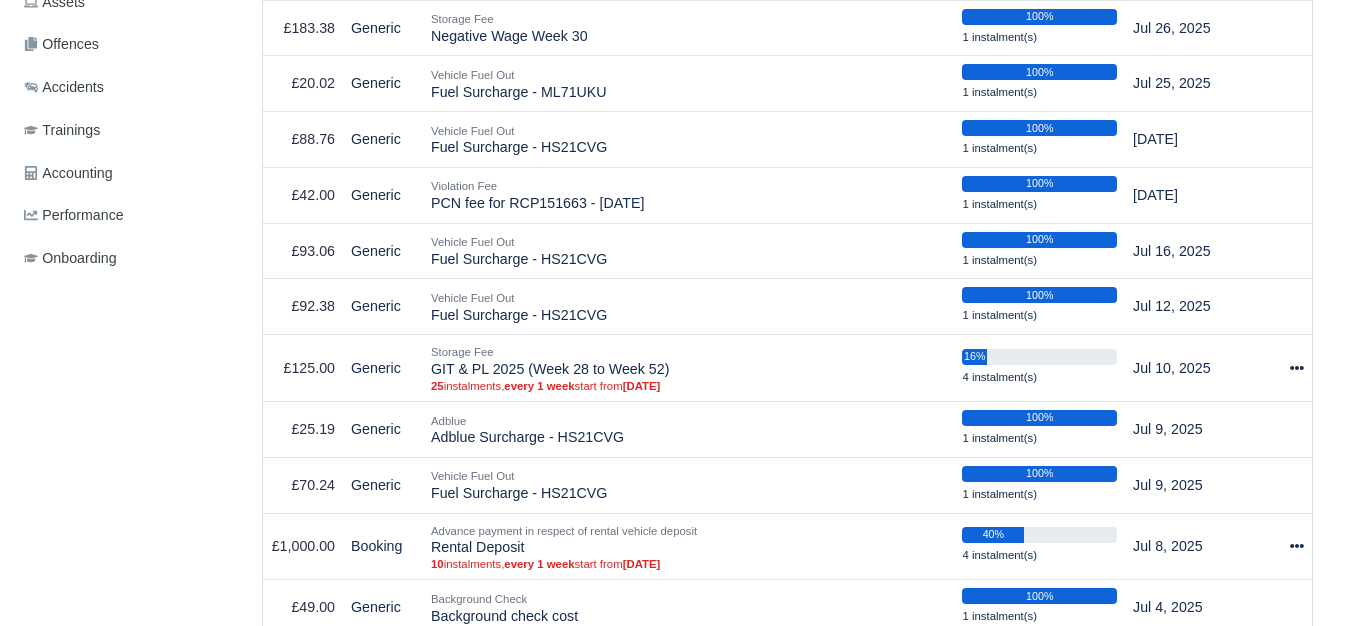 scroll, scrollTop: 721, scrollLeft: 0, axis: vertical 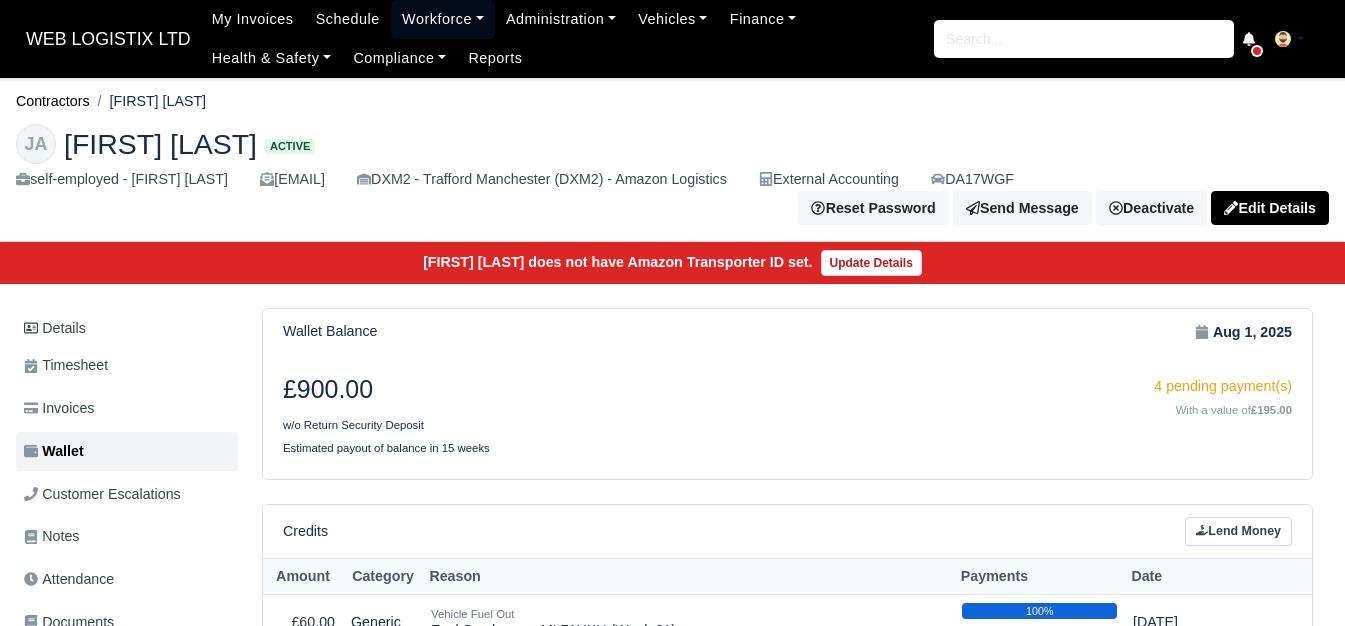 click on "Workforce" at bounding box center [443, 19] 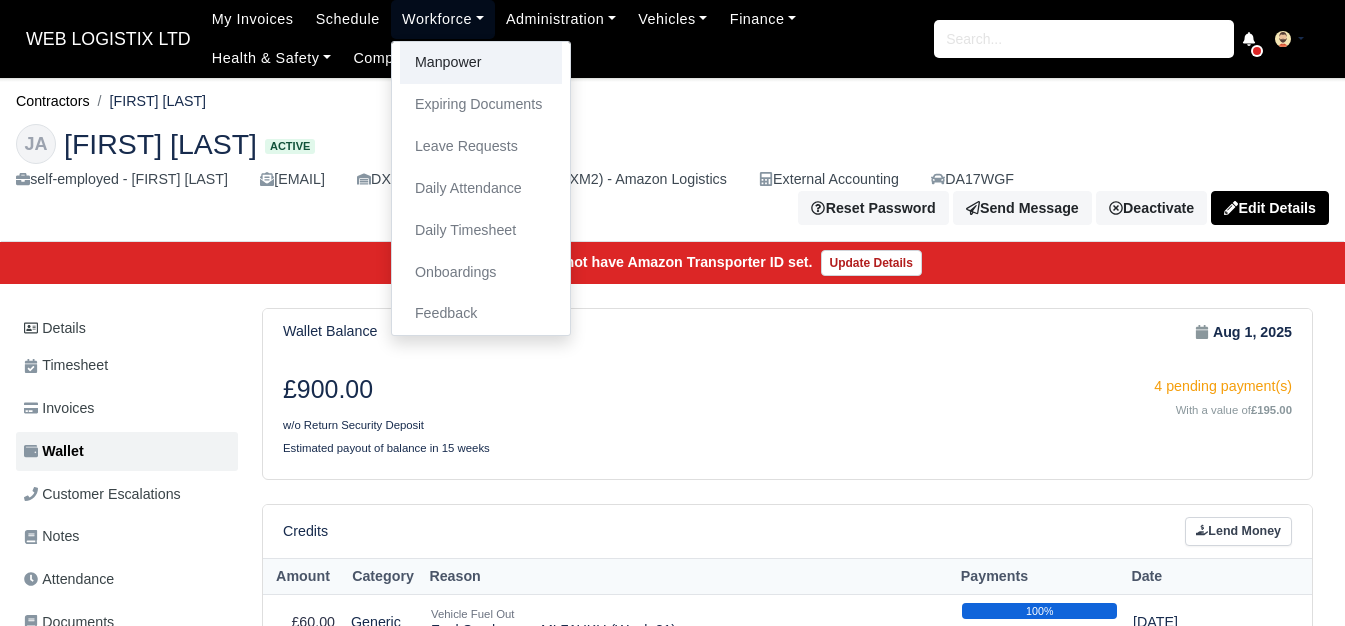 click on "Manpower" at bounding box center [481, 63] 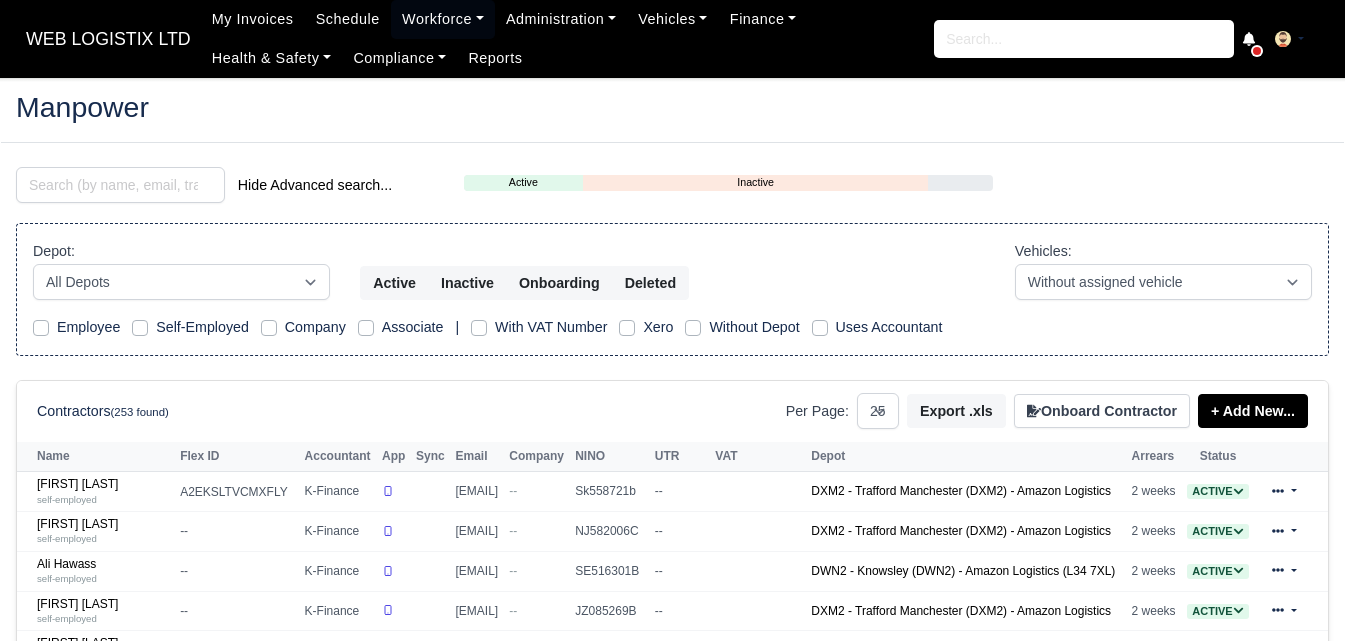 select on "25" 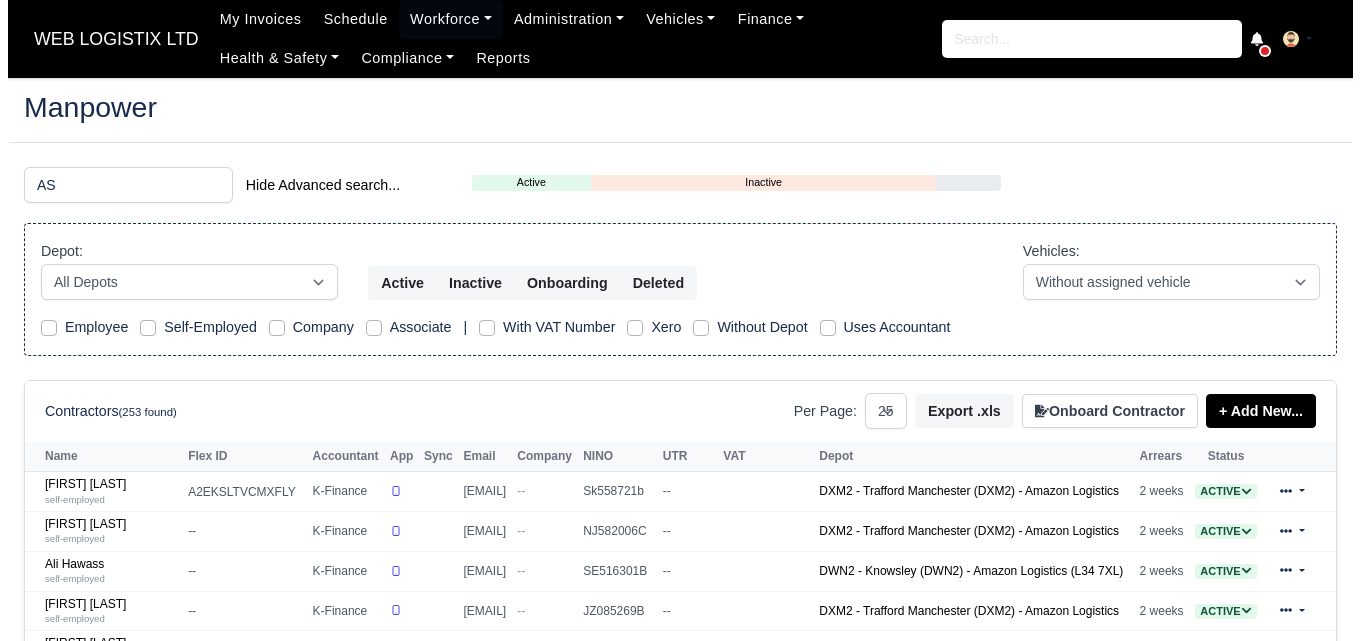 scroll, scrollTop: 0, scrollLeft: 0, axis: both 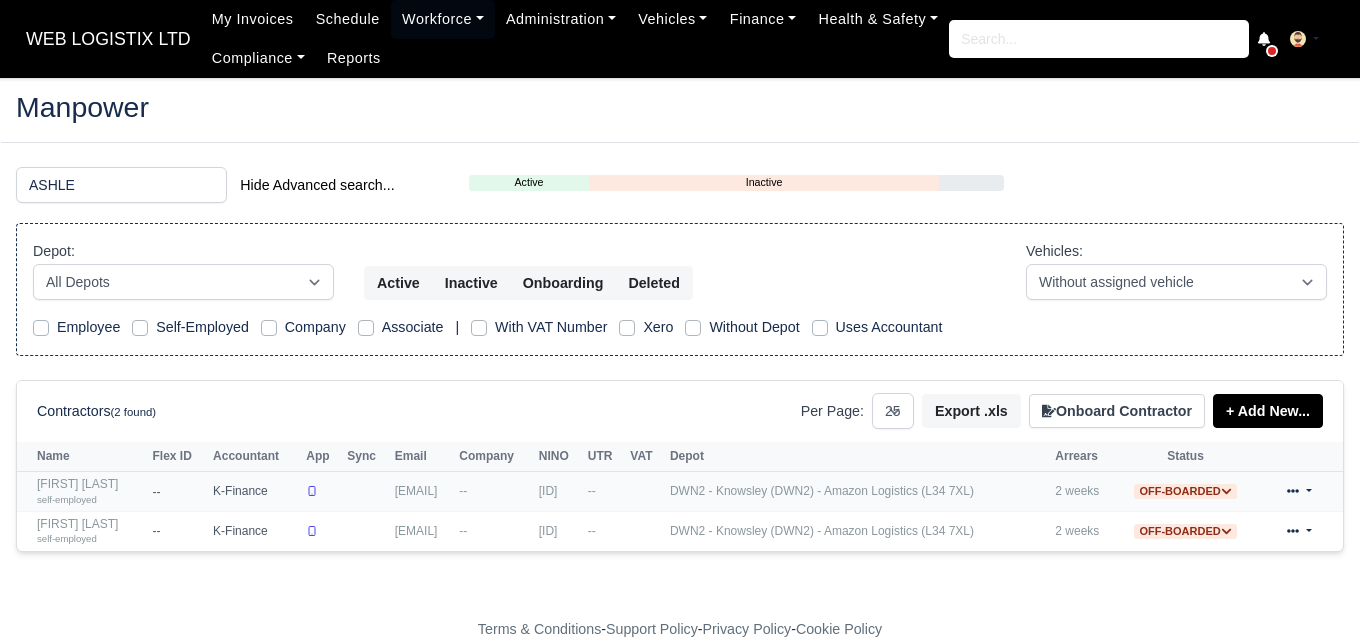 type on "ASHLE" 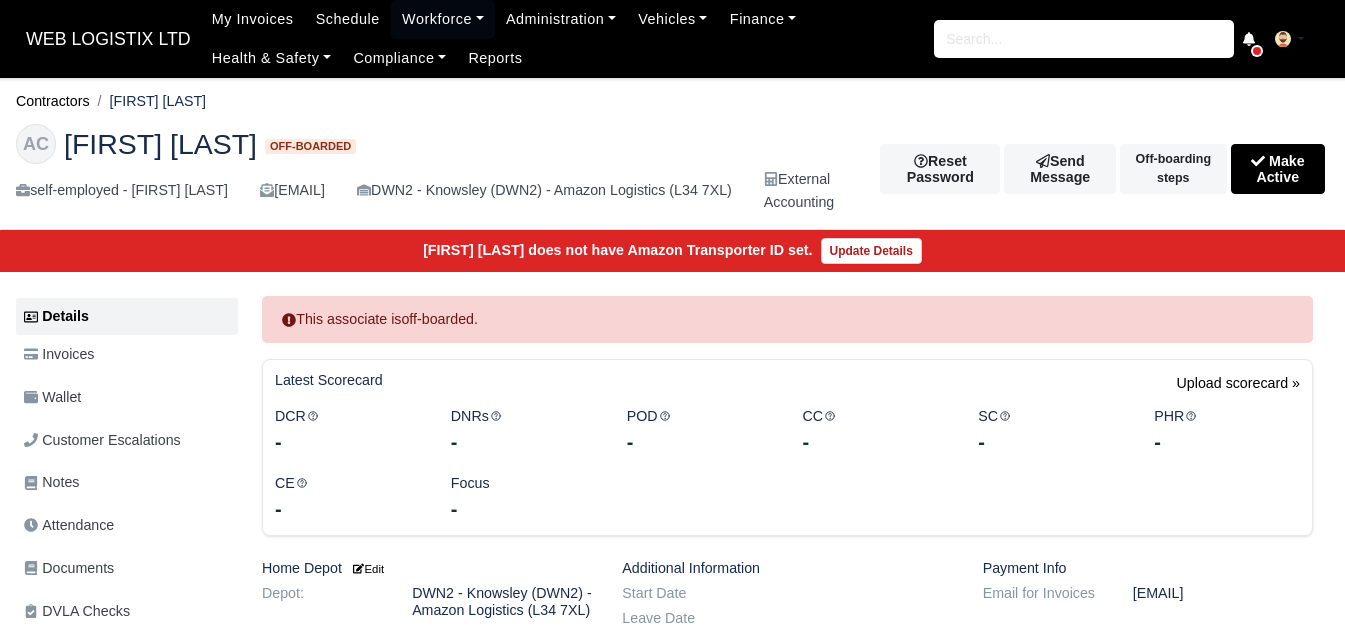 scroll, scrollTop: 0, scrollLeft: 0, axis: both 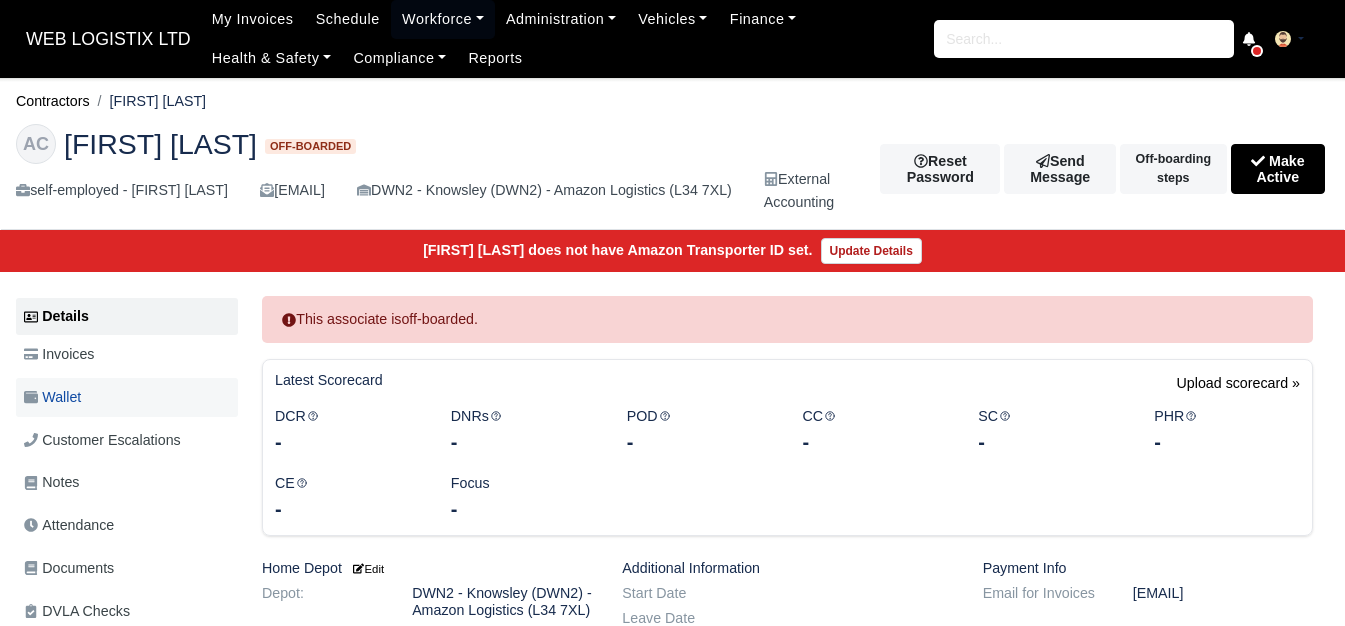 click on "Wallet" at bounding box center [52, 397] 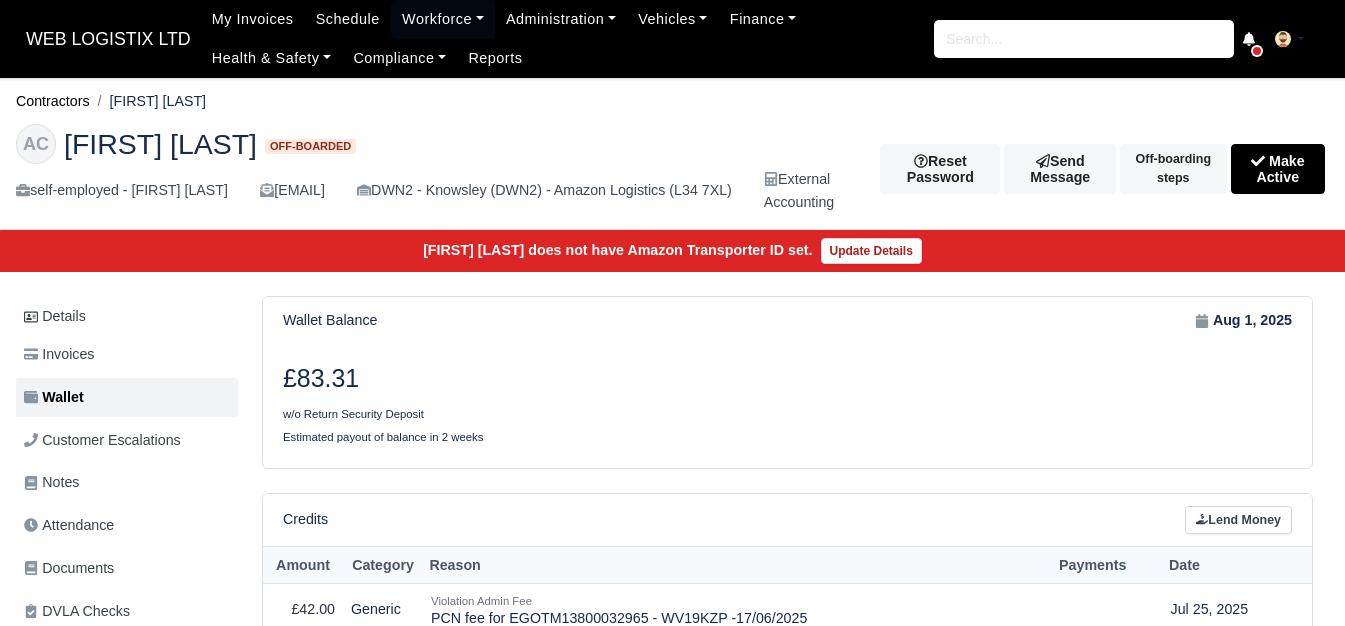 scroll, scrollTop: 0, scrollLeft: 0, axis: both 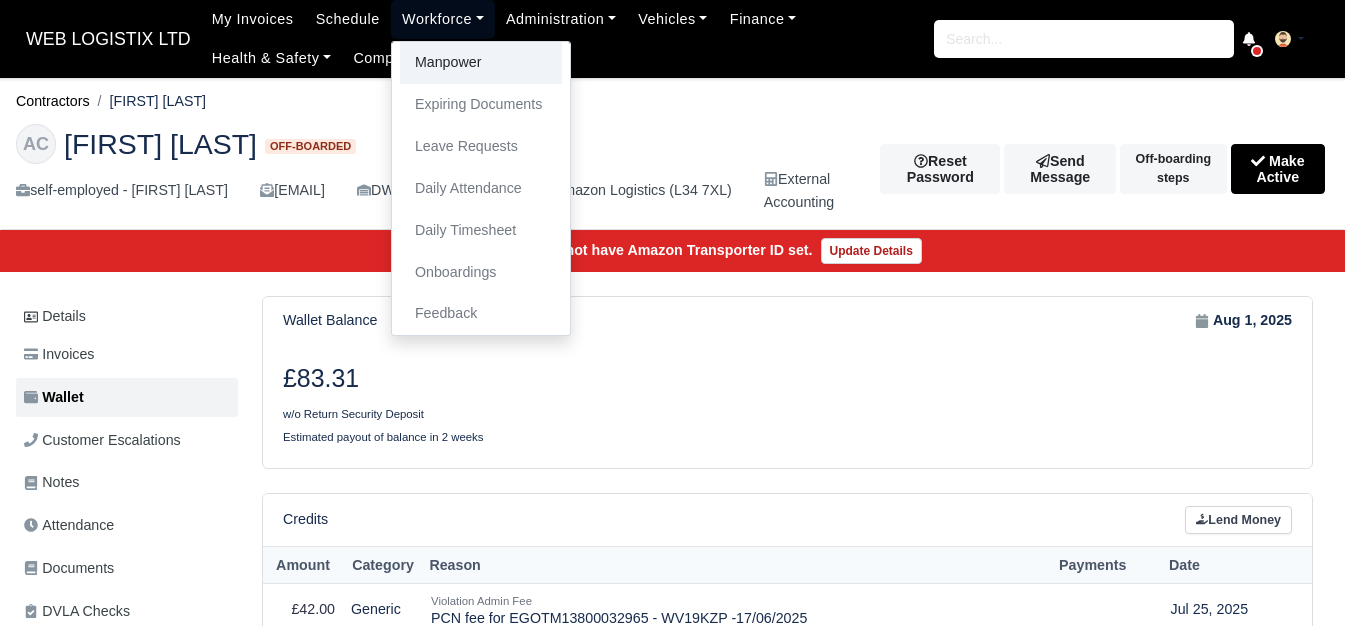 click on "Manpower" at bounding box center (481, 63) 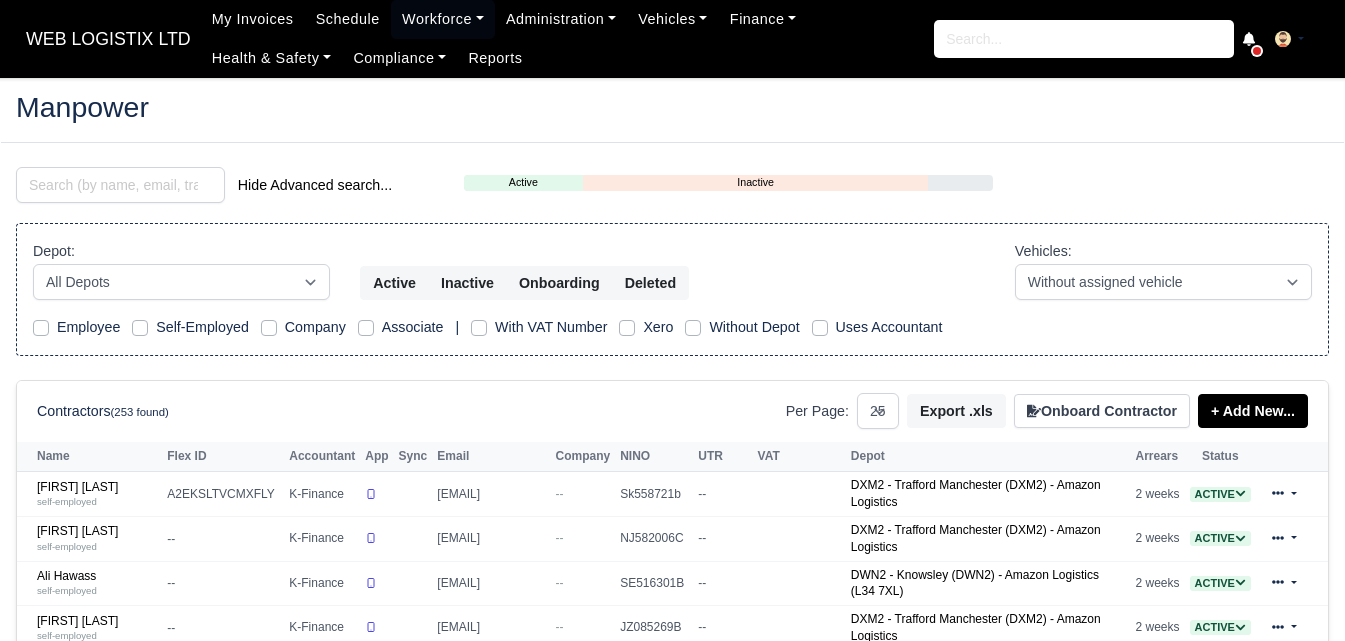 select on "25" 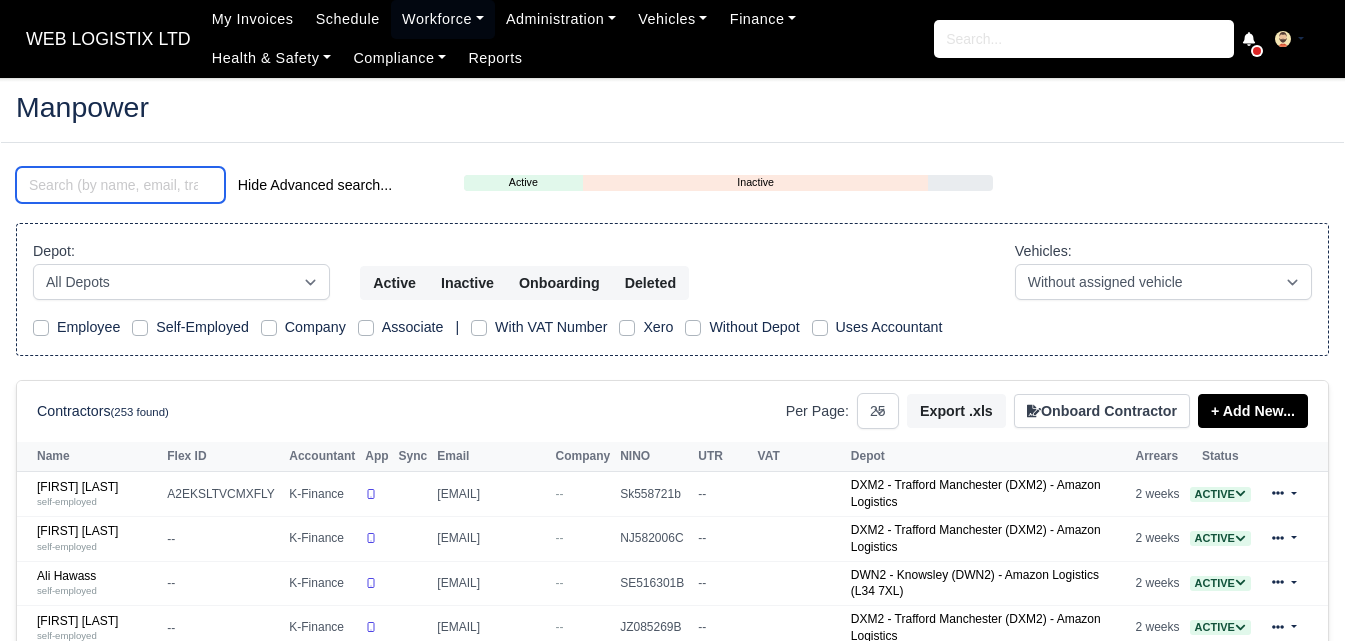click at bounding box center (120, 185) 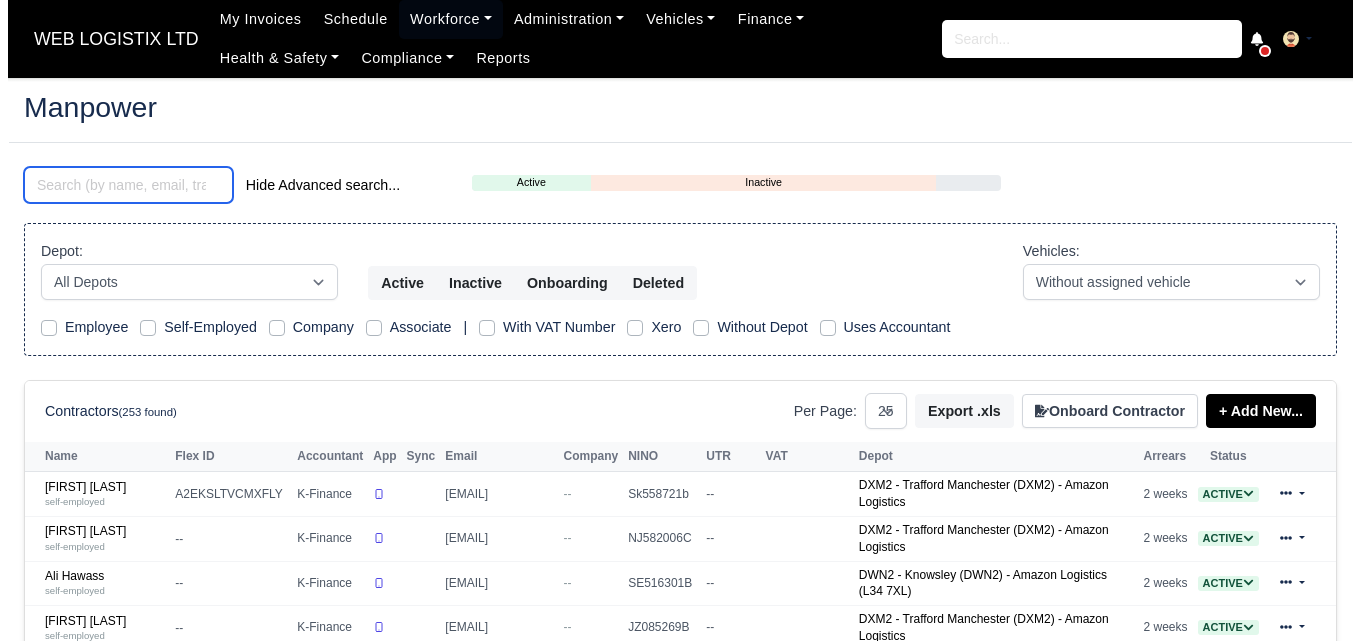 scroll, scrollTop: 0, scrollLeft: 0, axis: both 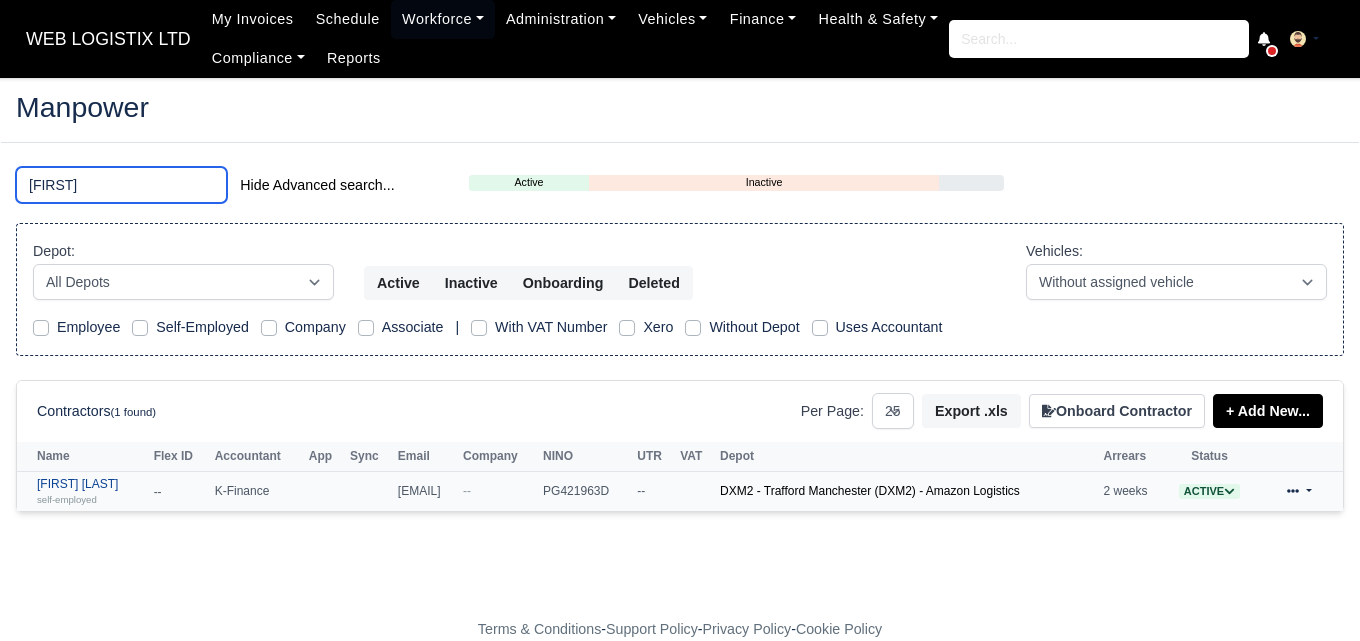 type on "JOSEPH" 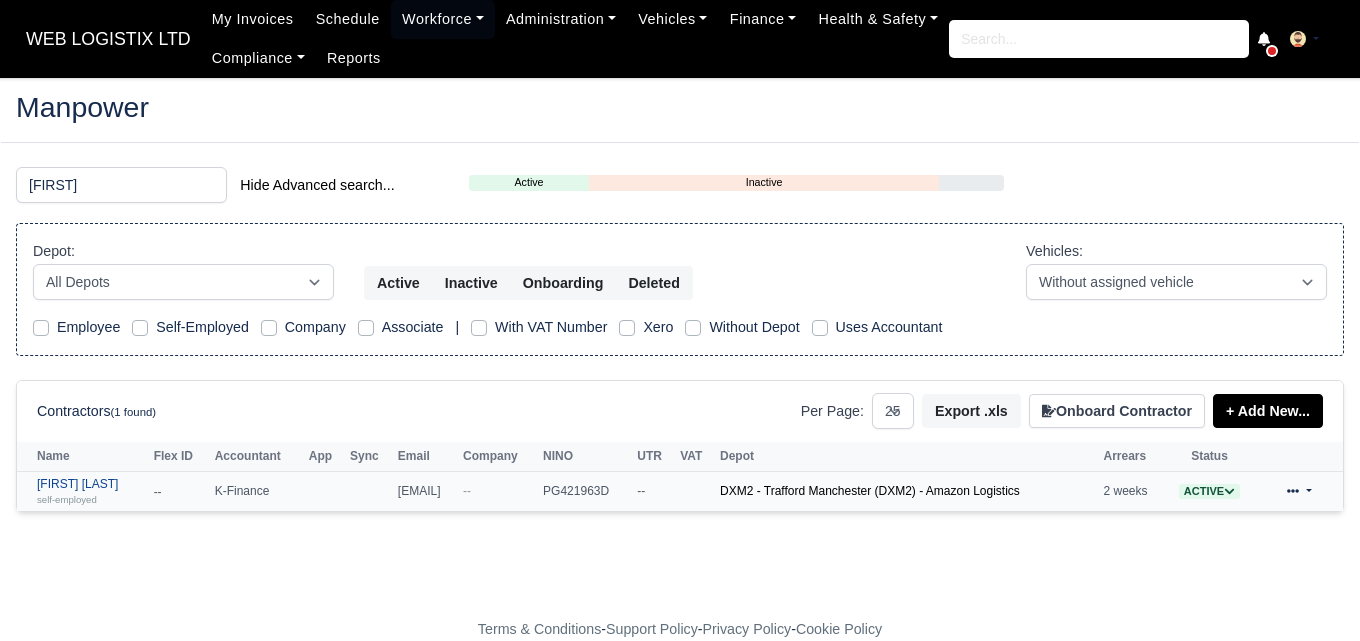 click on "self-employed" at bounding box center [67, 499] 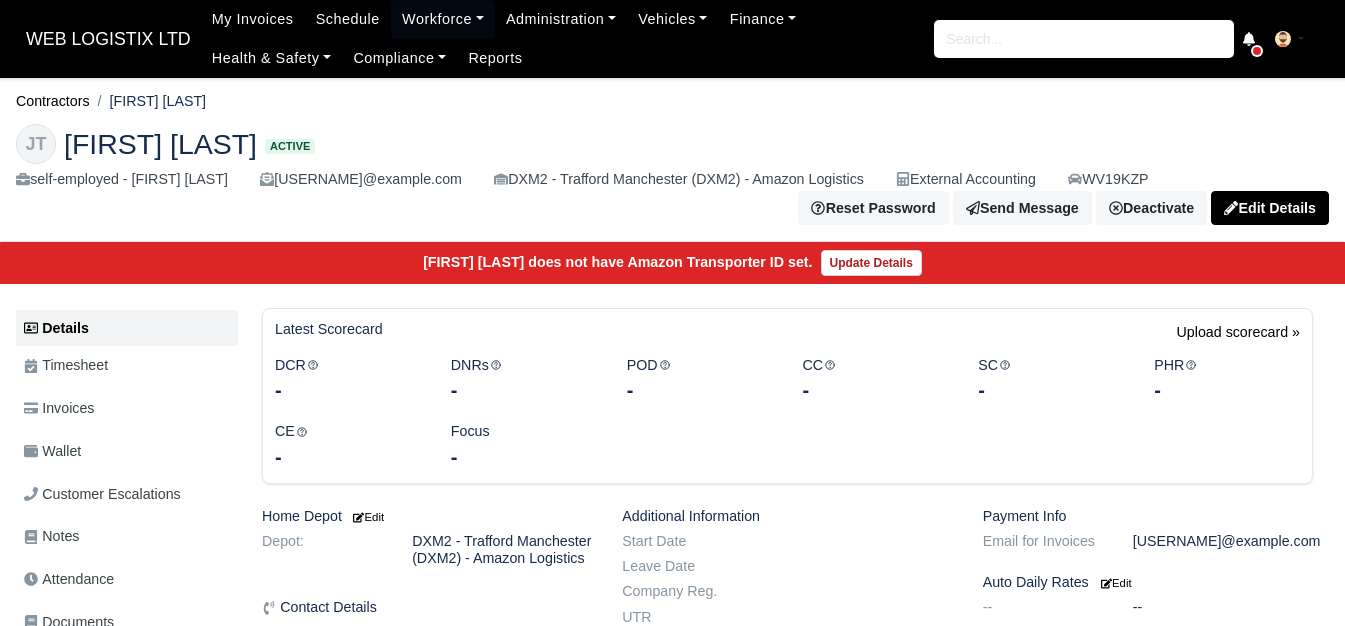 scroll, scrollTop: 0, scrollLeft: 0, axis: both 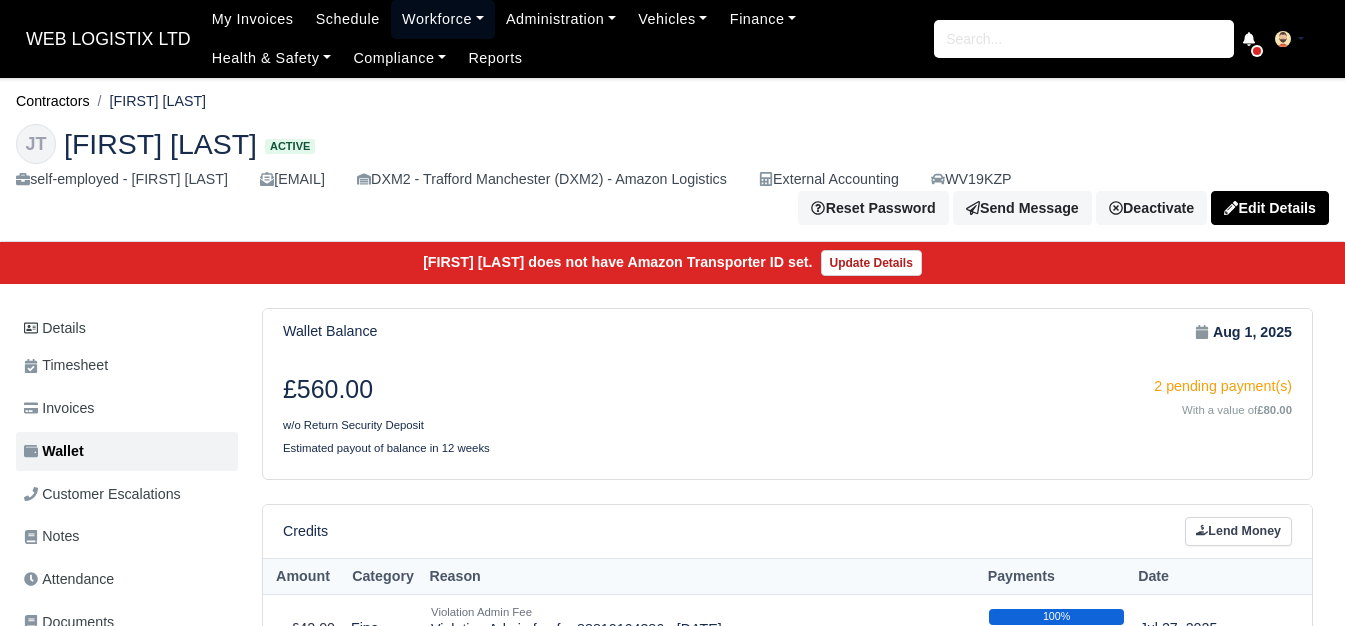 click on "Workforce" at bounding box center [443, 19] 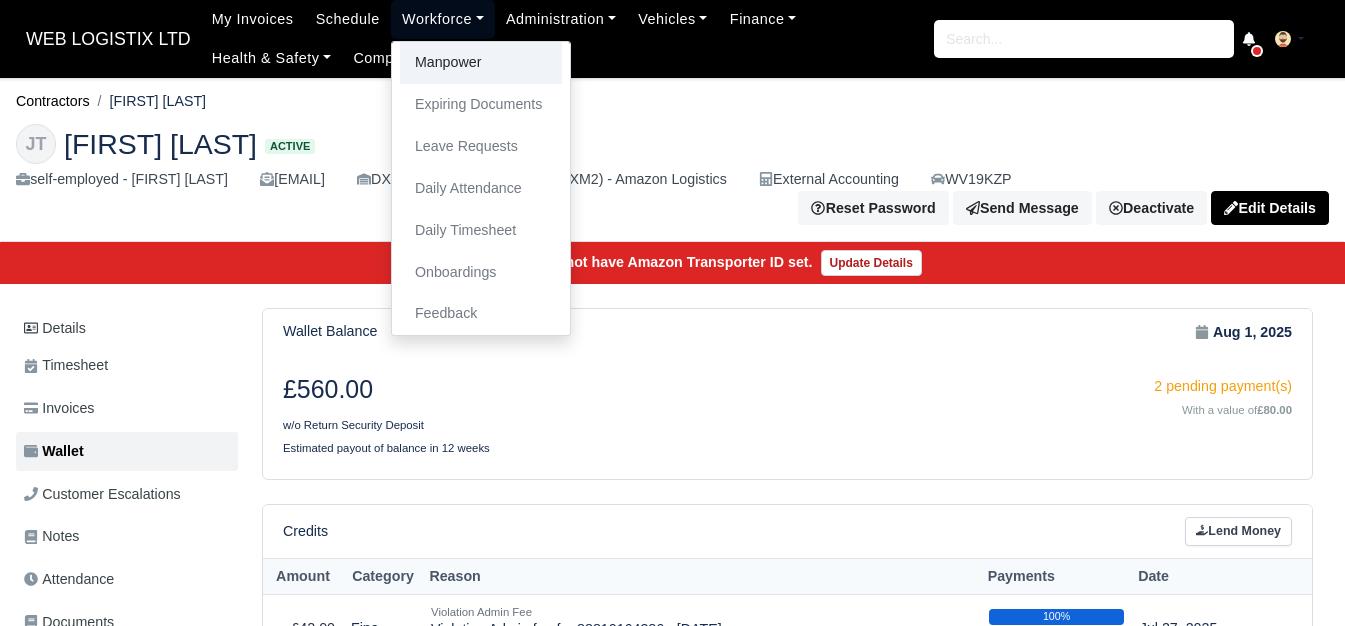 click on "Manpower" at bounding box center (481, 63) 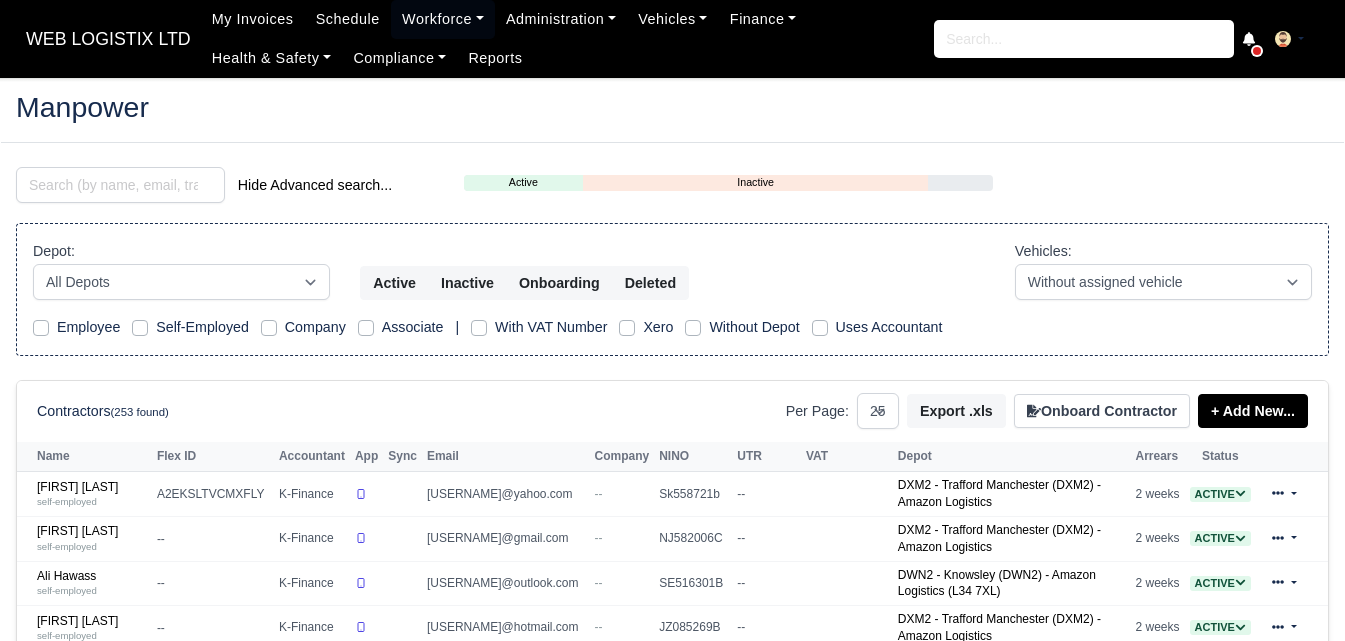 select on "25" 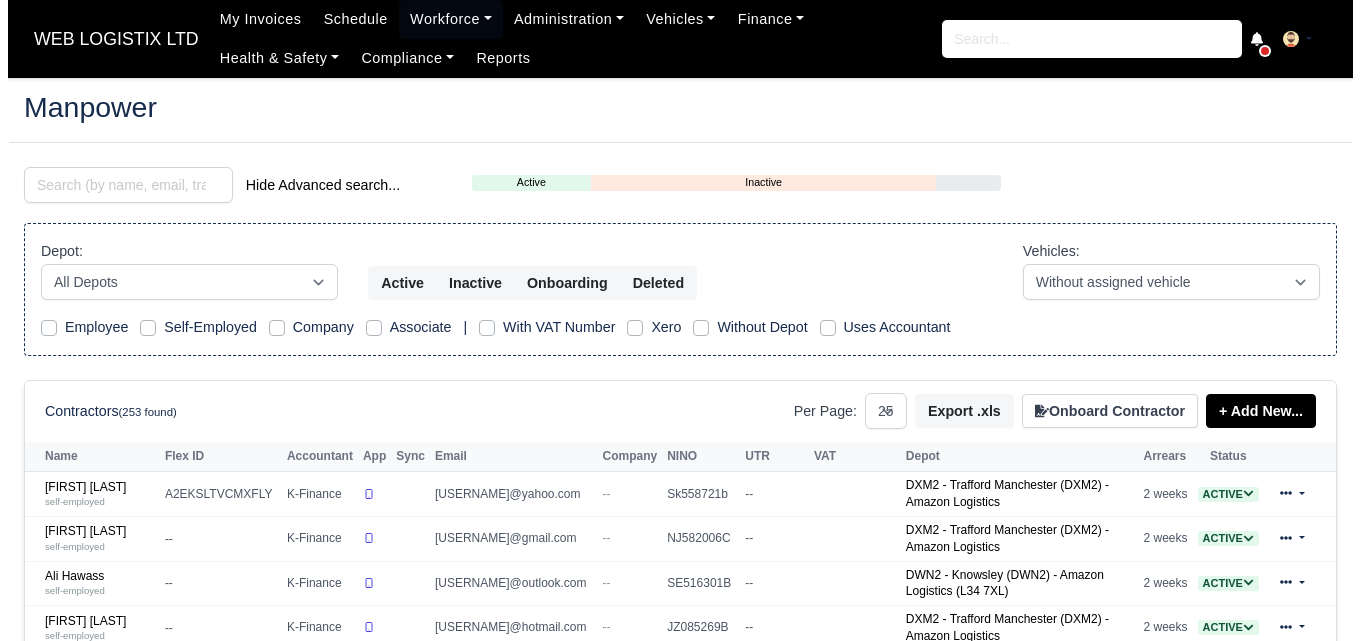 scroll, scrollTop: 0, scrollLeft: 0, axis: both 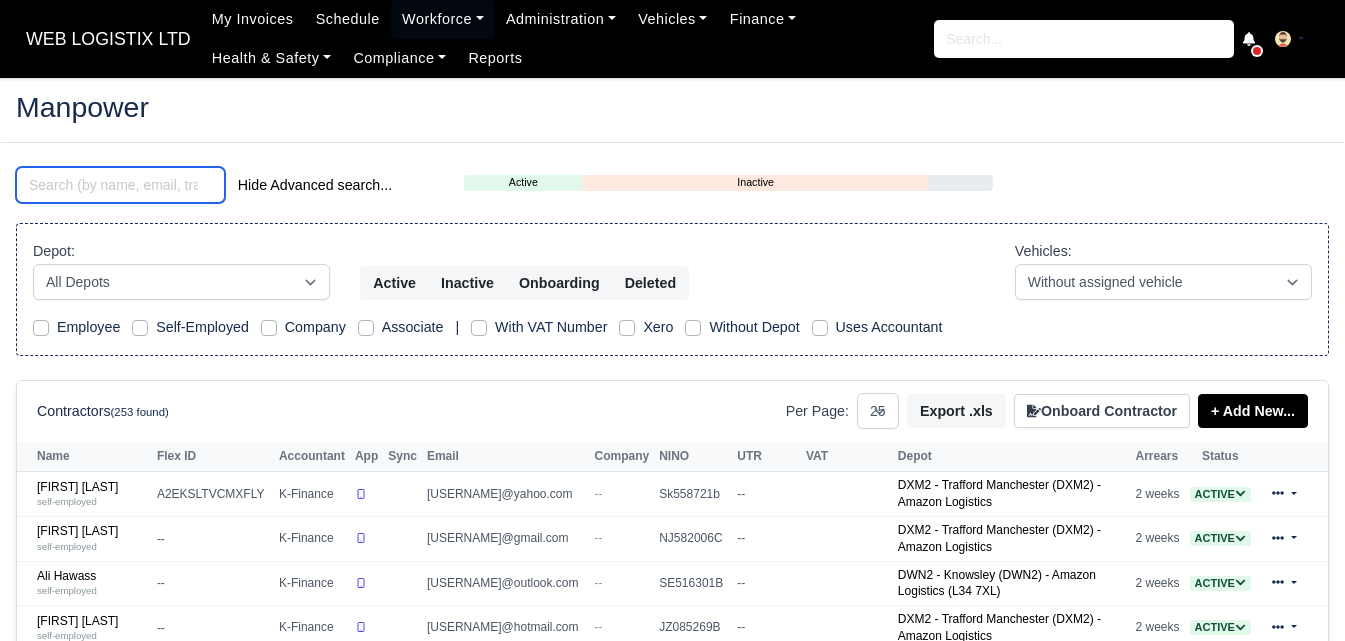 click at bounding box center (120, 185) 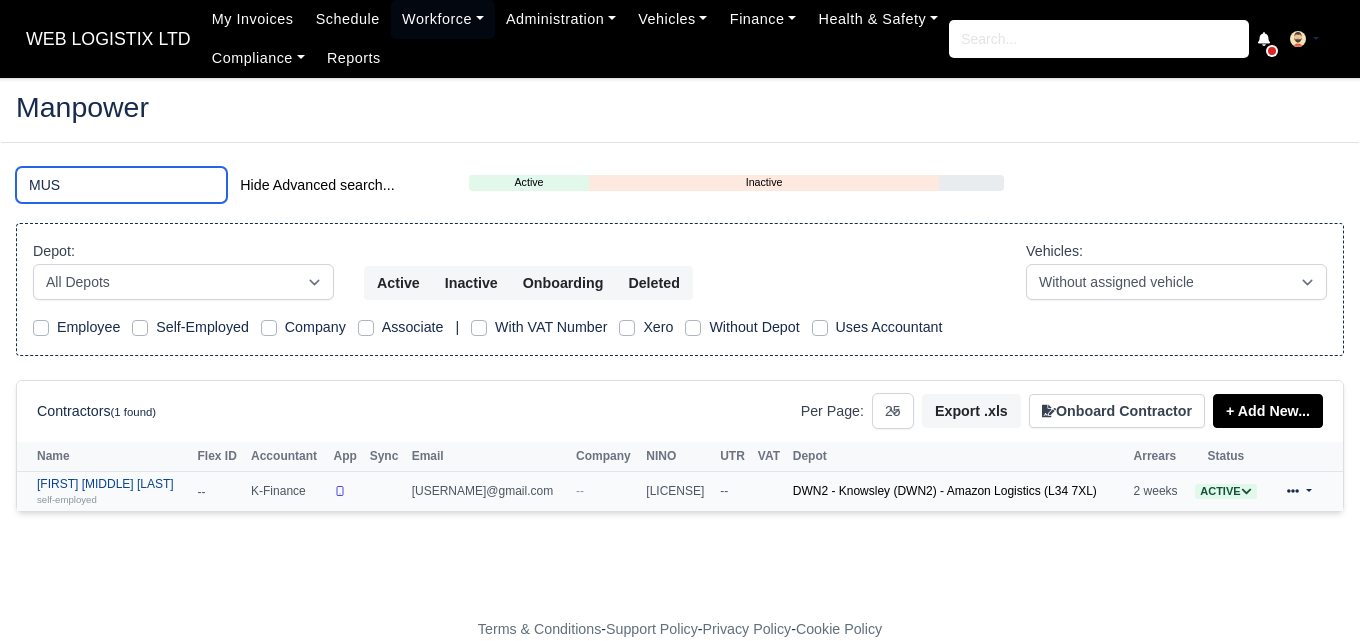 type on "MUS" 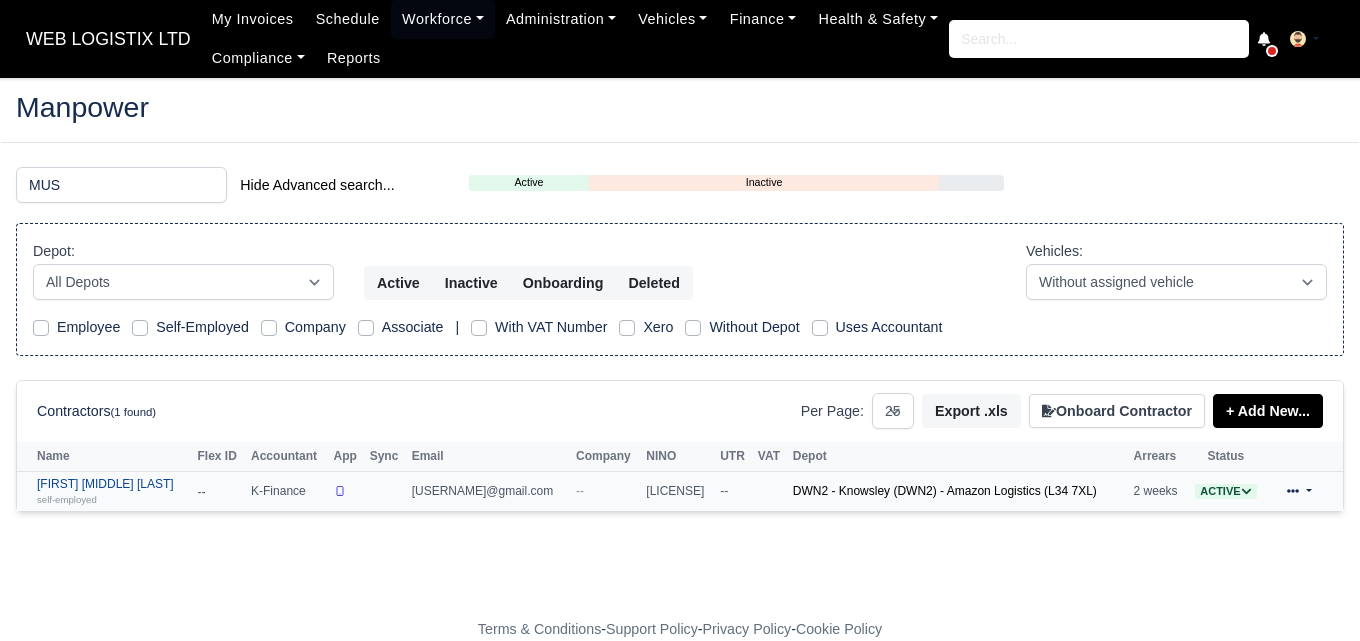 click on "self-employed" at bounding box center [112, 499] 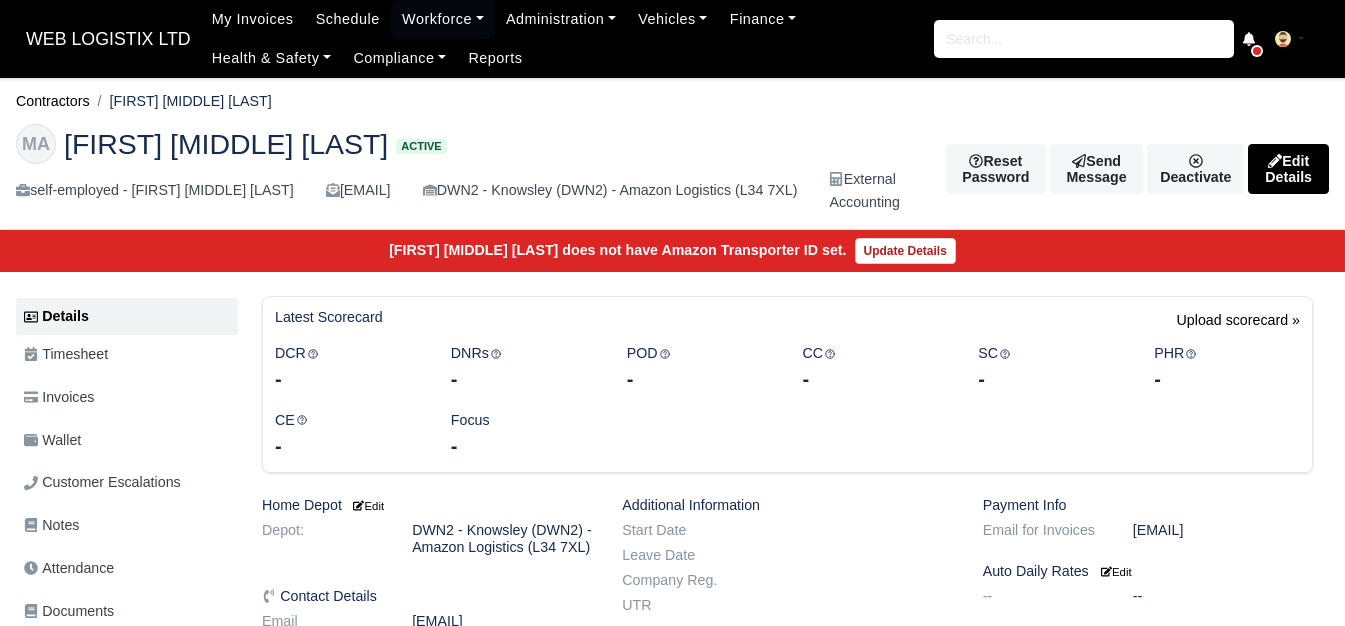 scroll, scrollTop: 0, scrollLeft: 0, axis: both 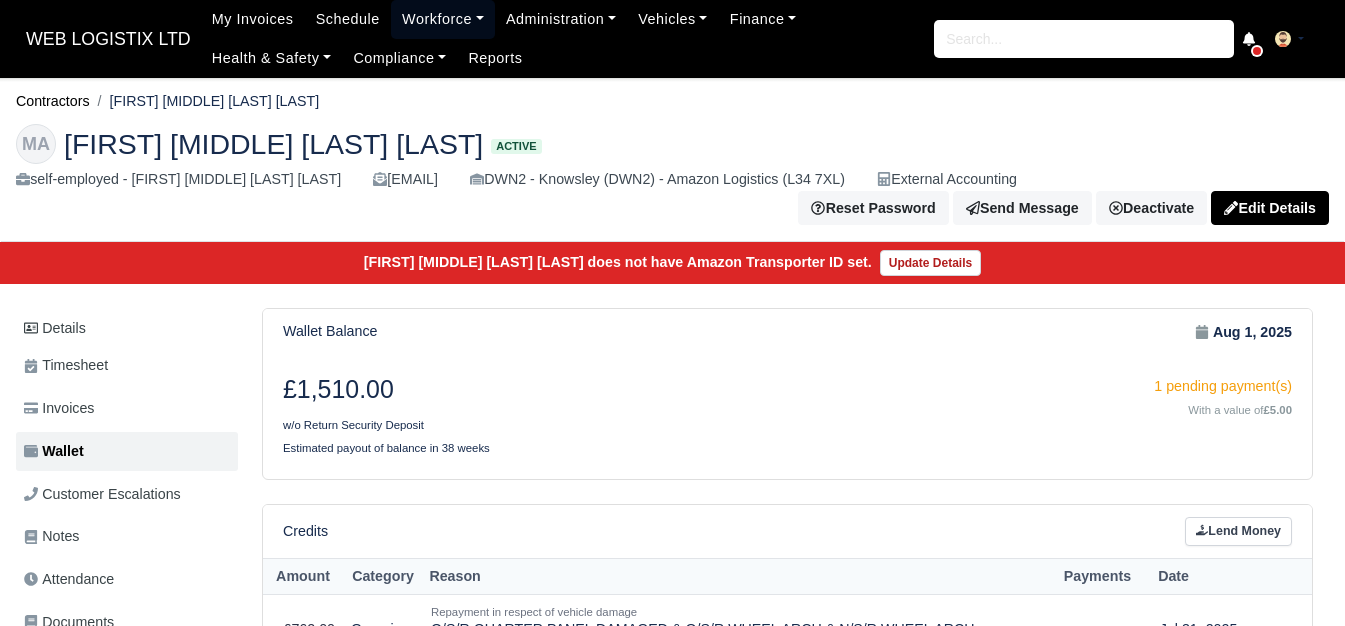 click on "Workforce" at bounding box center (443, 19) 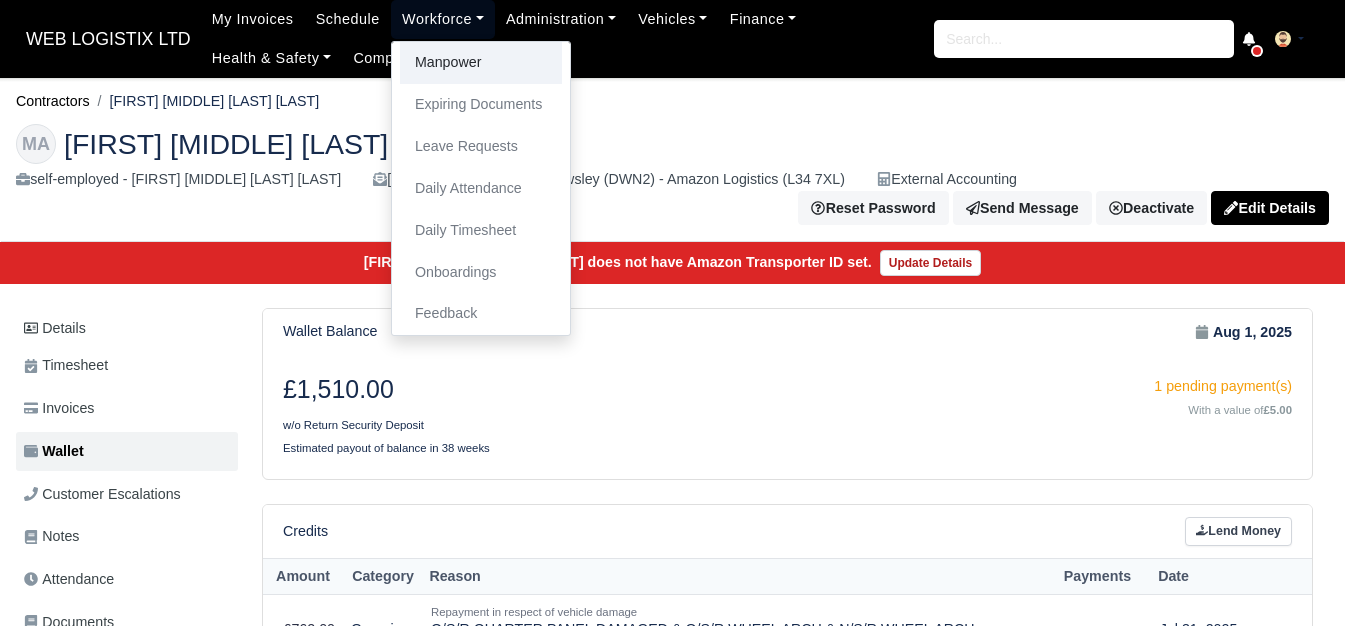 click on "Manpower" at bounding box center [481, 63] 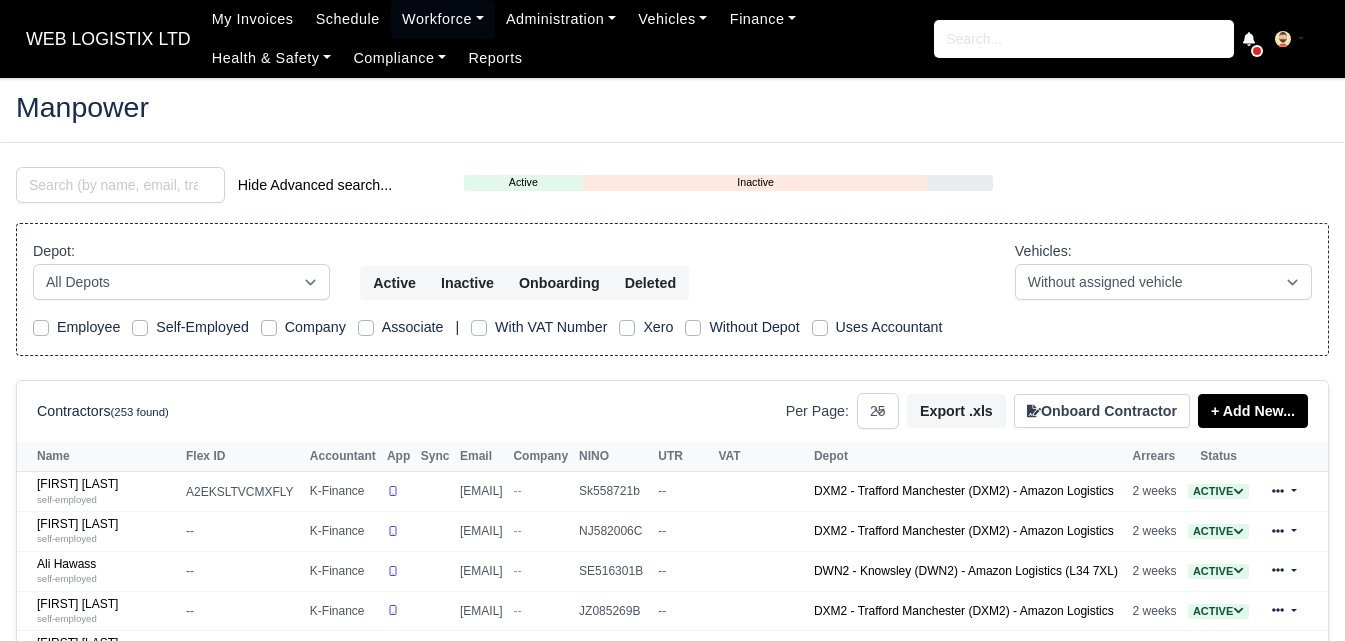 select on "25" 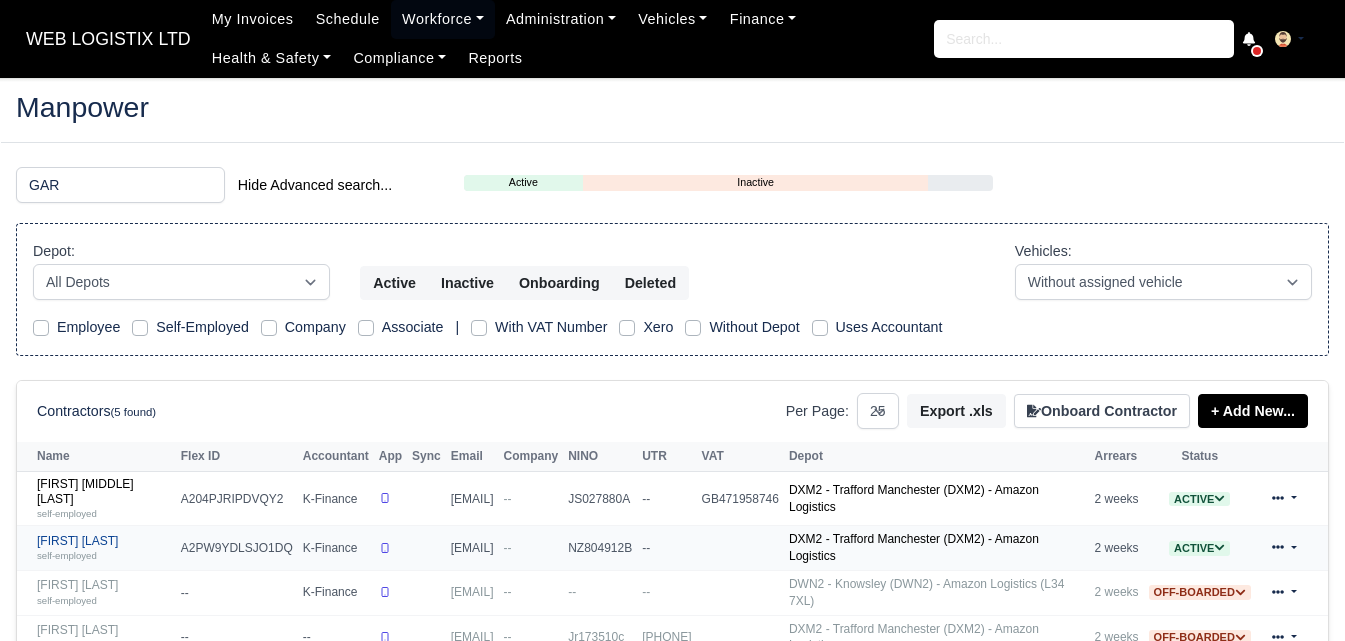 type on "GAR" 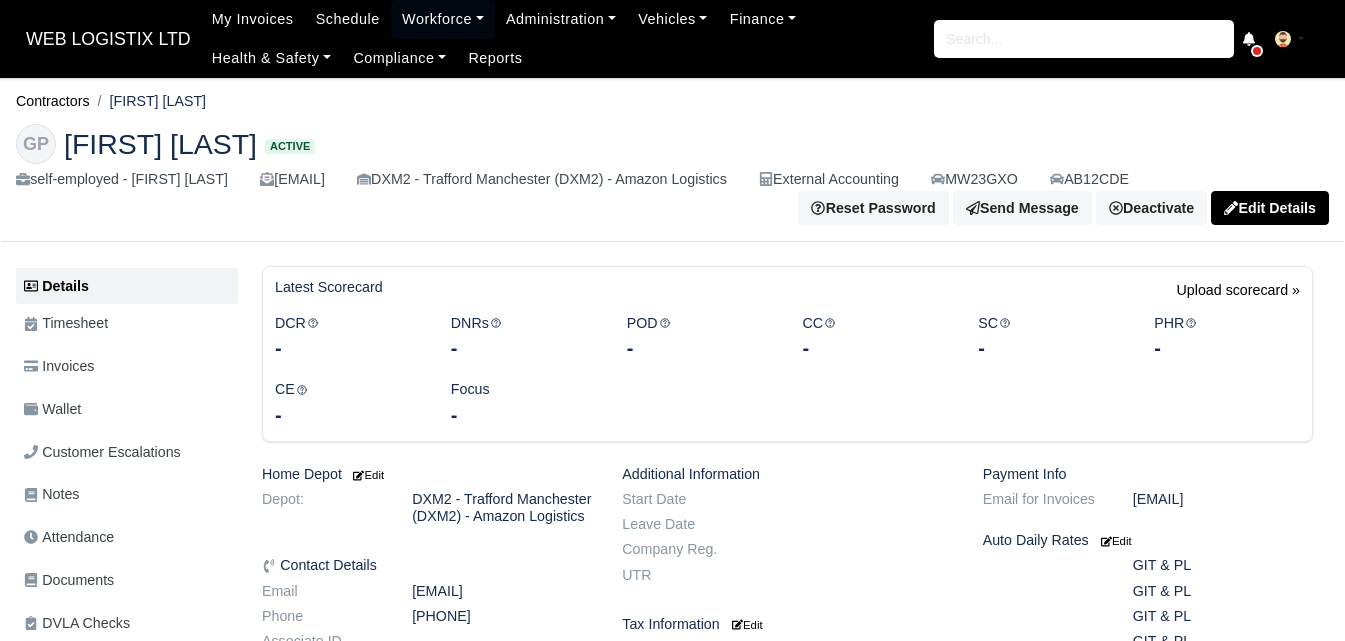 click on "Wallet" at bounding box center [127, 409] 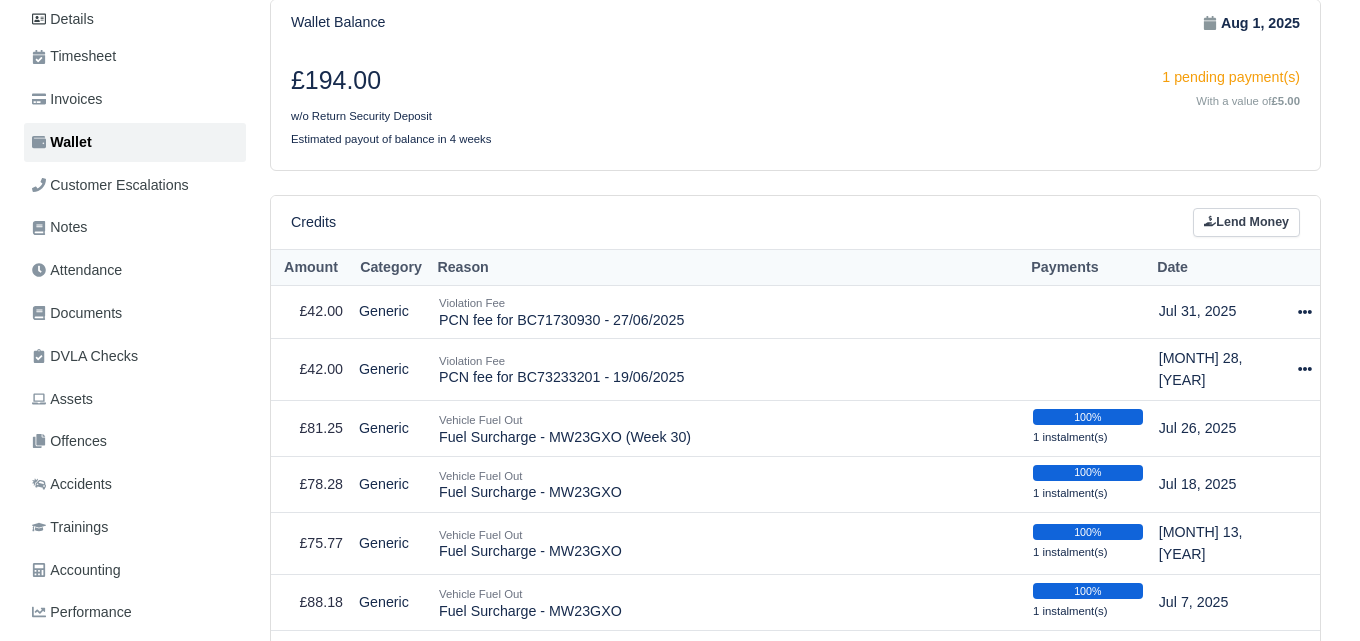 scroll, scrollTop: 303, scrollLeft: 0, axis: vertical 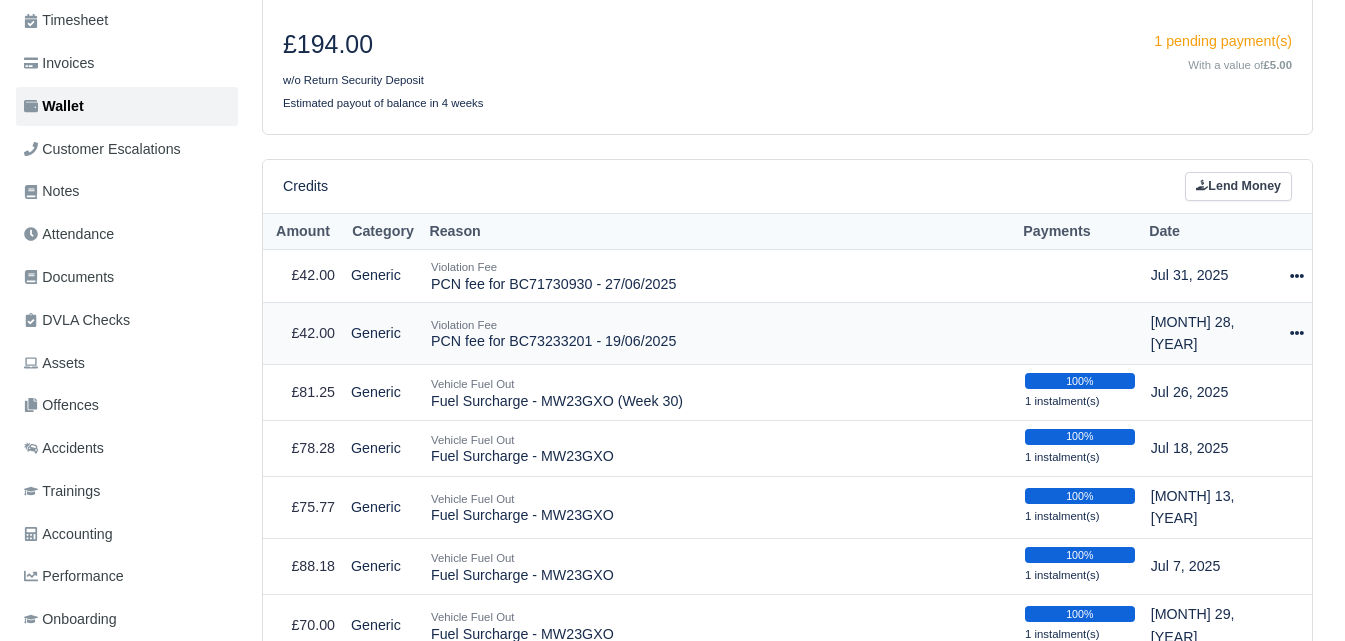 click 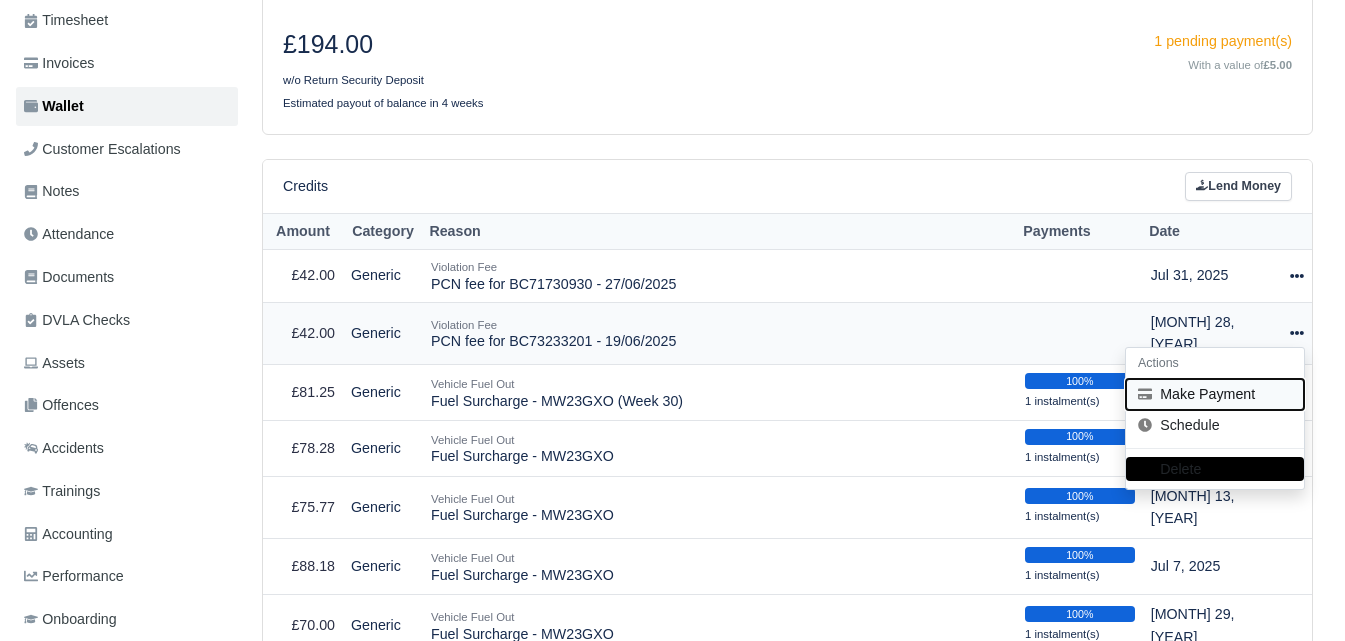 click on "Make Payment" at bounding box center [1215, 394] 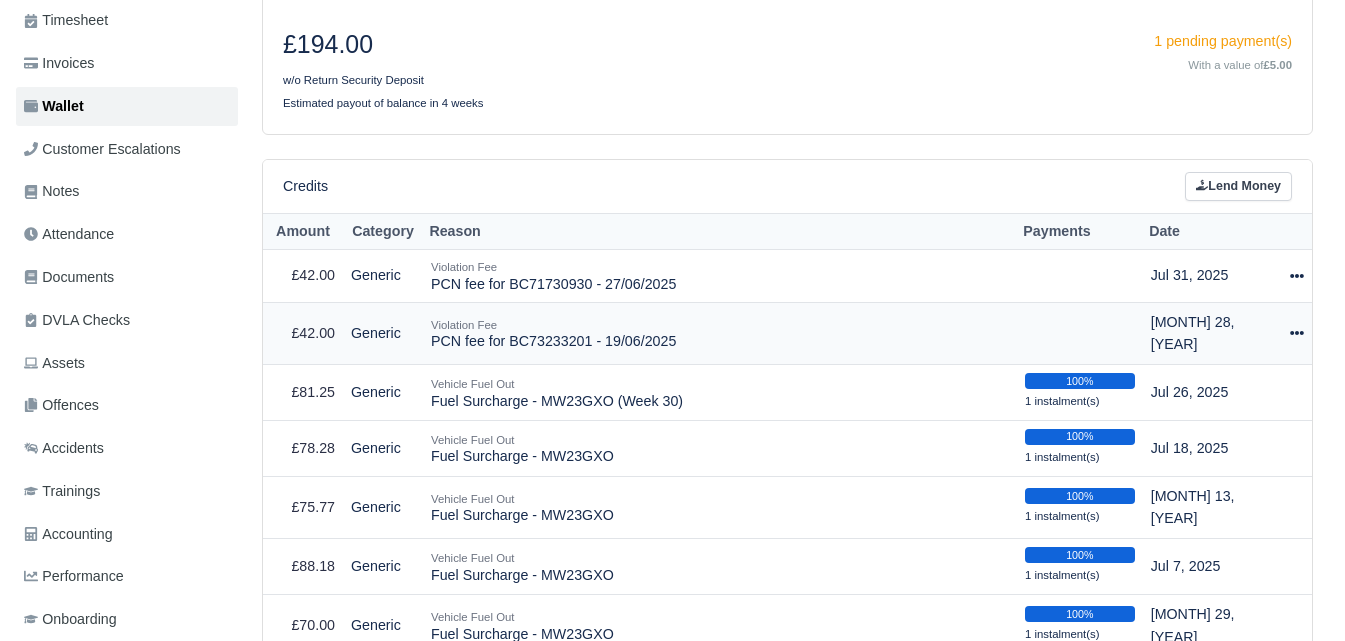 select on "5929" 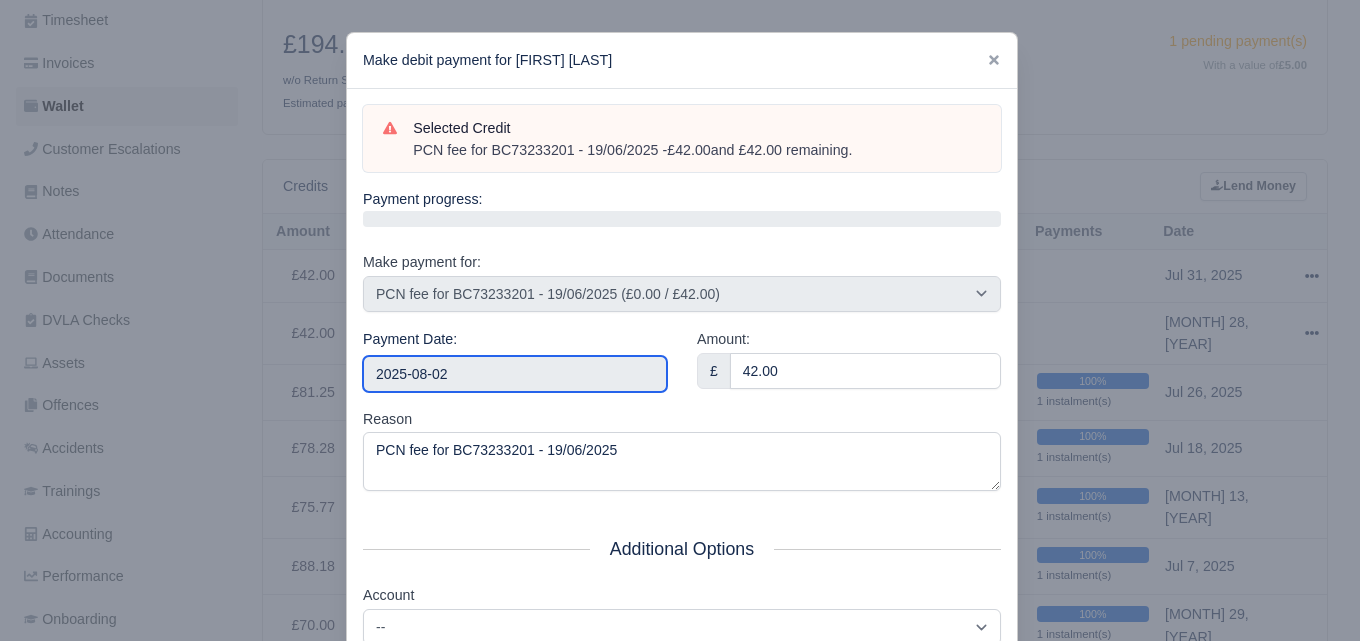 click on "2025-08-02" at bounding box center [515, 374] 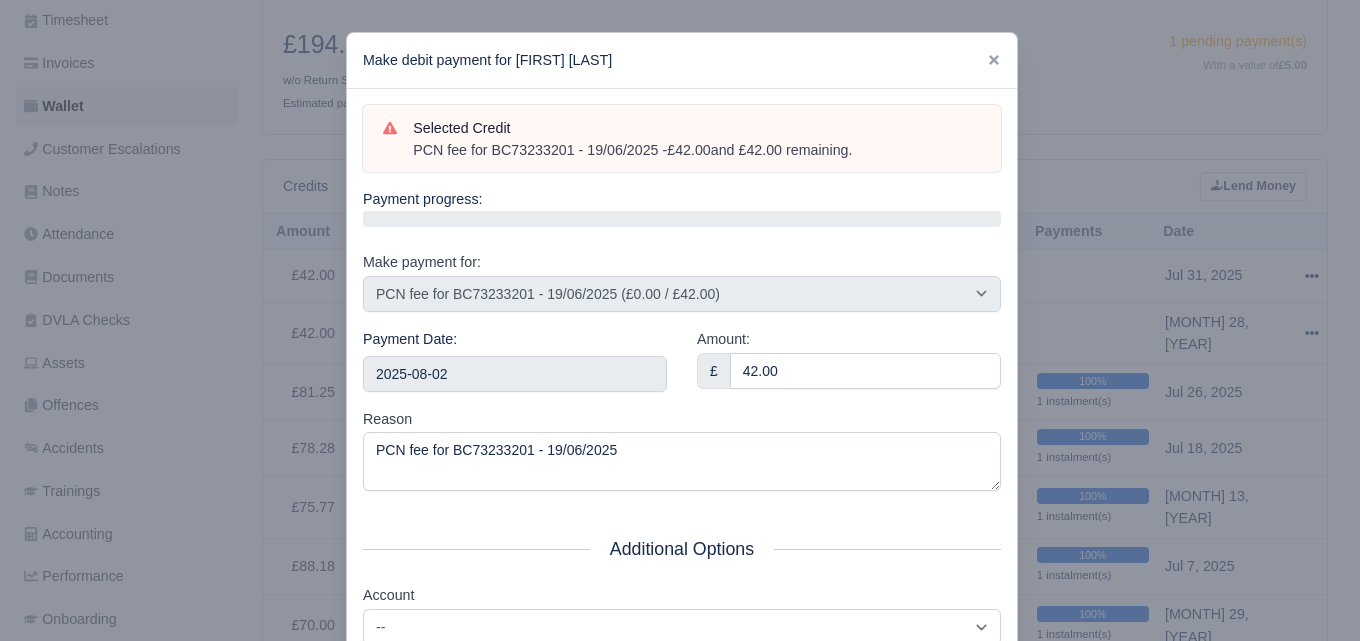click on "Reason
PCN fee for BC73233201 - 19/06/2025" at bounding box center (682, 450) 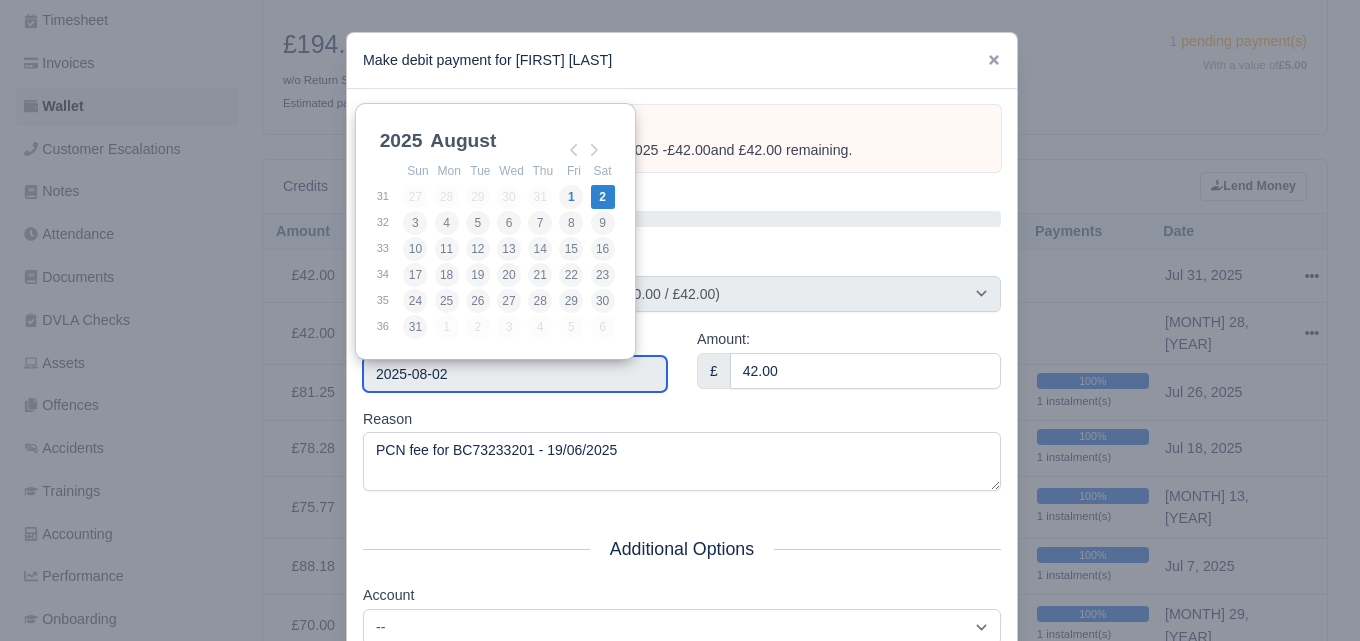 click on "2025-08-02" at bounding box center (515, 374) 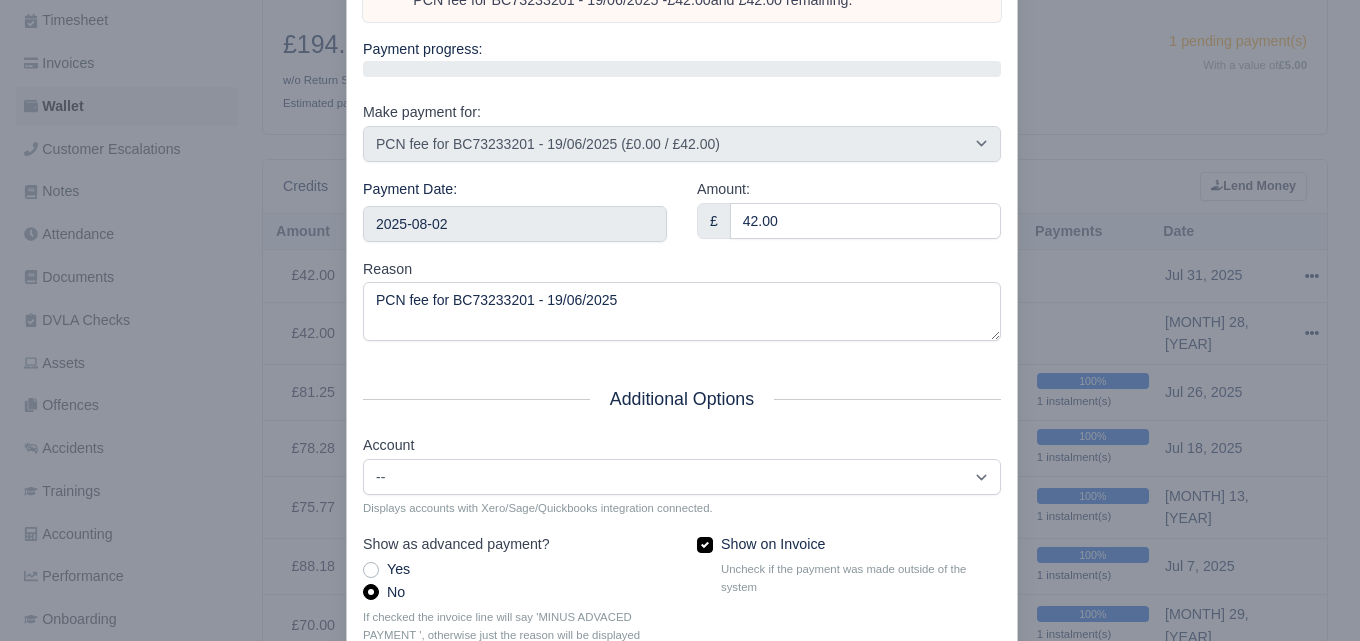 scroll, scrollTop: 287, scrollLeft: 0, axis: vertical 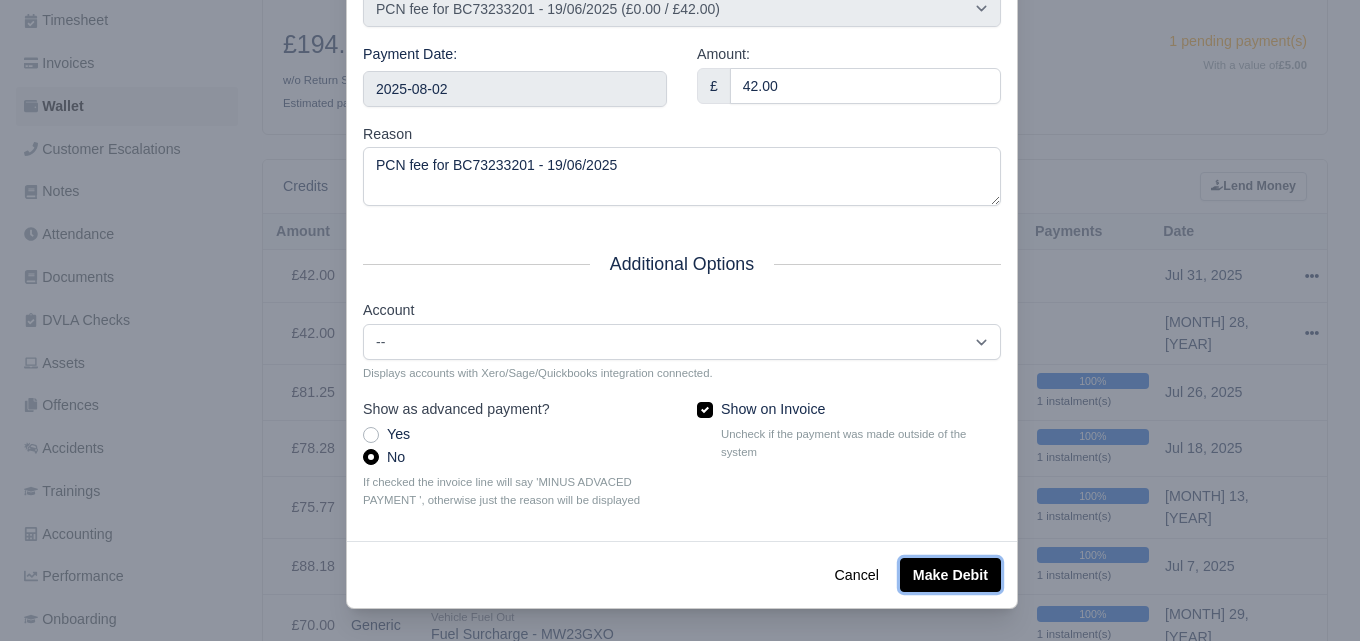 click on "Make Debit" at bounding box center (950, 575) 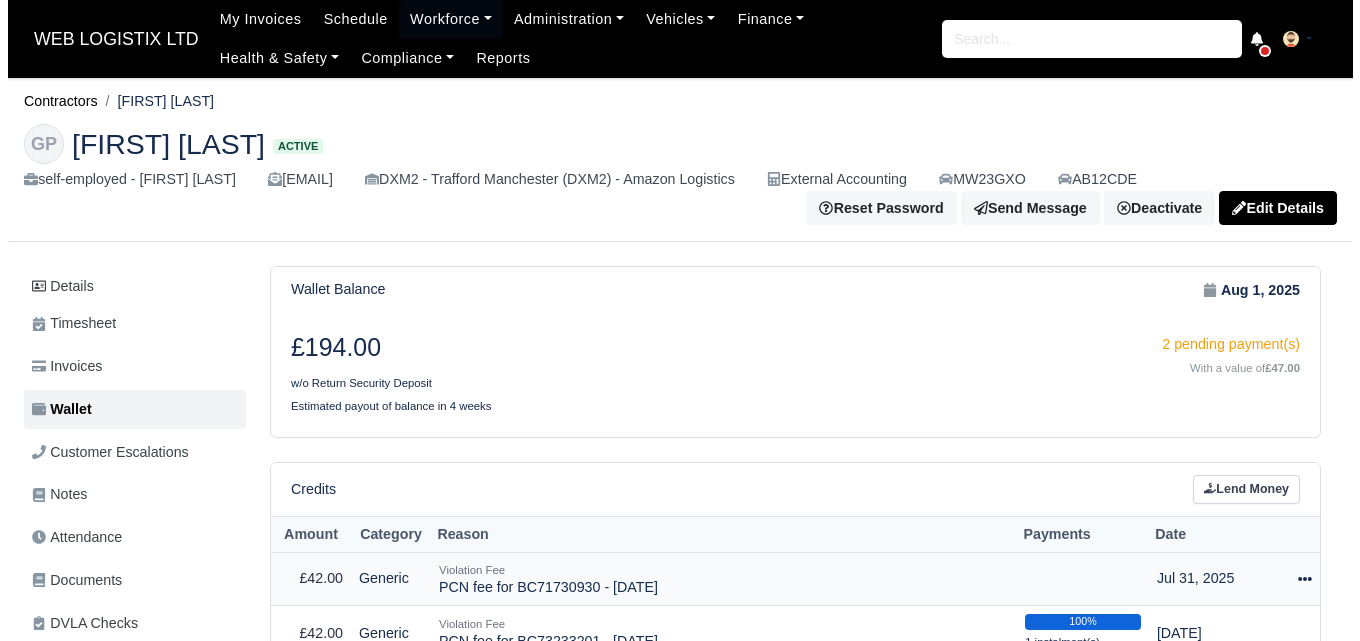scroll, scrollTop: 0, scrollLeft: 0, axis: both 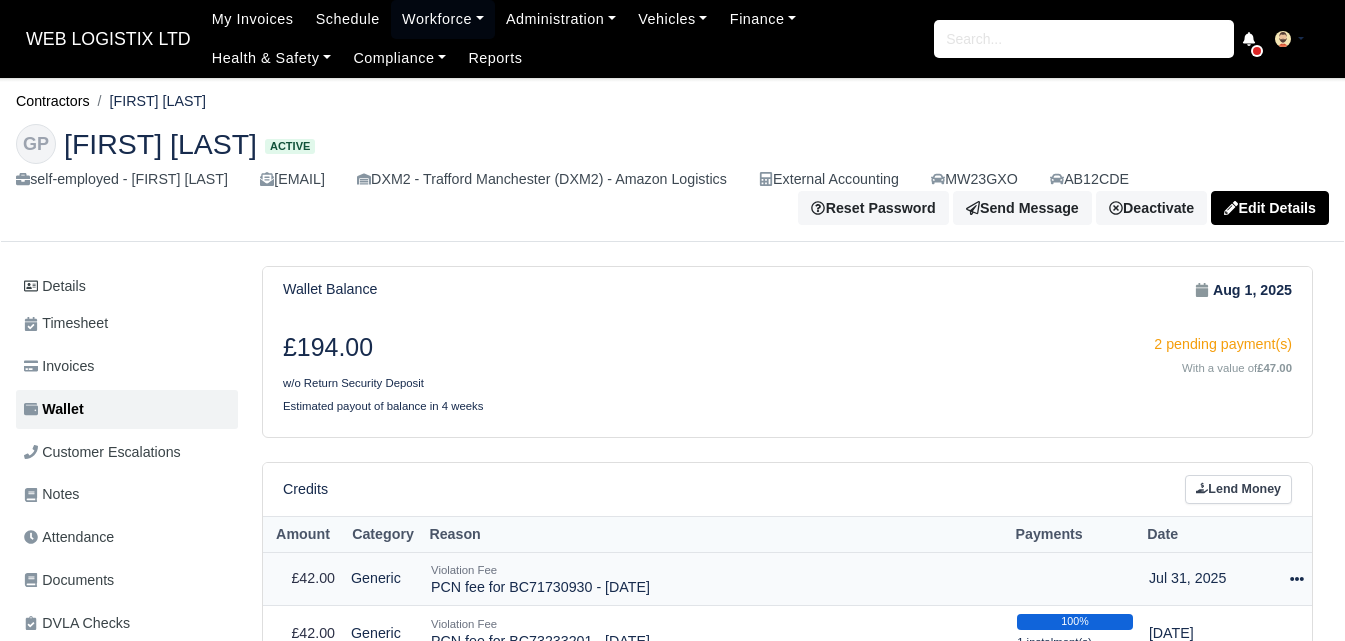 click 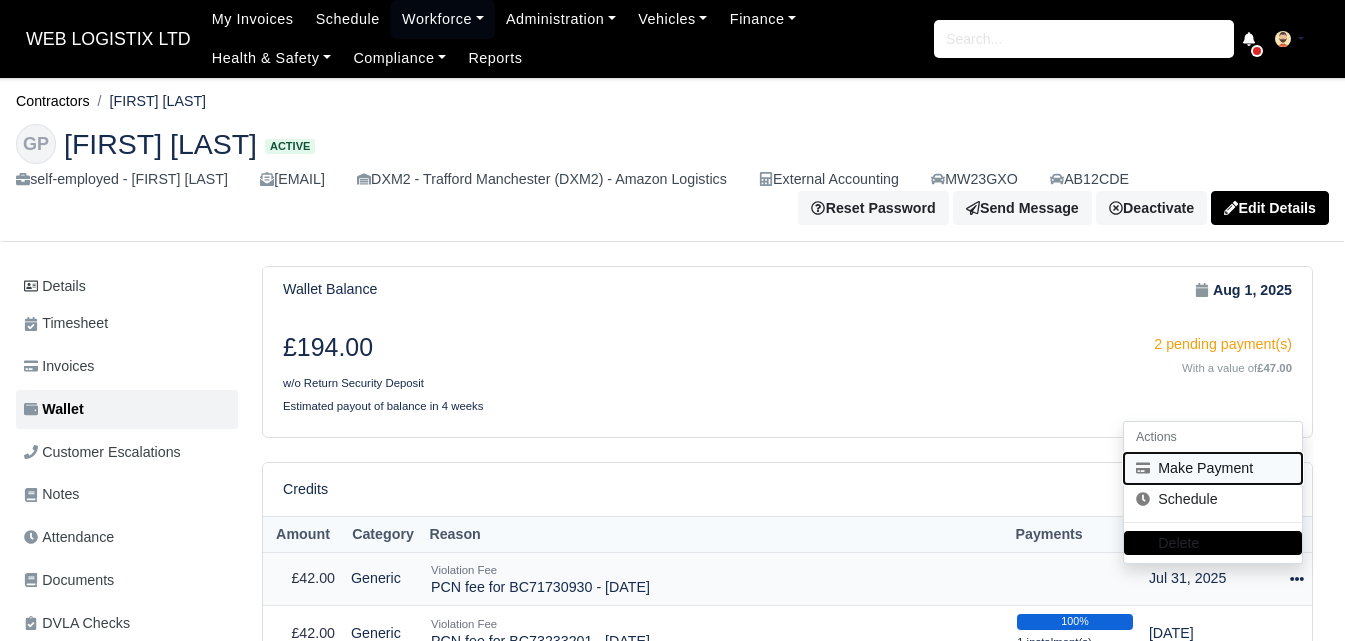 click on "Make Payment" at bounding box center [1213, 468] 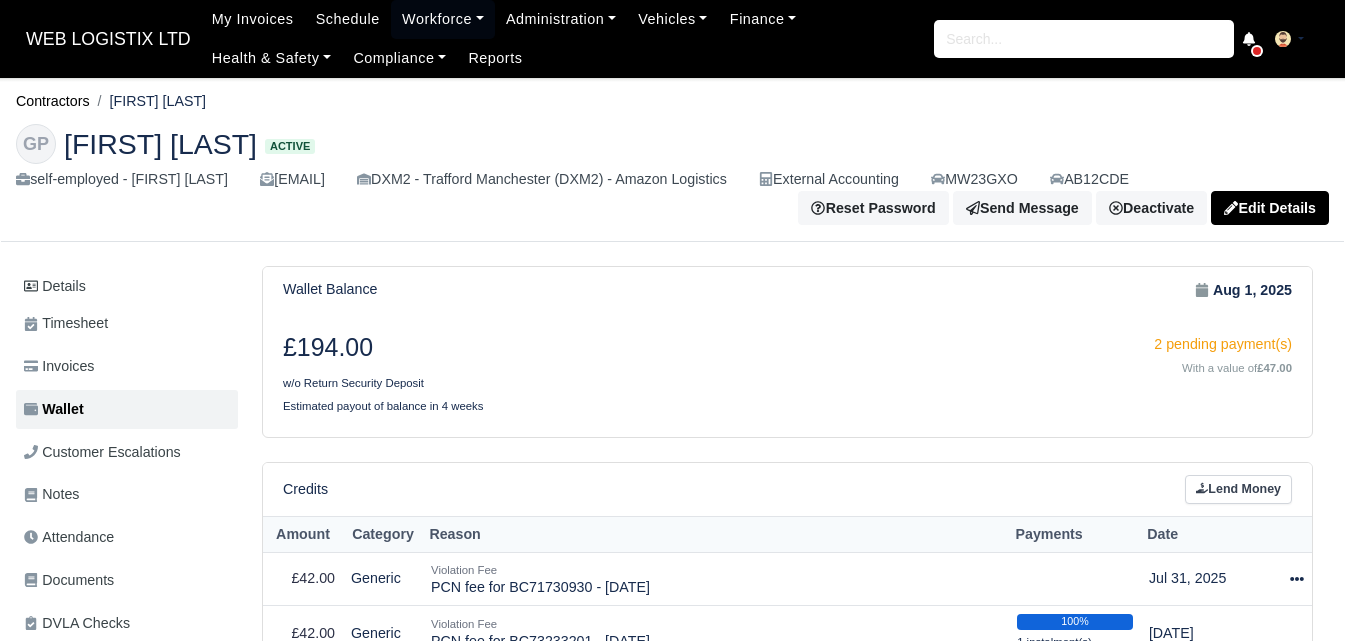 select on "5974" 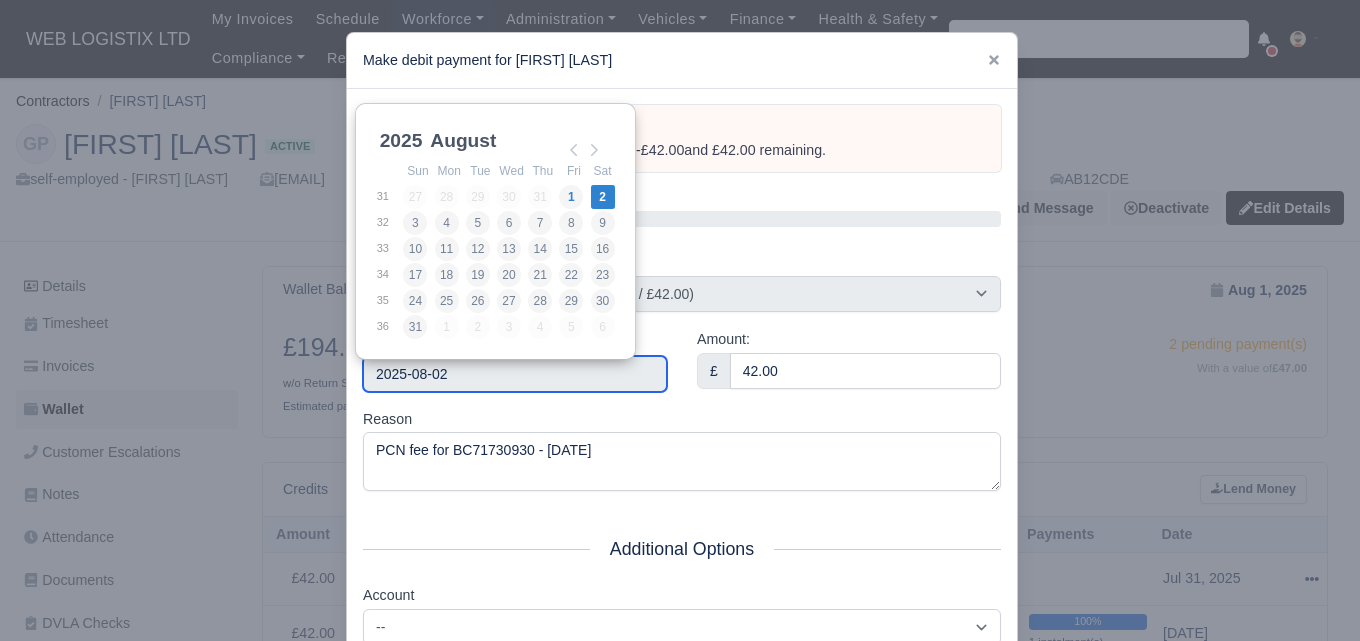 click on "2025-08-02" at bounding box center (515, 374) 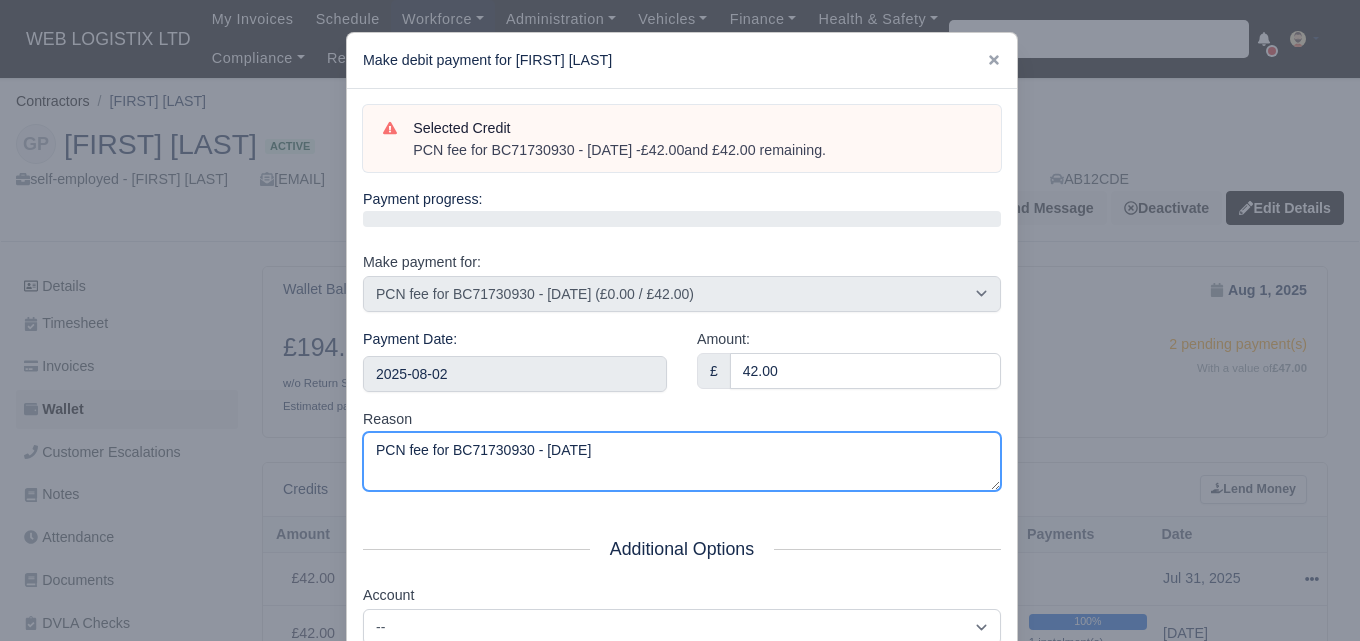 click on "PCN fee for BC71730930 - 27/06/2025" at bounding box center [682, 461] 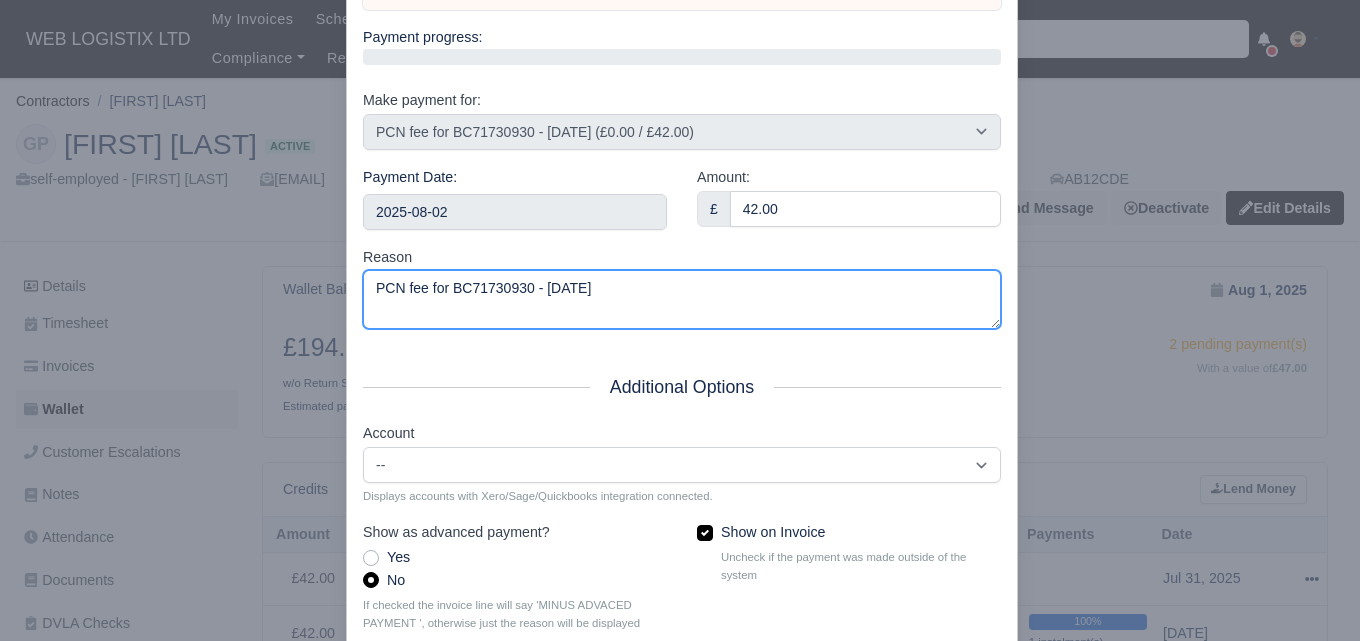 scroll, scrollTop: 287, scrollLeft: 0, axis: vertical 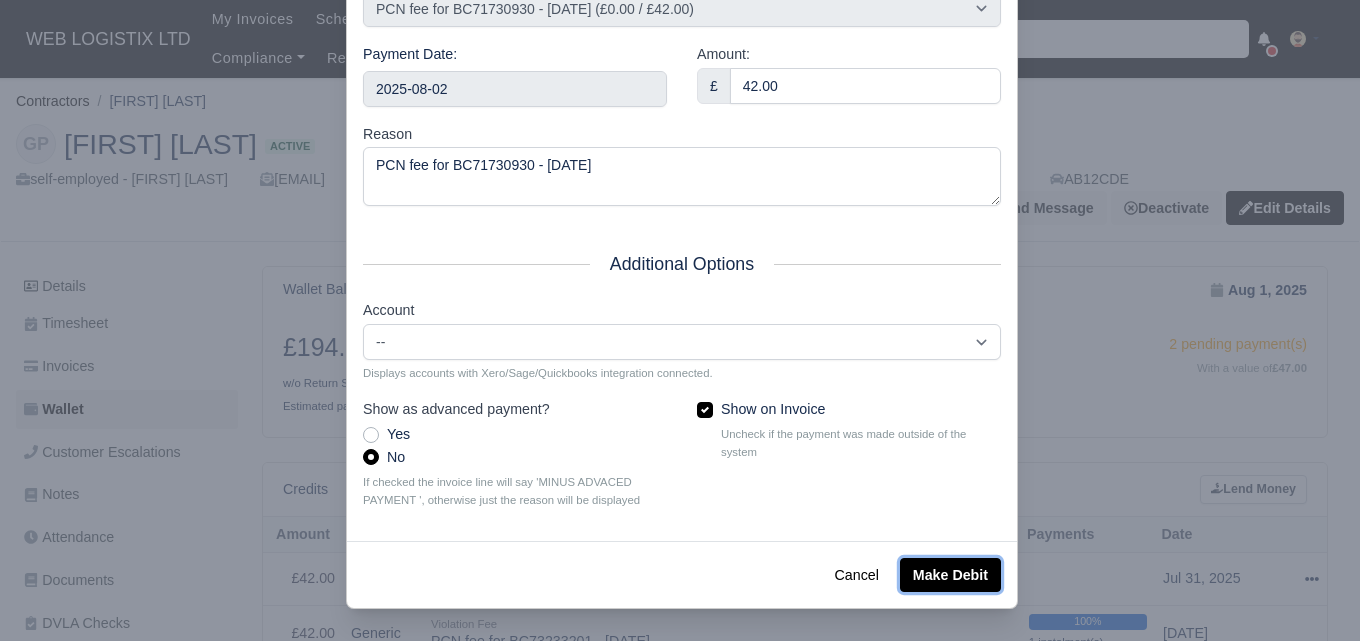 click on "Make Debit" at bounding box center (950, 575) 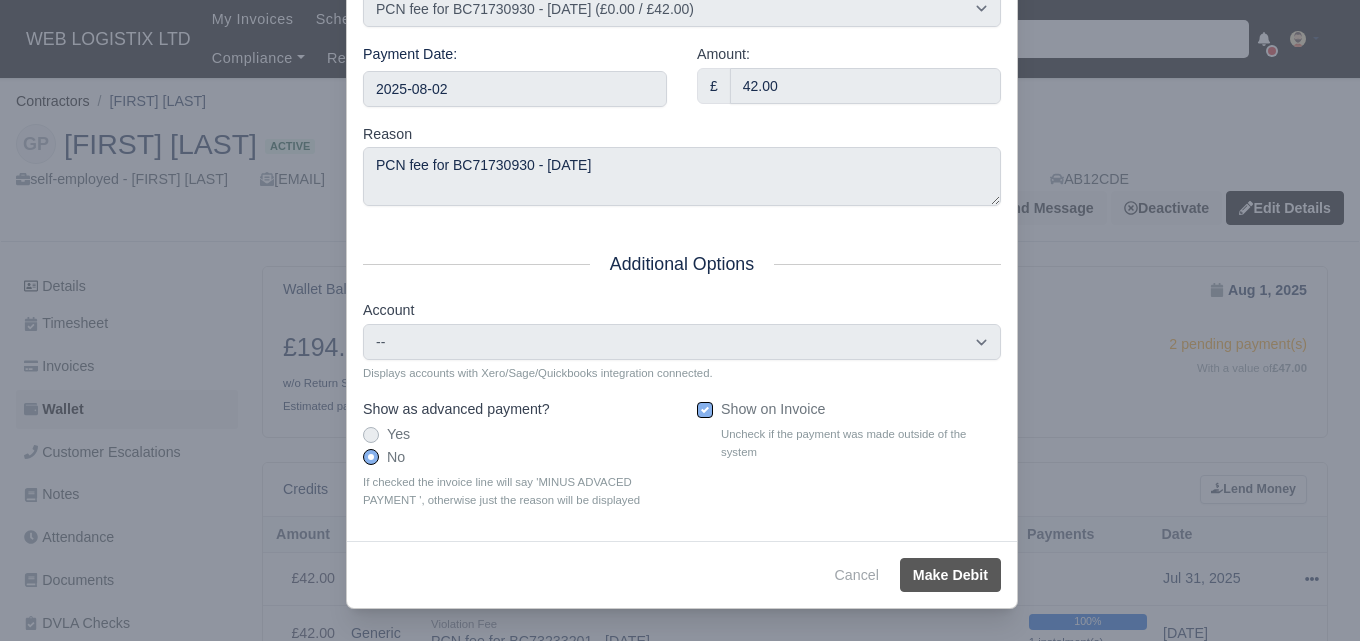 type on "2025-08-02T23:59:59+01:00" 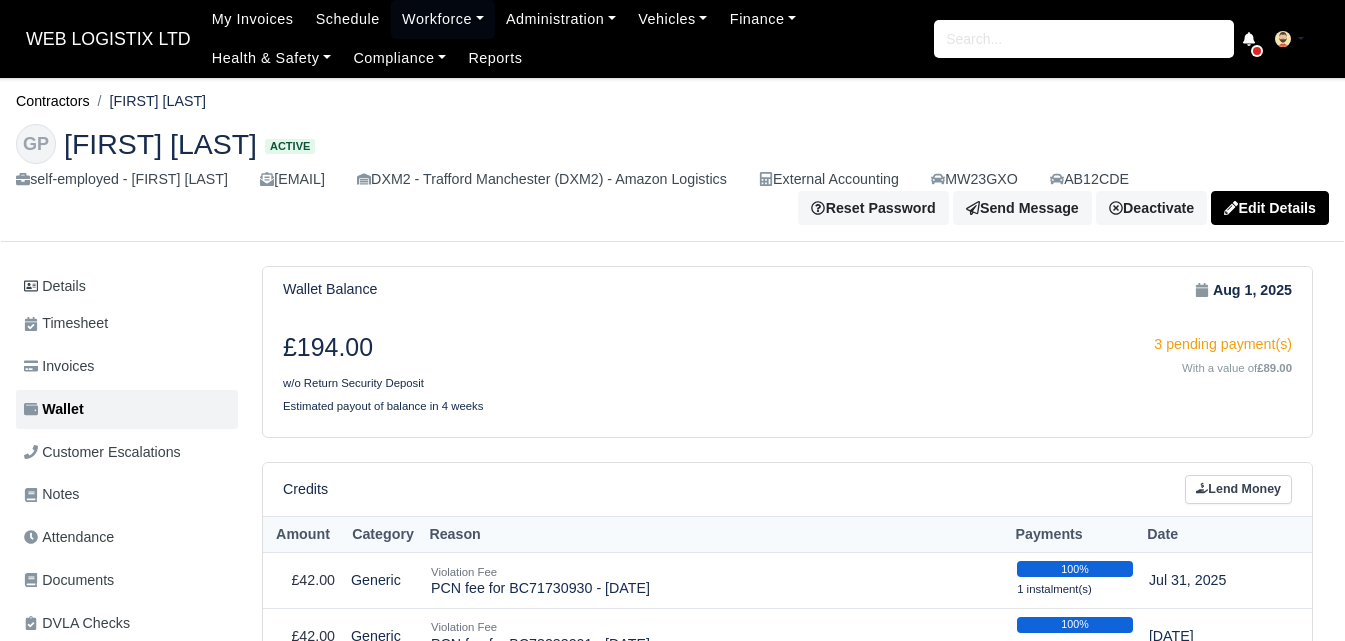scroll, scrollTop: 0, scrollLeft: 0, axis: both 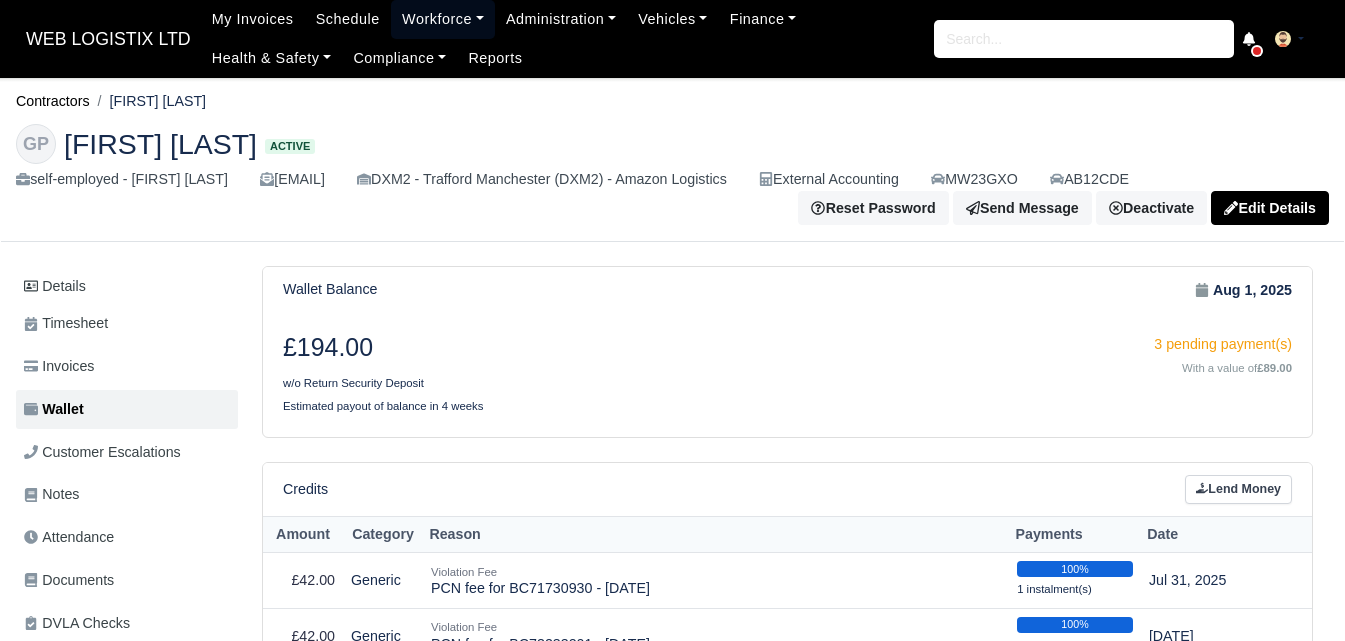 drag, startPoint x: 407, startPoint y: 10, endPoint x: 415, endPoint y: 25, distance: 17 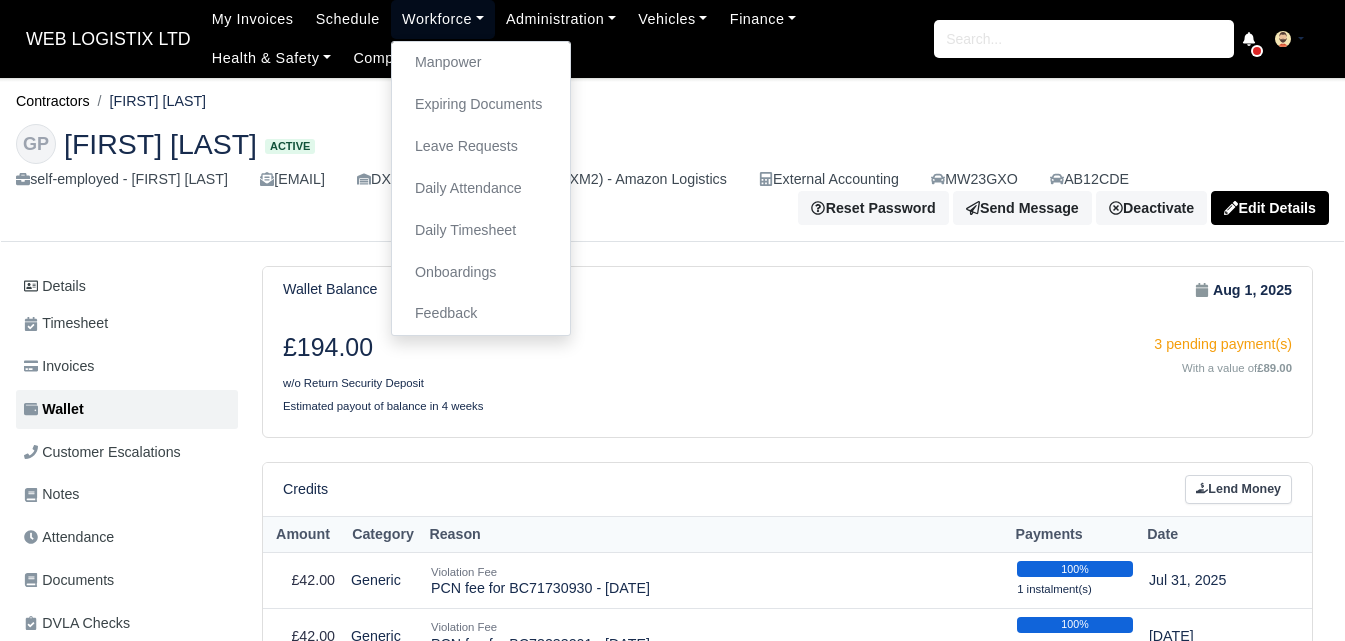 click on "Workforce" at bounding box center (443, 19) 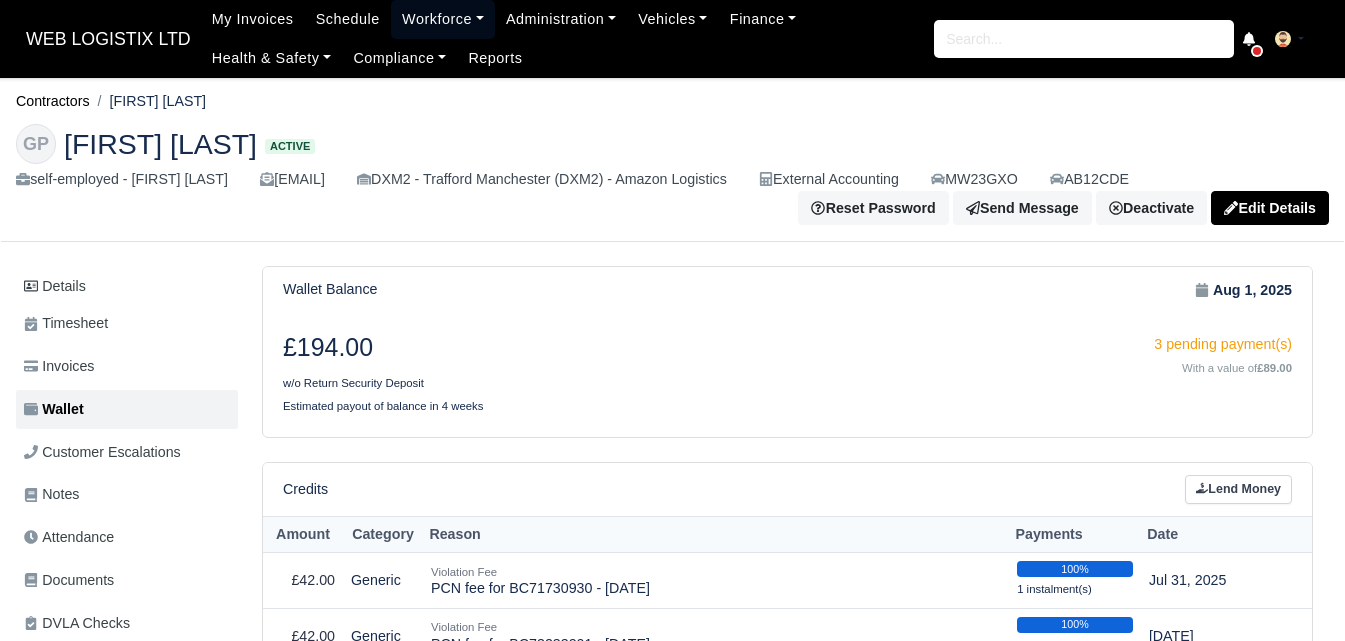 click on "Workforce" at bounding box center [443, 19] 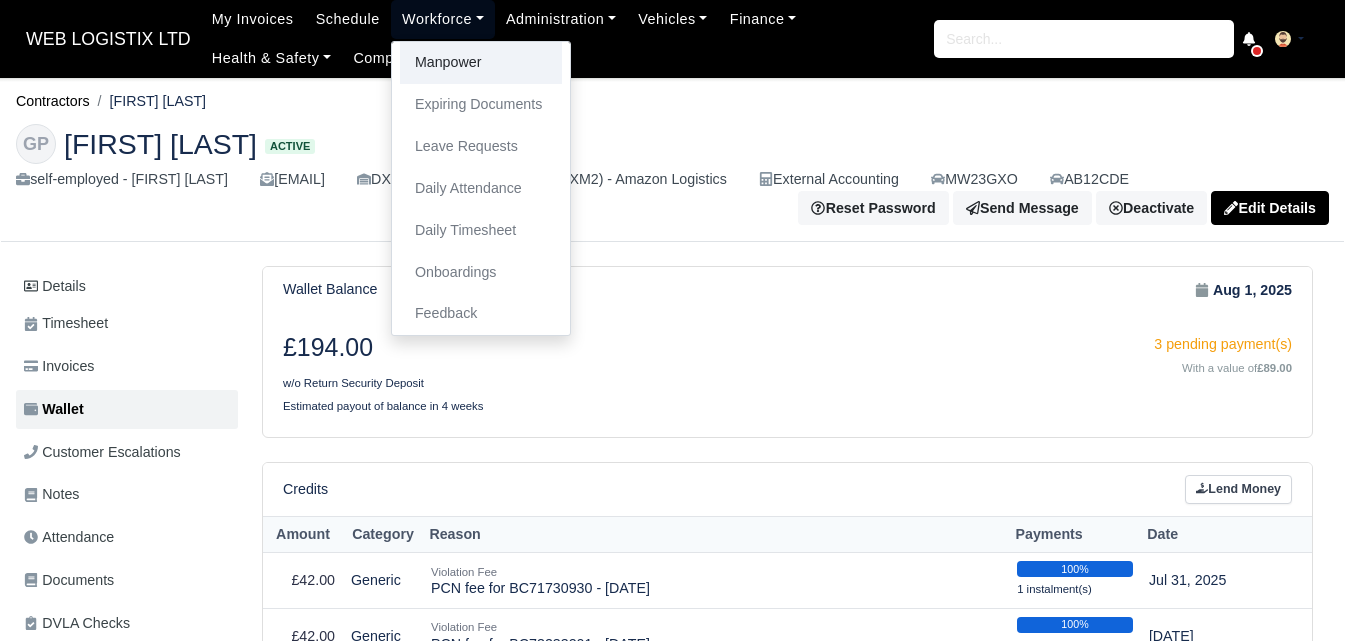 click on "Manpower" at bounding box center [481, 63] 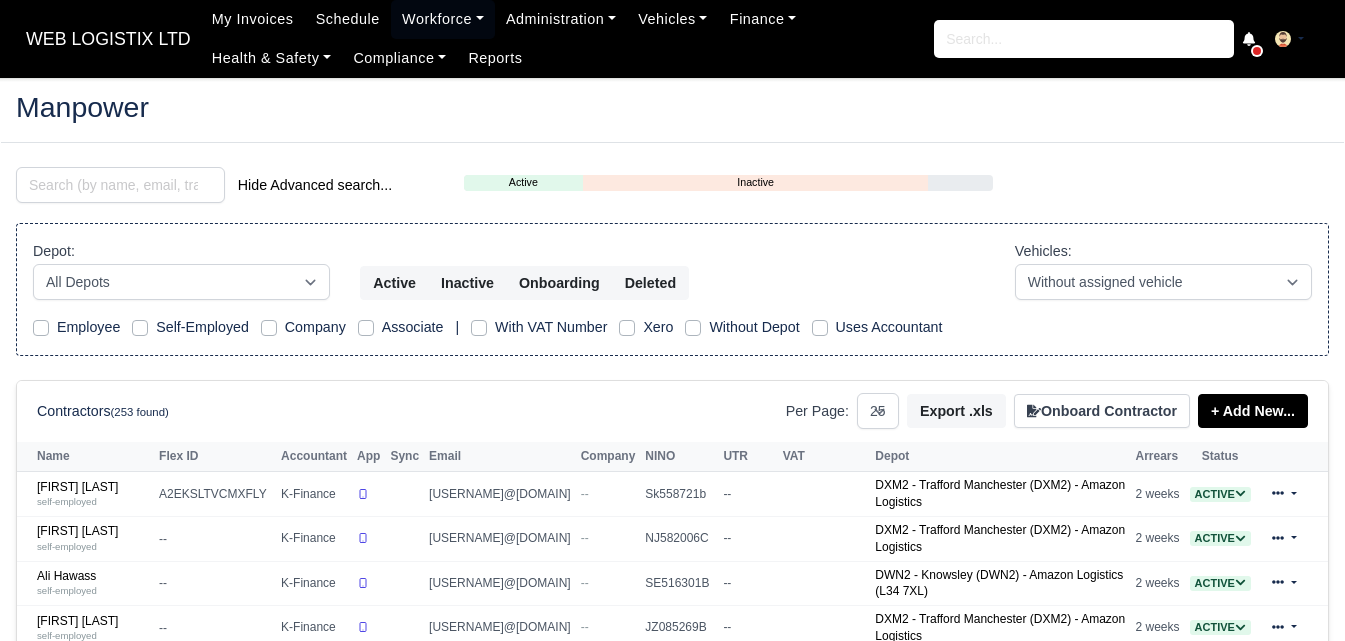 select on "25" 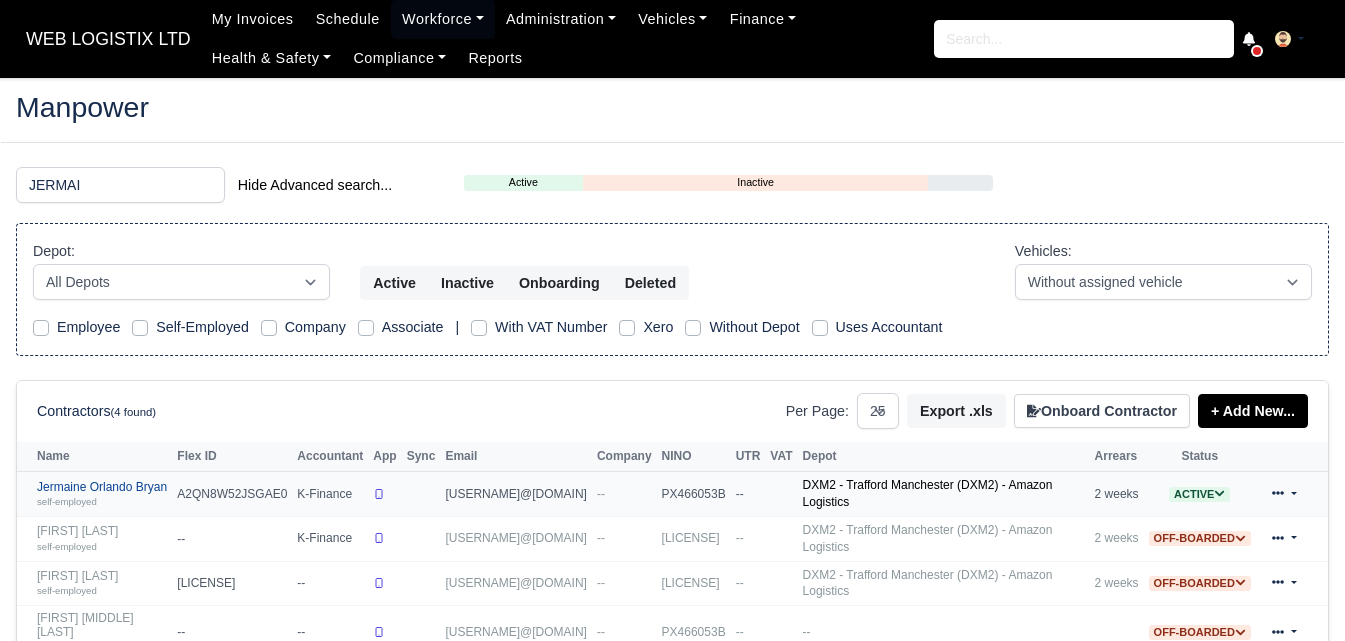 type on "JERMAI" 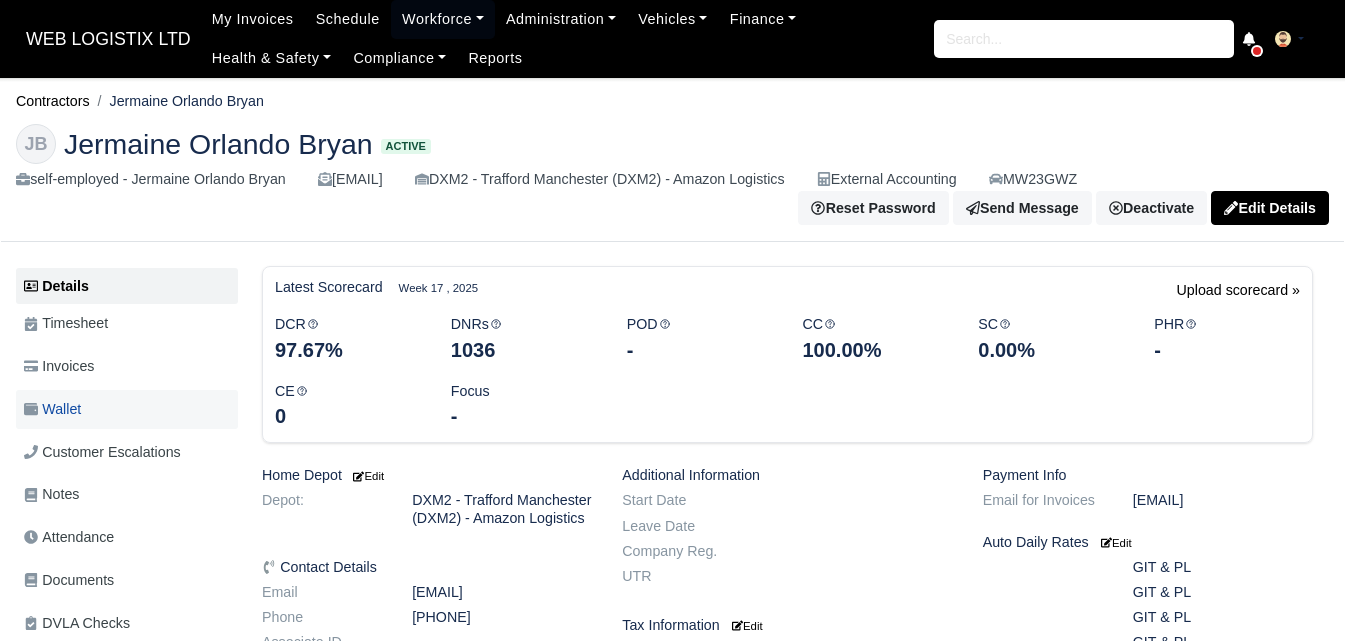 scroll, scrollTop: 0, scrollLeft: 0, axis: both 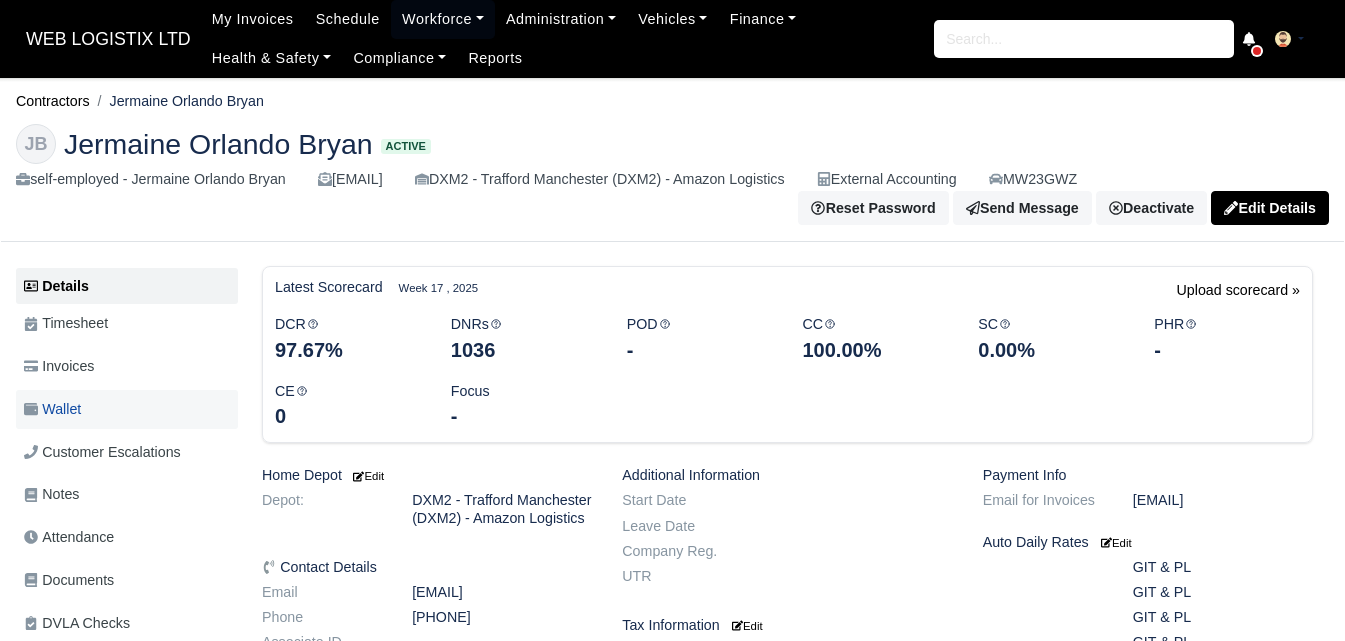 click on "Wallet" at bounding box center [127, 409] 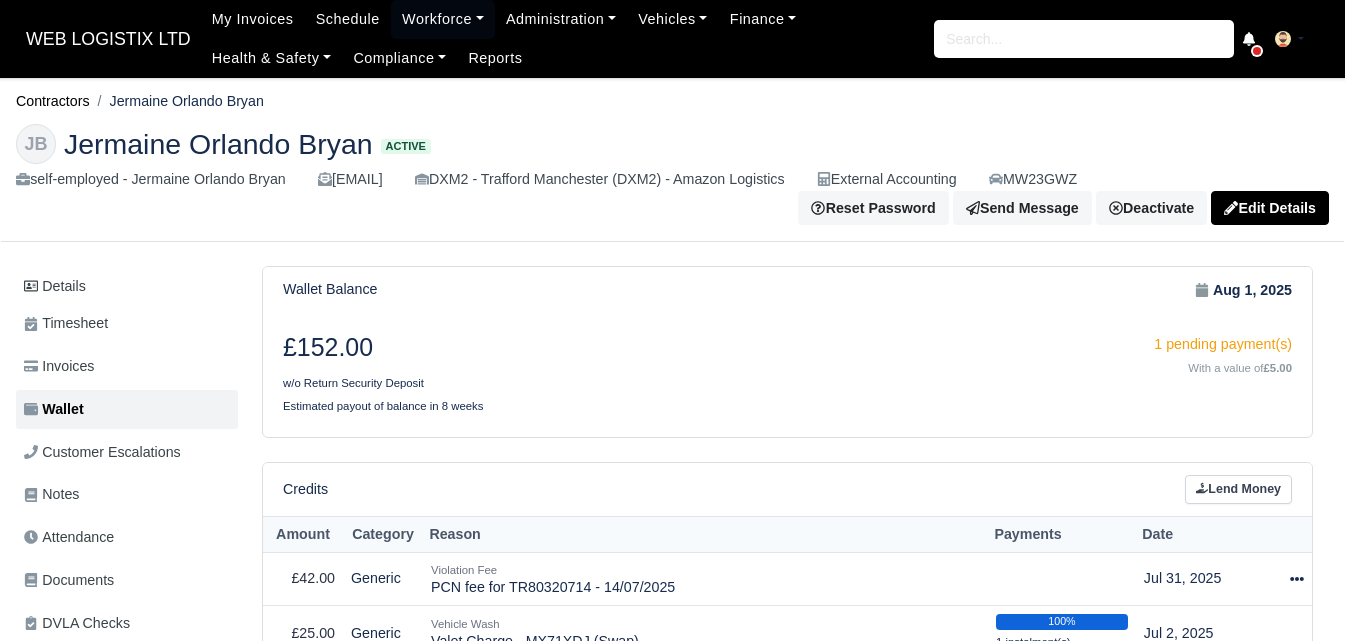scroll, scrollTop: 0, scrollLeft: 0, axis: both 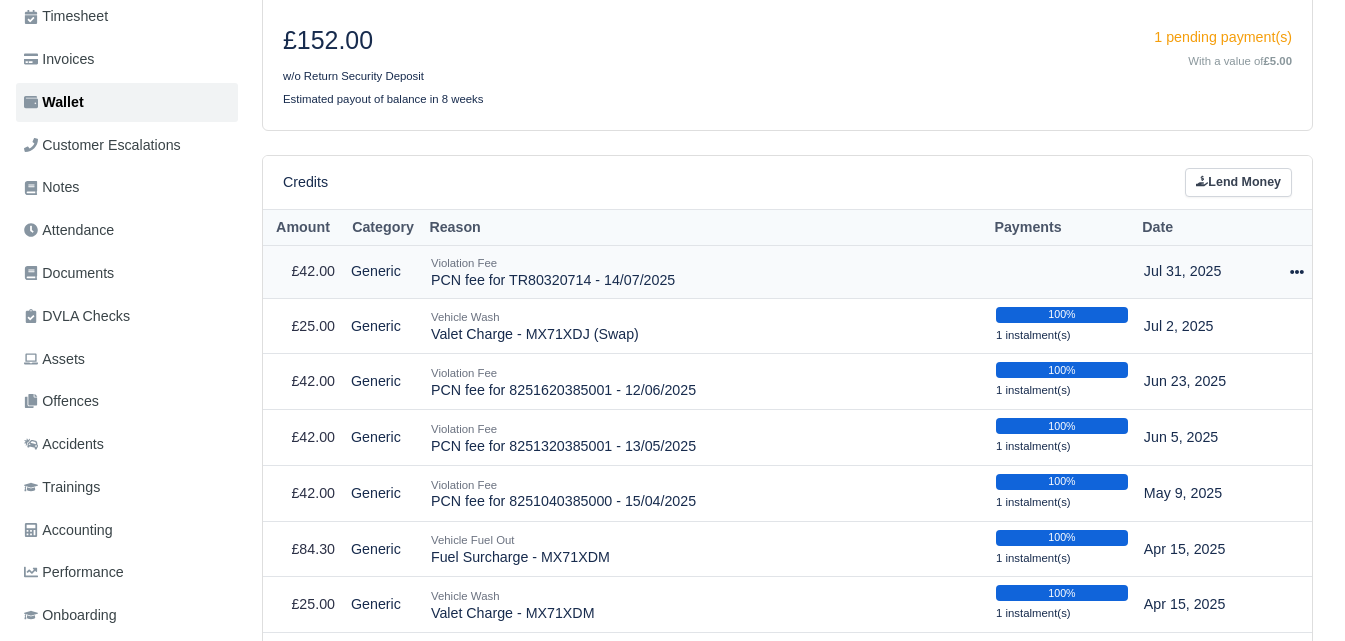 click 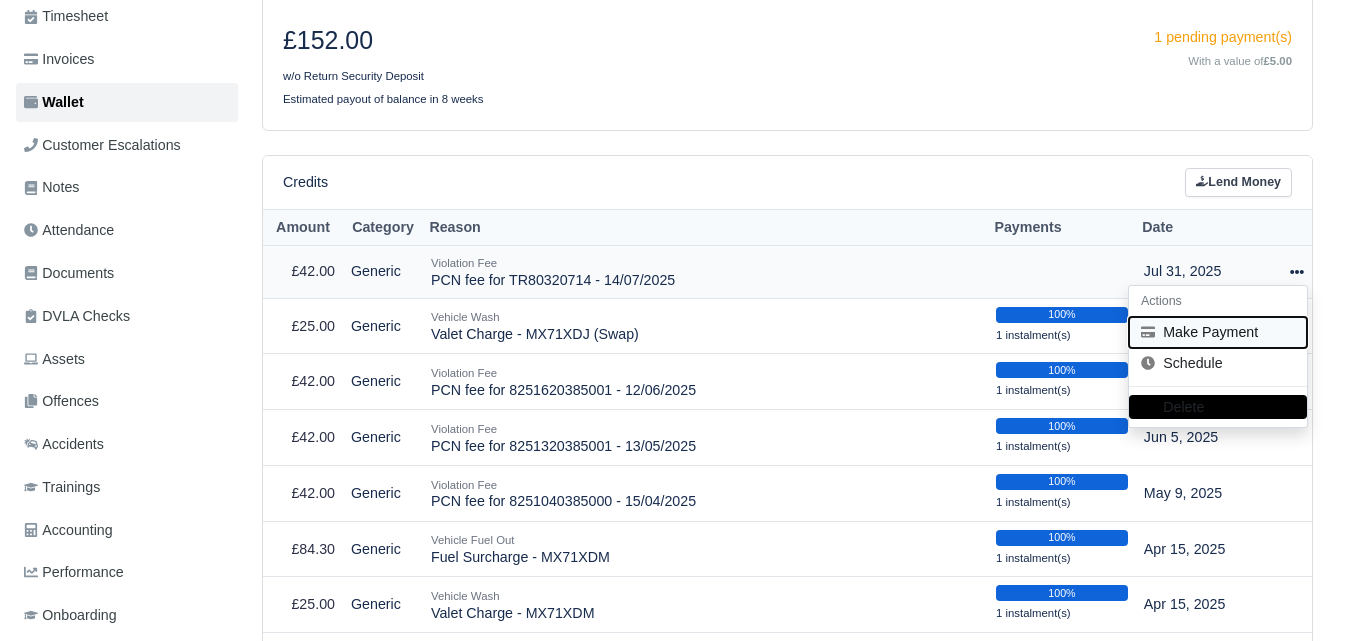 click on "Make Payment" at bounding box center [1218, 332] 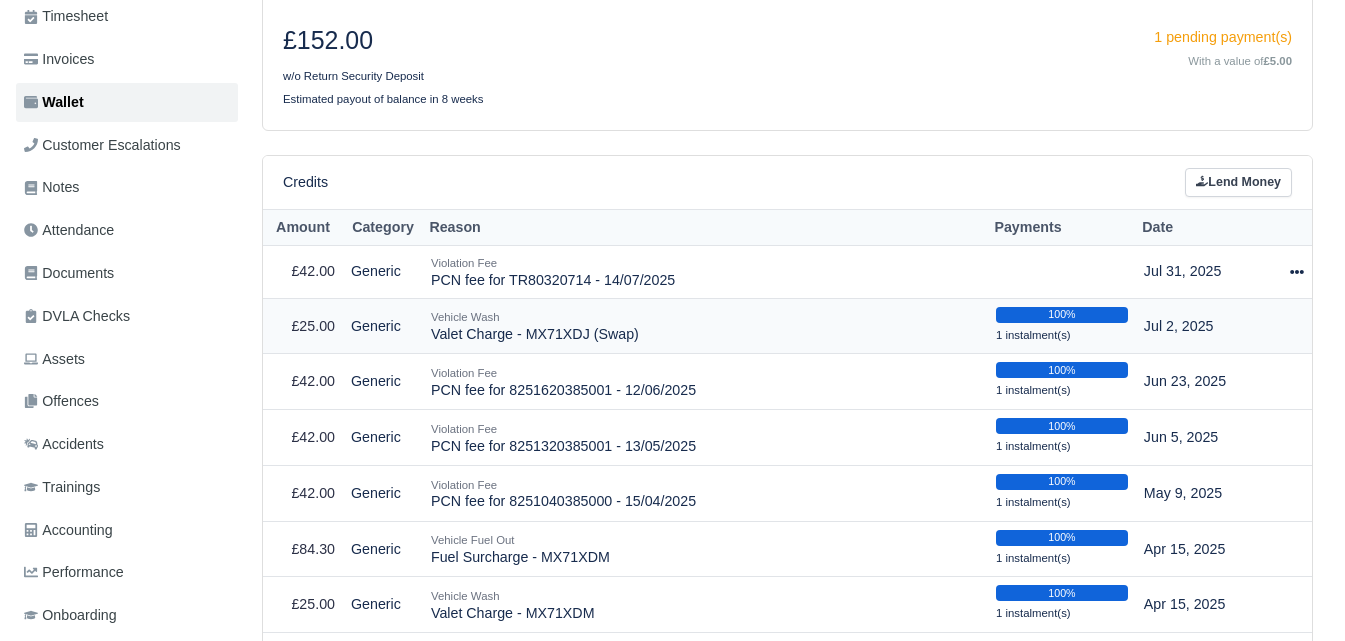 select on "5972" 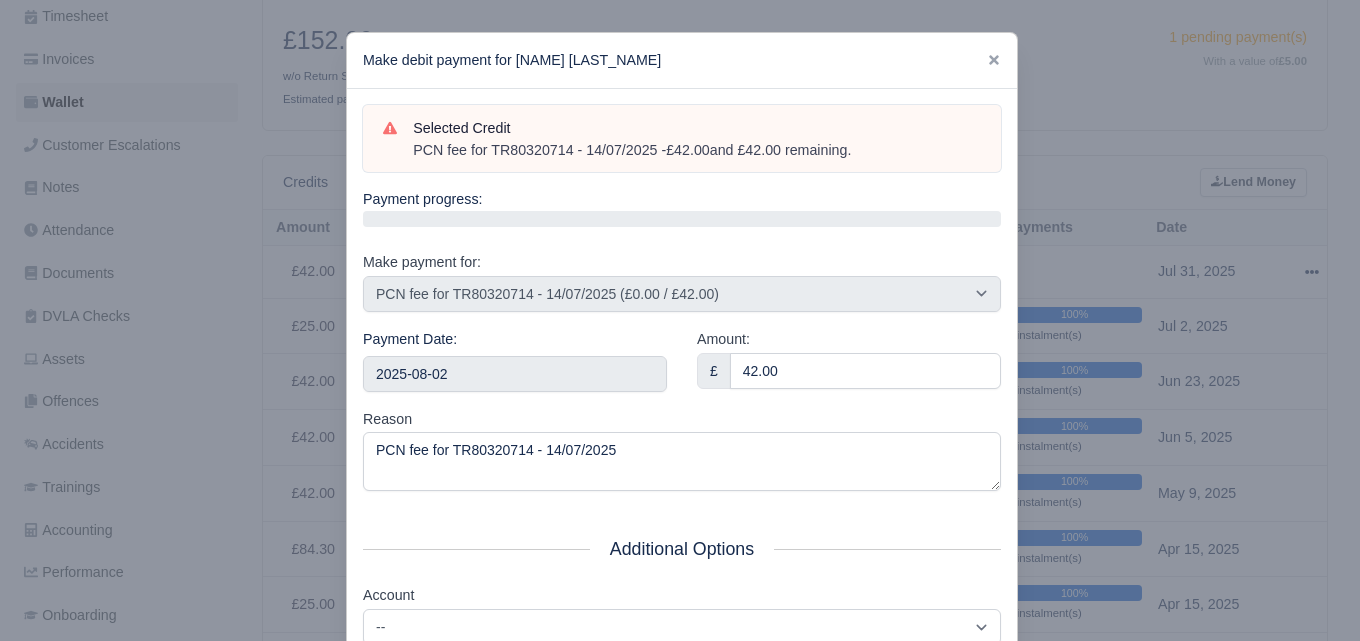 click on "Payment Date:
2025-08-02" at bounding box center (515, 368) 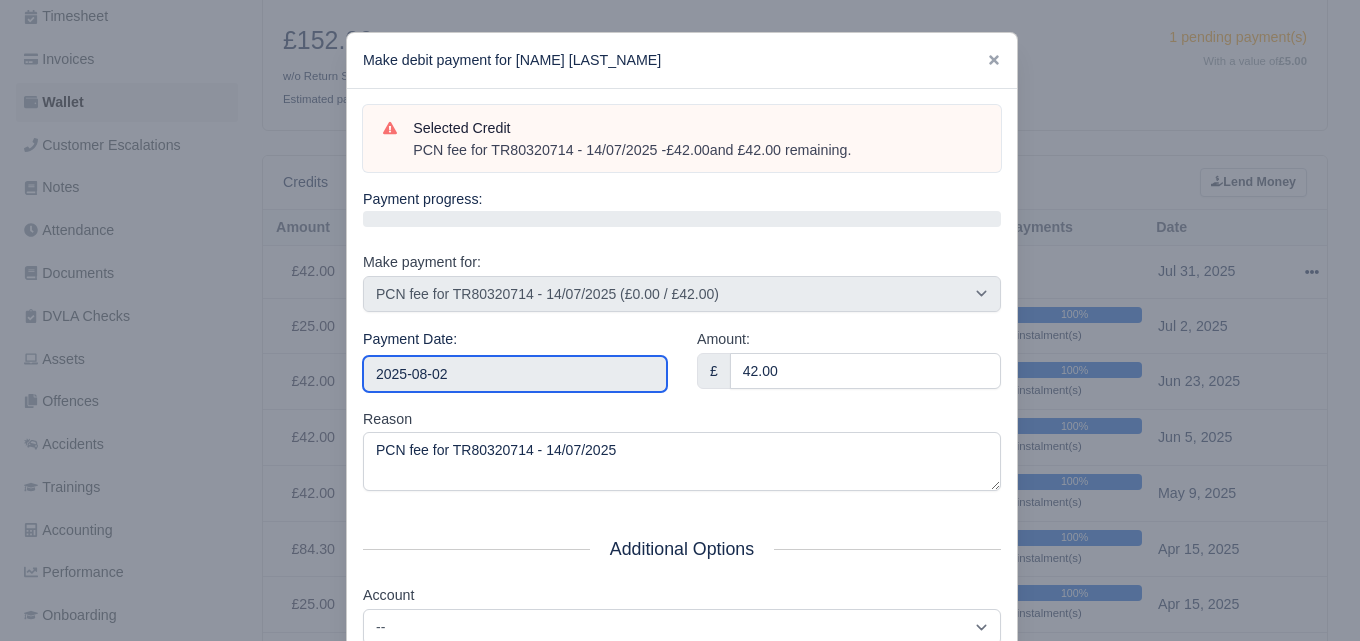 click on "2025-08-02" at bounding box center (515, 374) 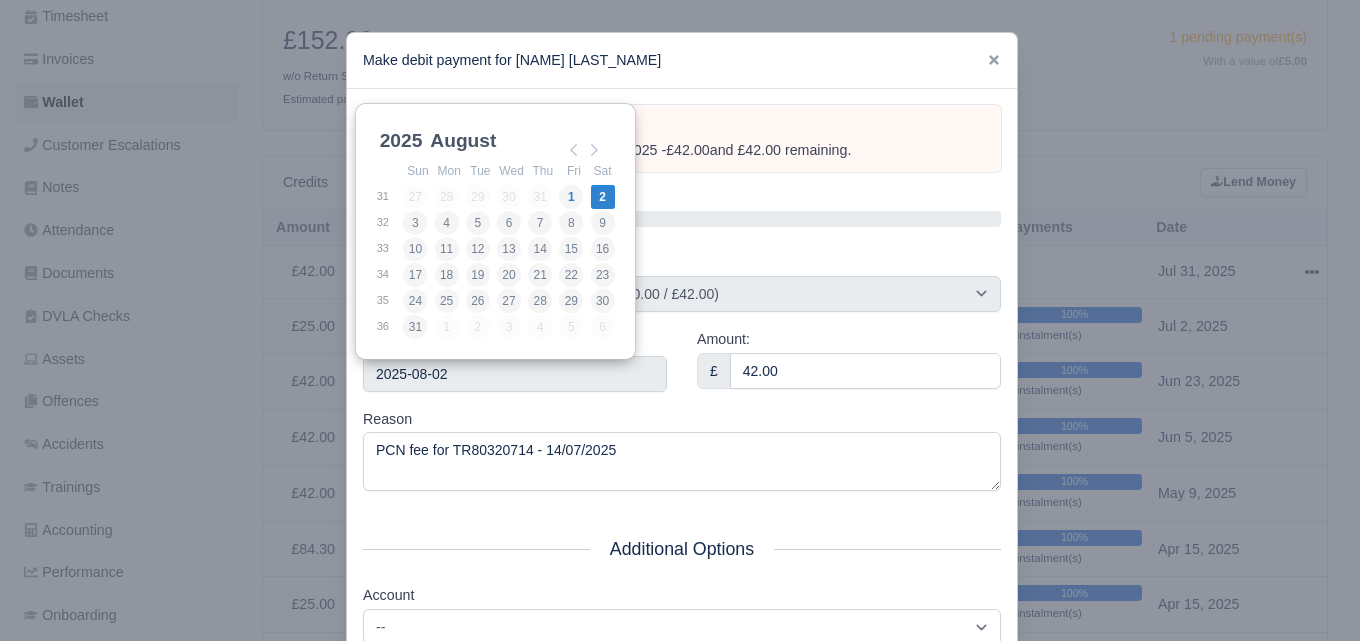 click on "Reason
PCN fee for TR80320714 - 14/07/2025" at bounding box center [682, 450] 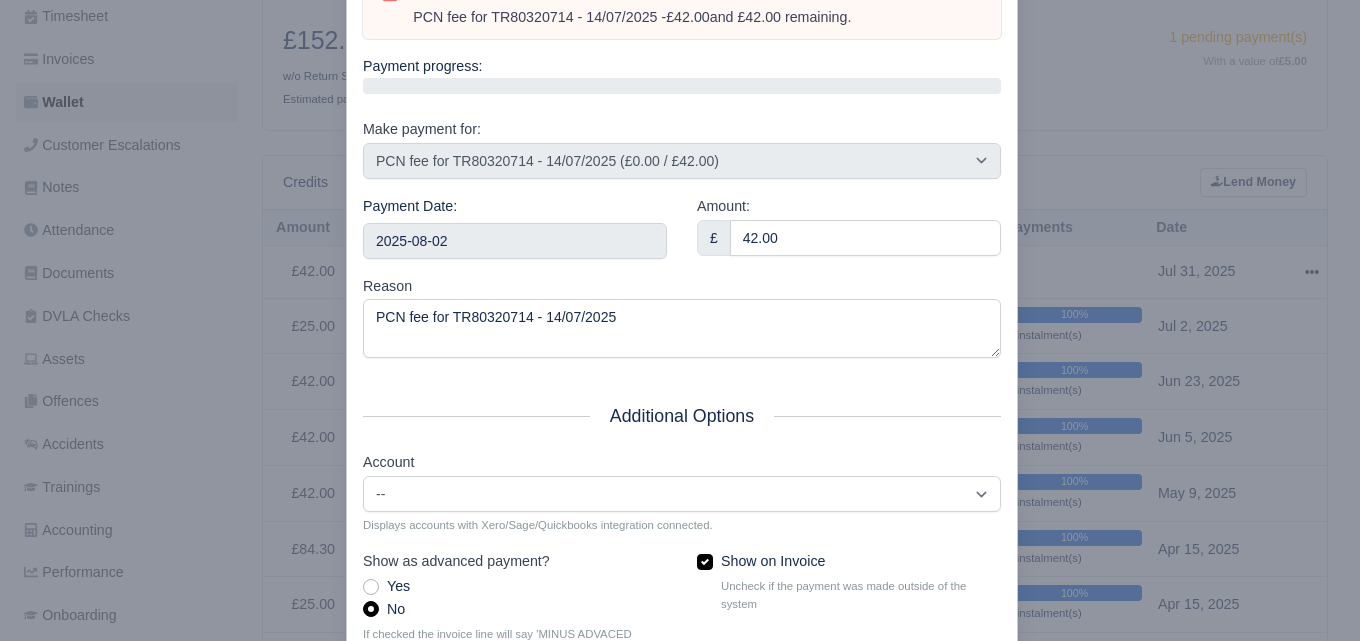click on "Show on Invoice
Uncheck if the payment was made outside of the system" at bounding box center (849, 613) 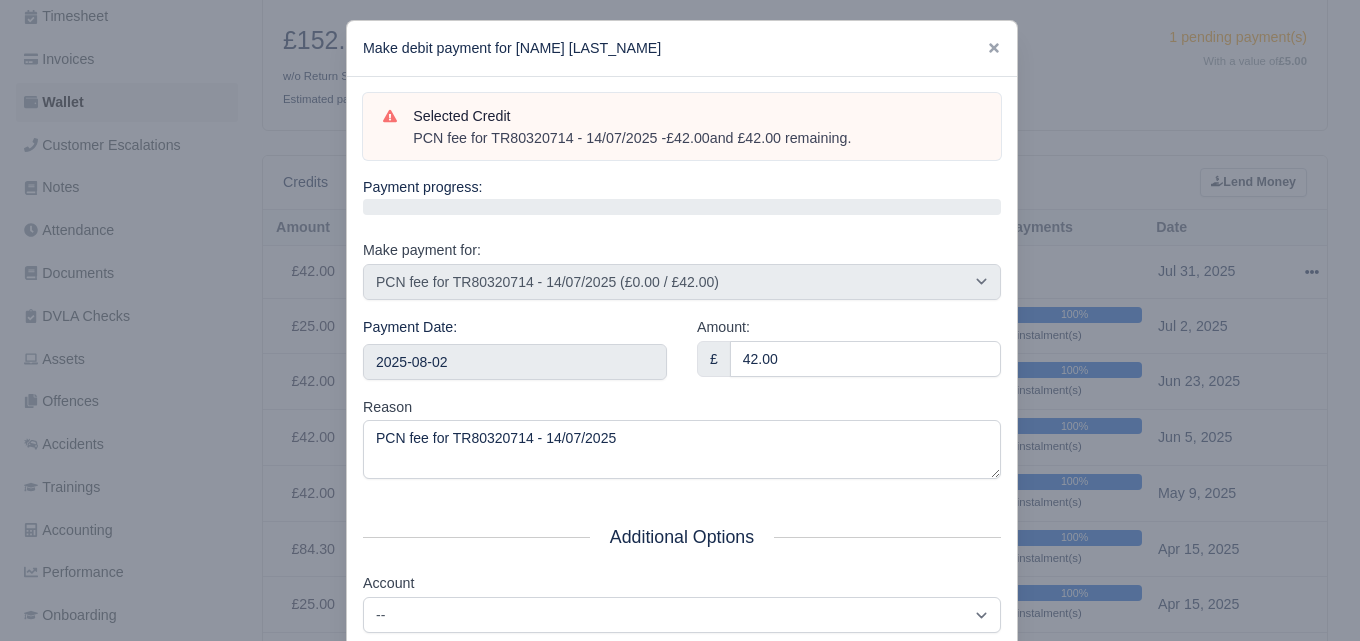 scroll, scrollTop: 0, scrollLeft: 0, axis: both 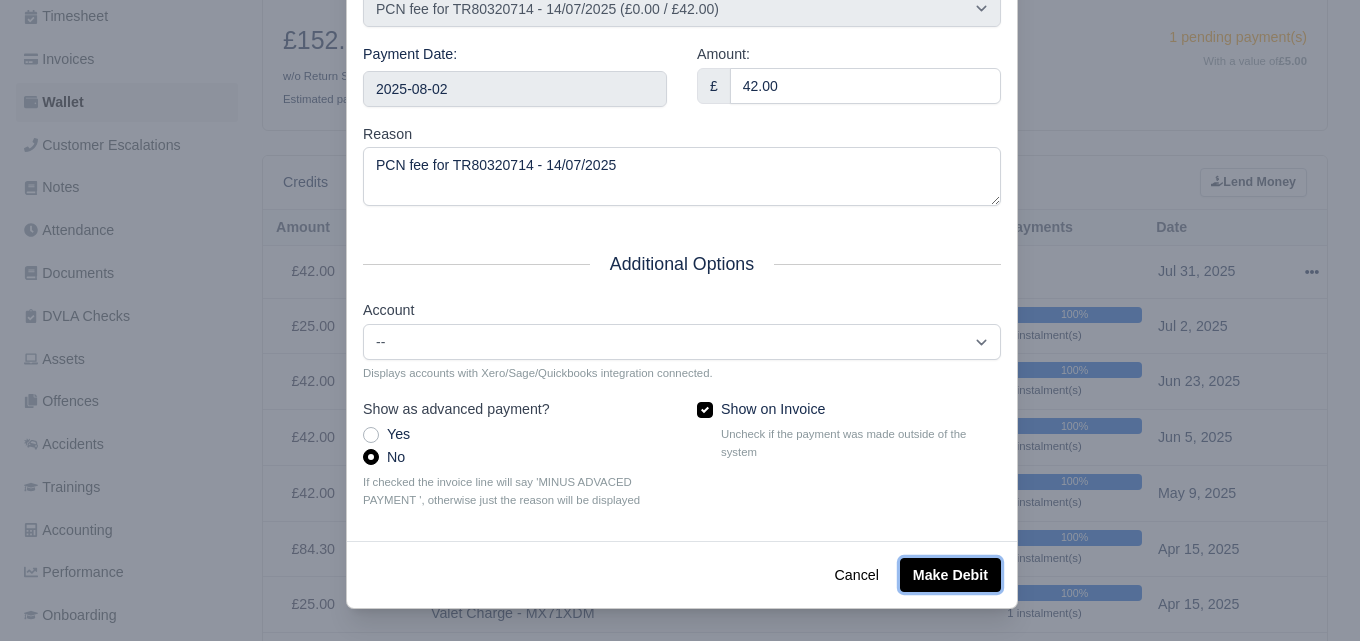 click on "Make Debit" at bounding box center (950, 575) 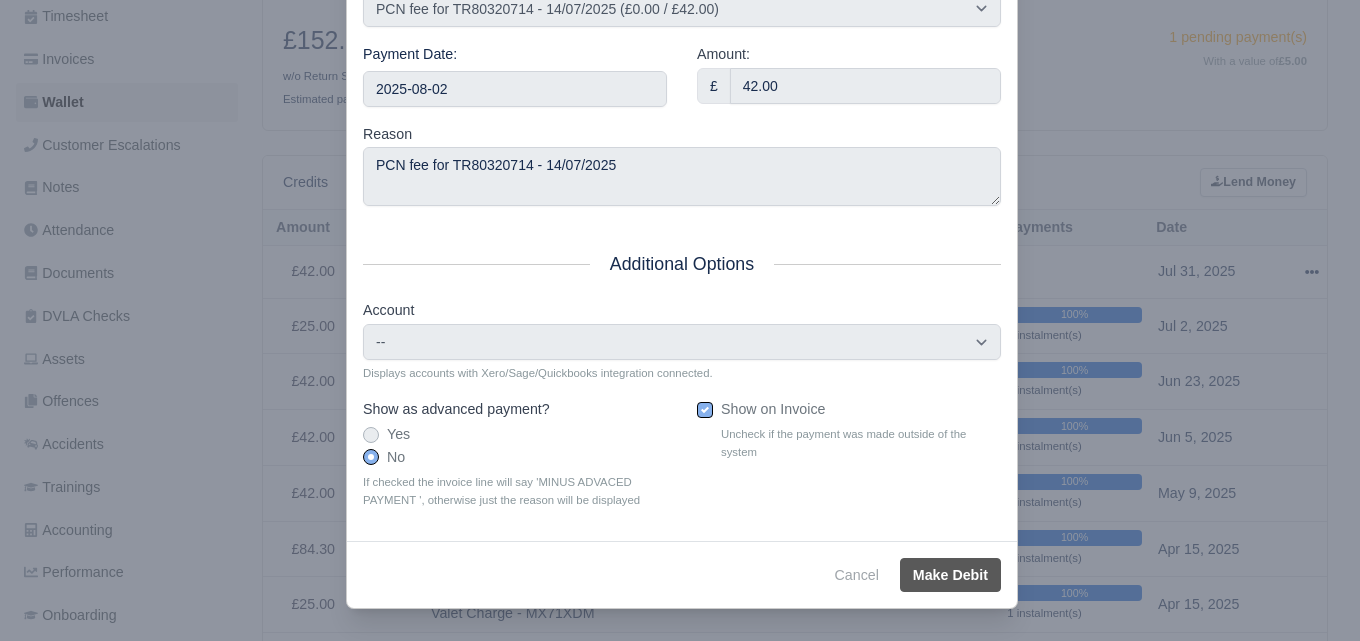 type on "2025-08-02T23:59:59+01:00" 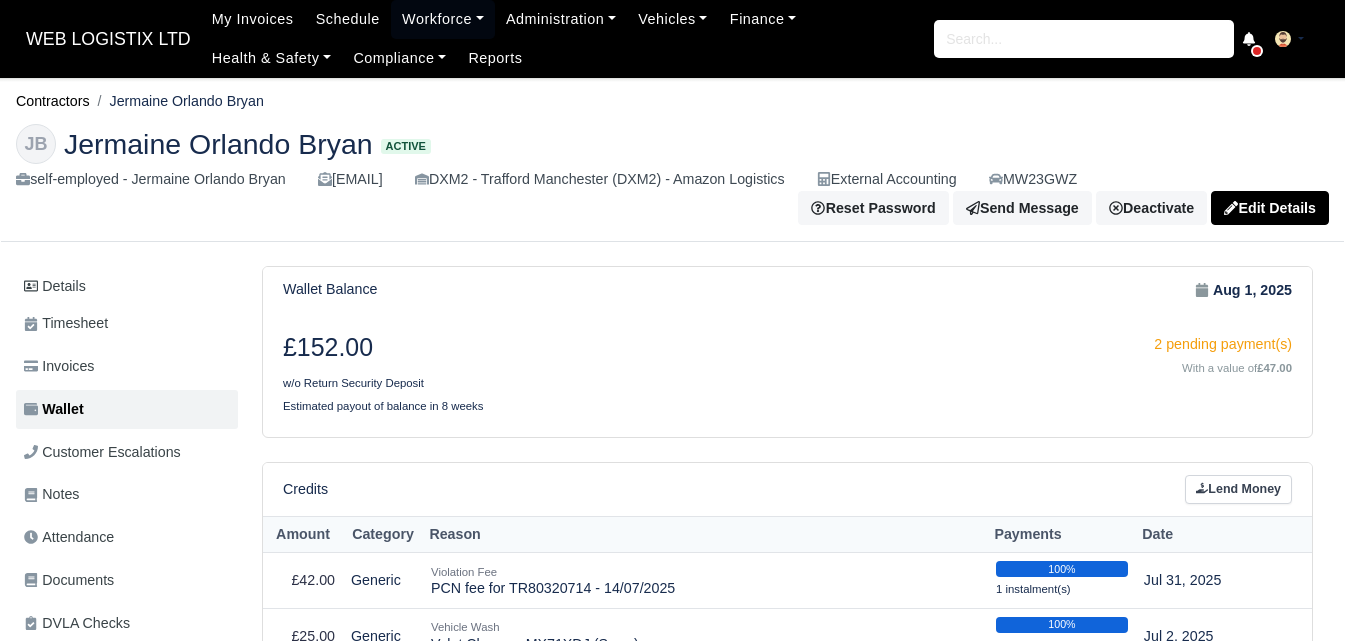 scroll, scrollTop: 0, scrollLeft: 0, axis: both 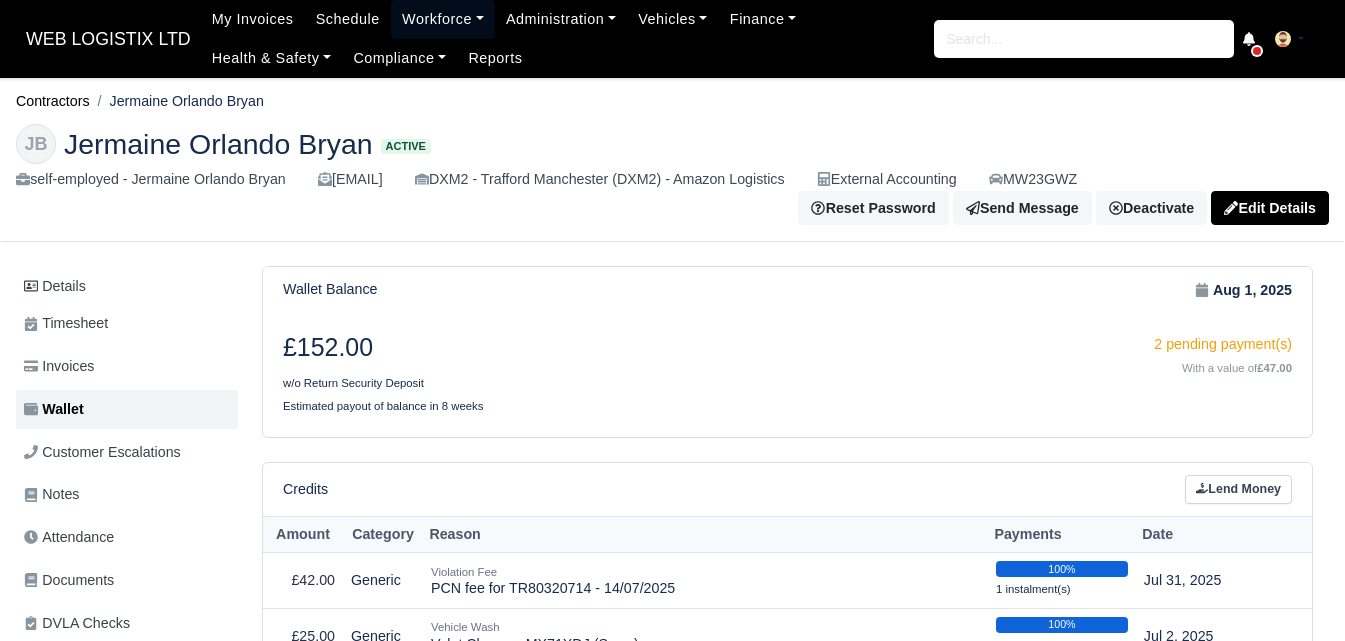 click on "Workforce" at bounding box center (443, 19) 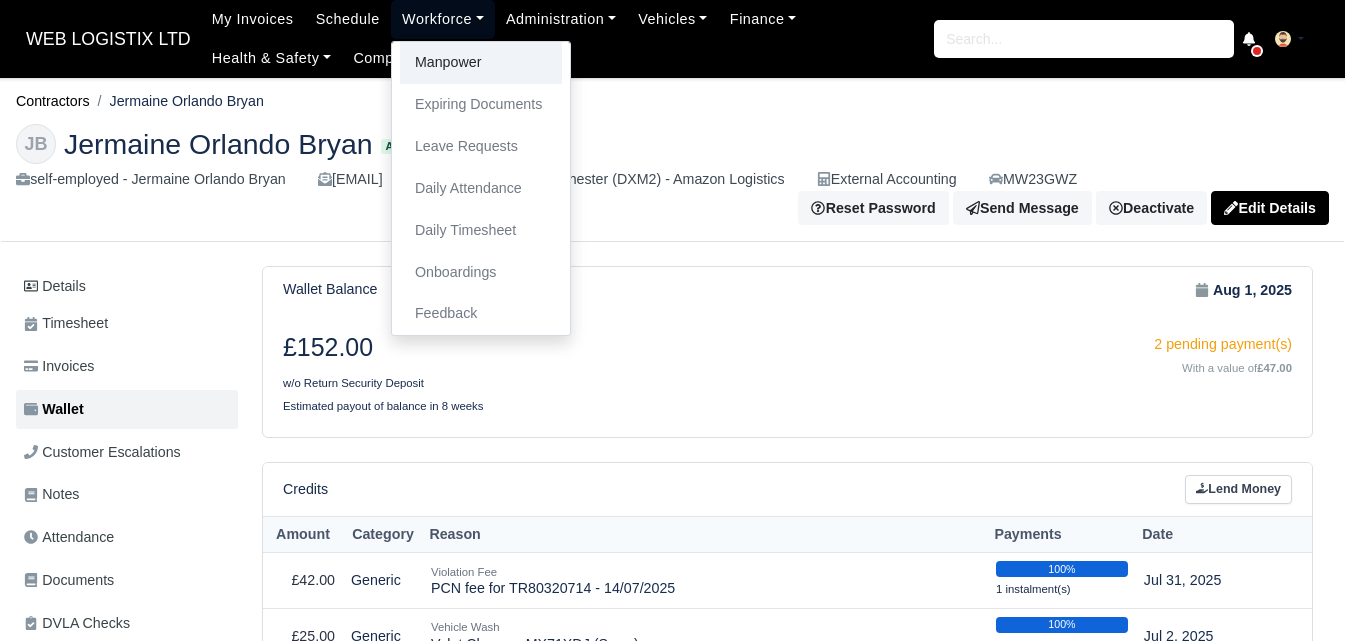 click on "Manpower" at bounding box center [481, 63] 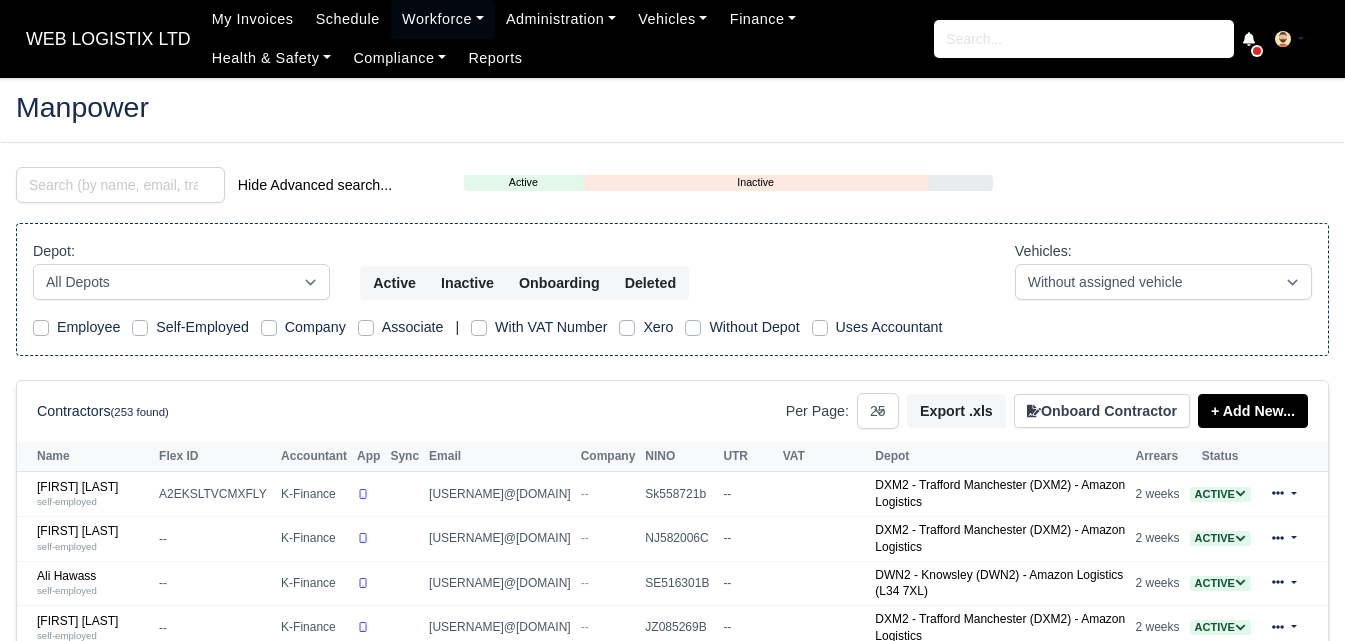 select on "25" 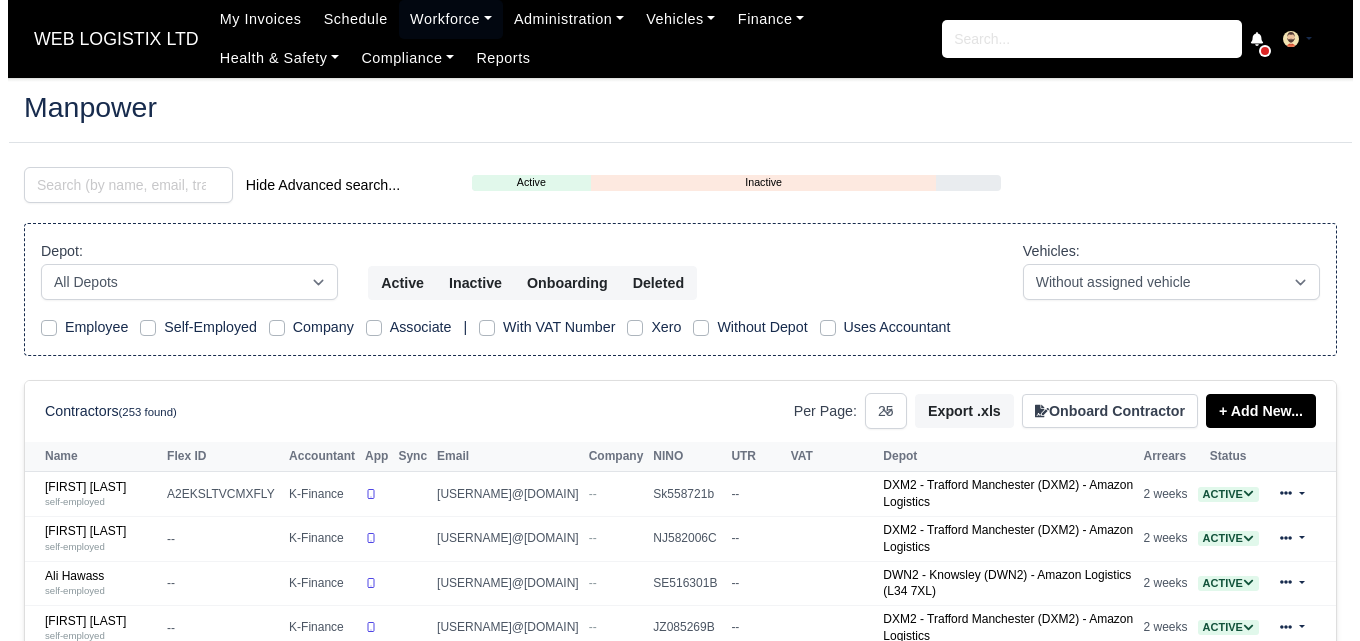 scroll, scrollTop: 0, scrollLeft: 0, axis: both 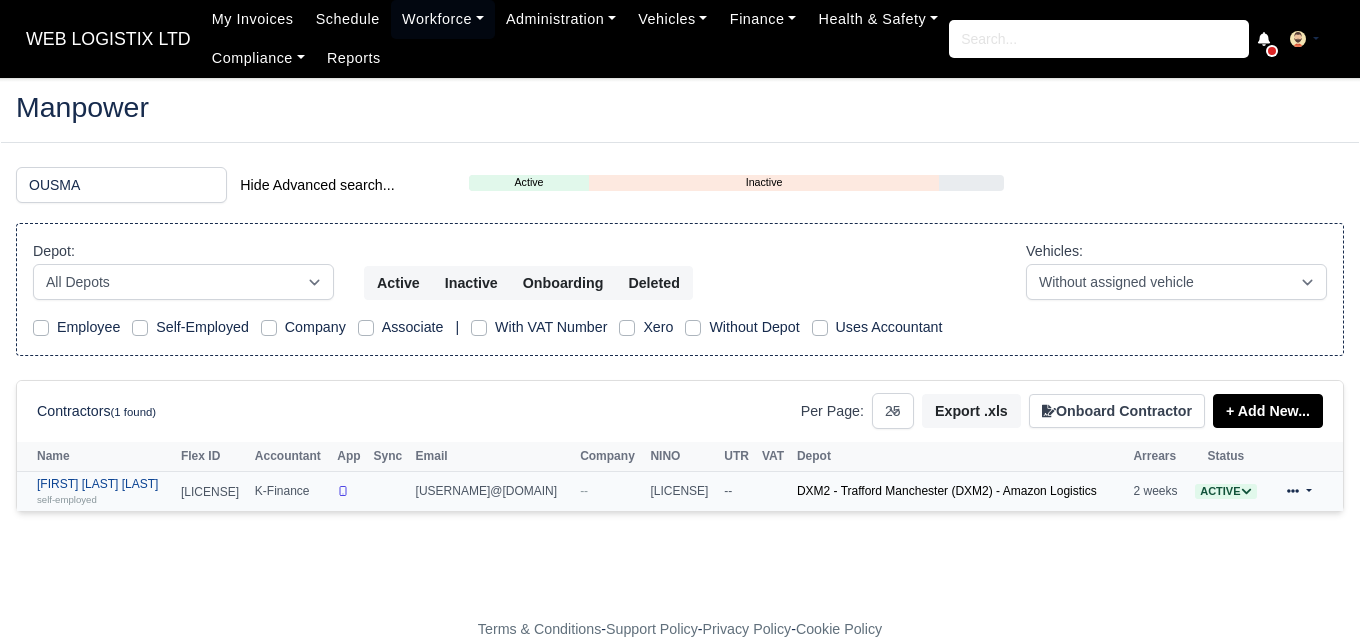 type on "OUSMA" 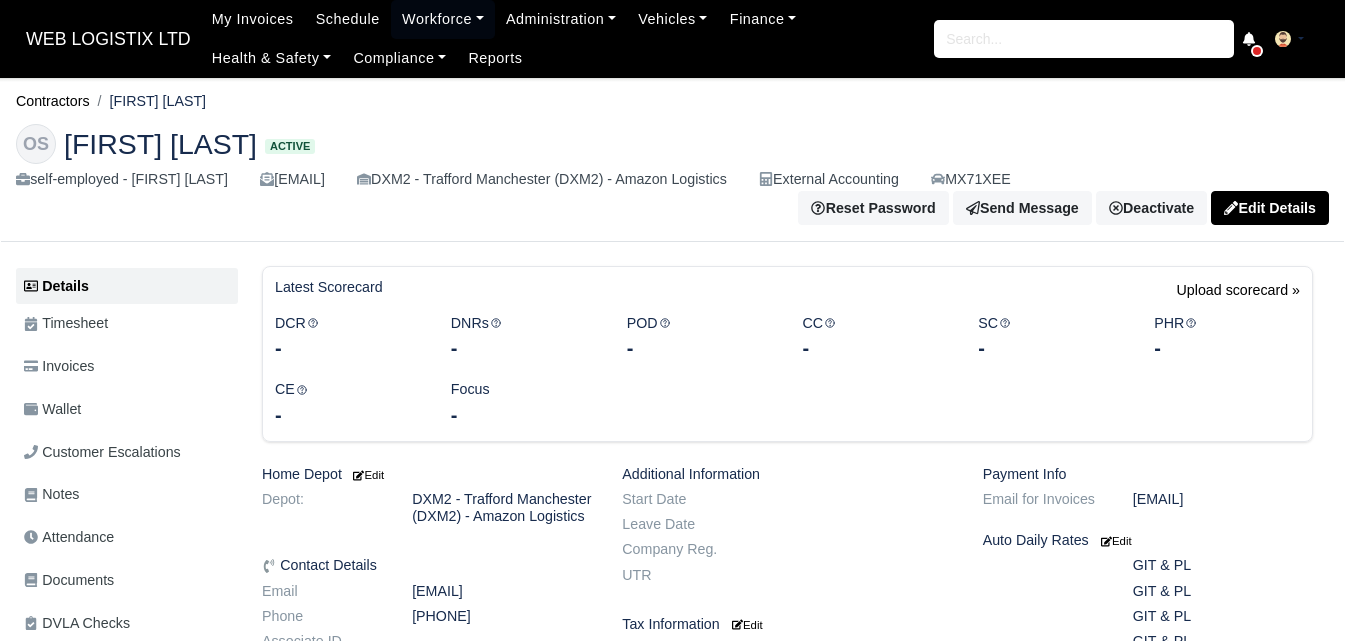 scroll, scrollTop: 0, scrollLeft: 0, axis: both 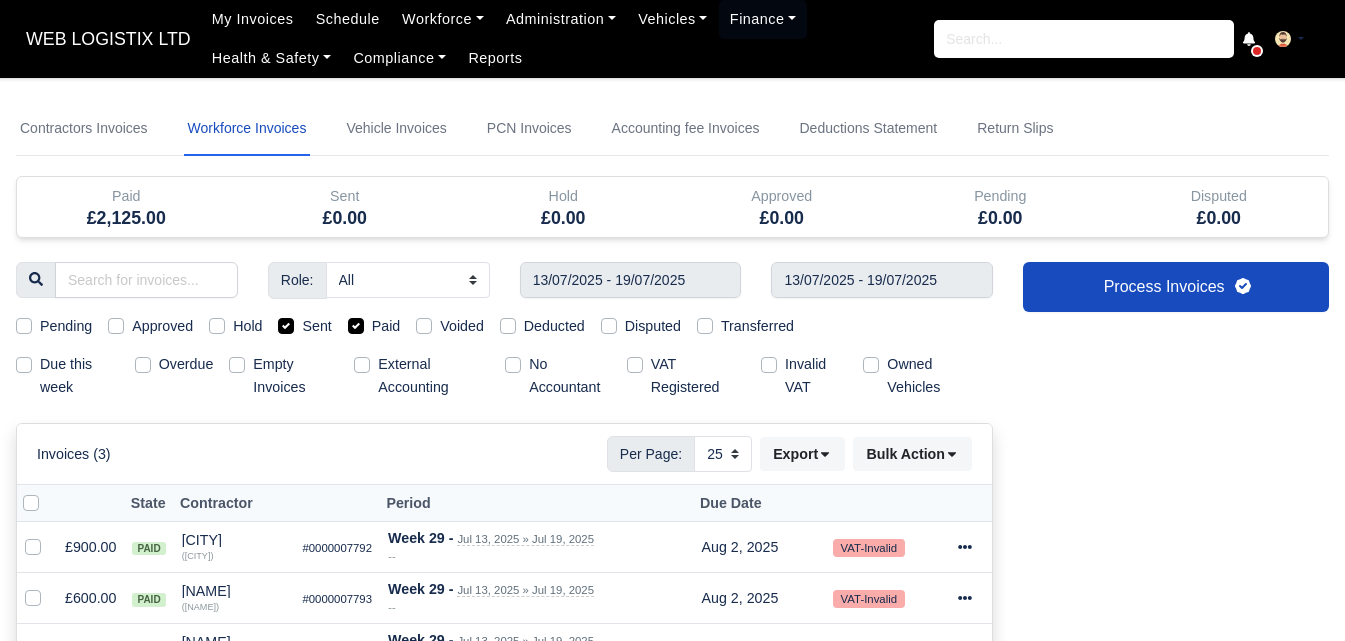 select on "25" 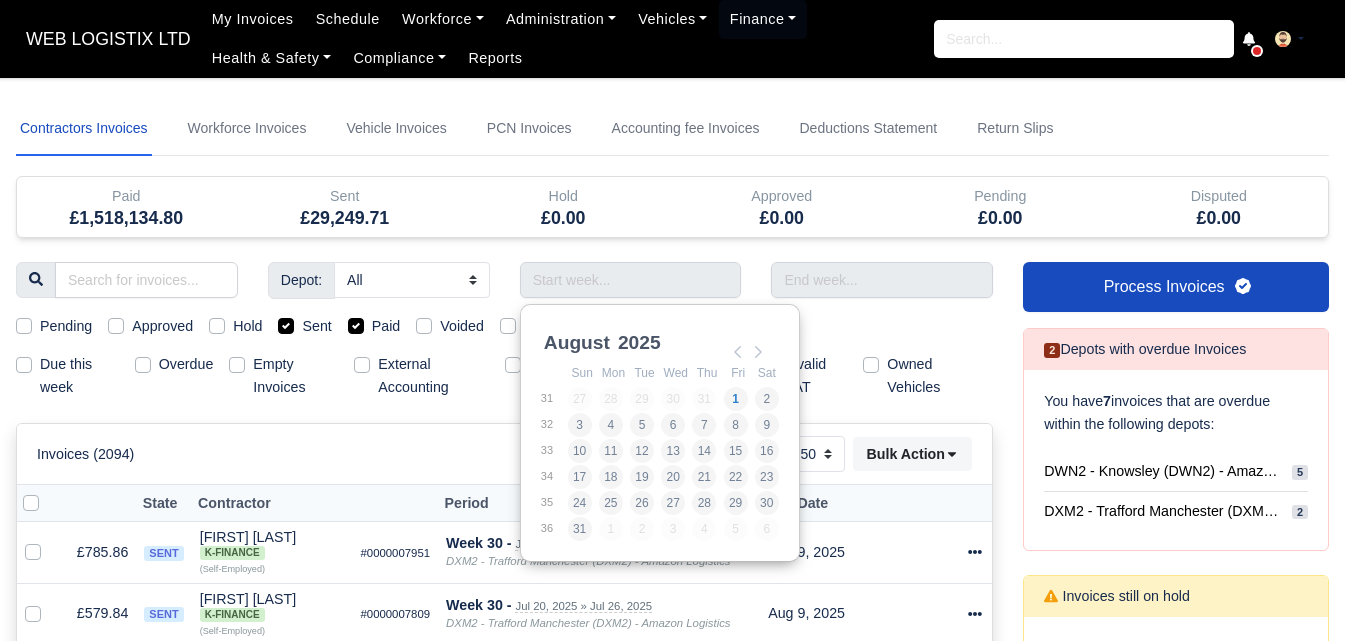select on "50" 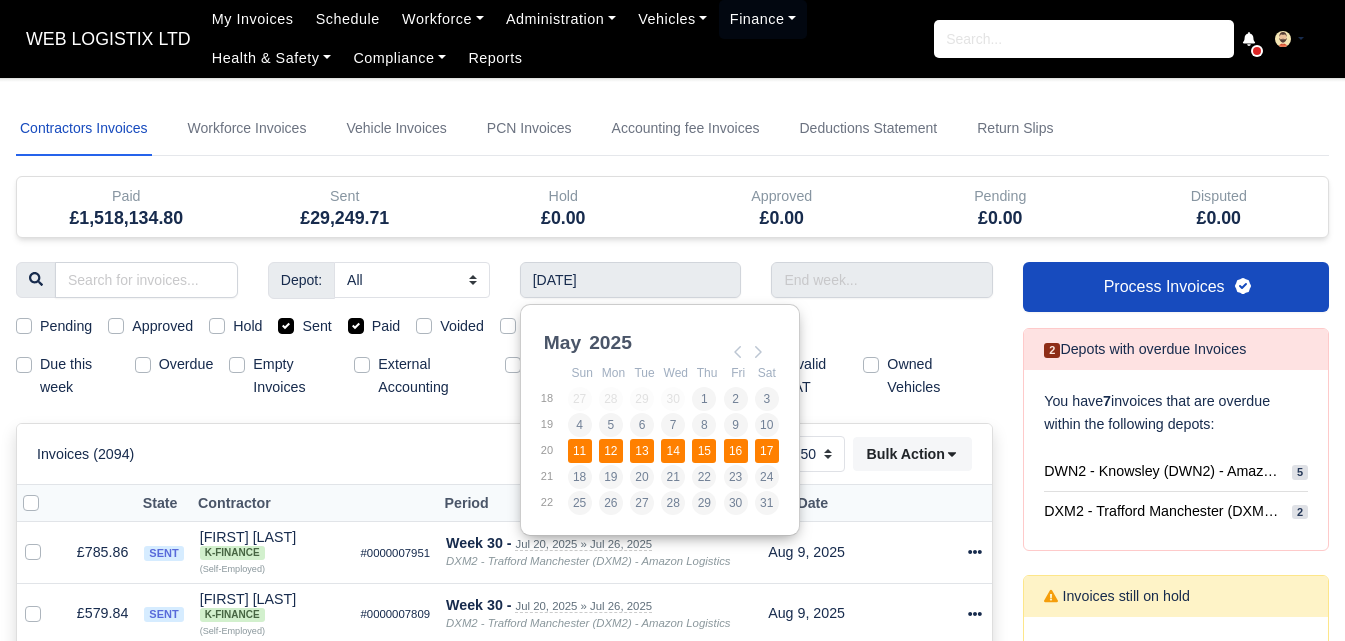type on "11/05/2025 - 17/05/2025" 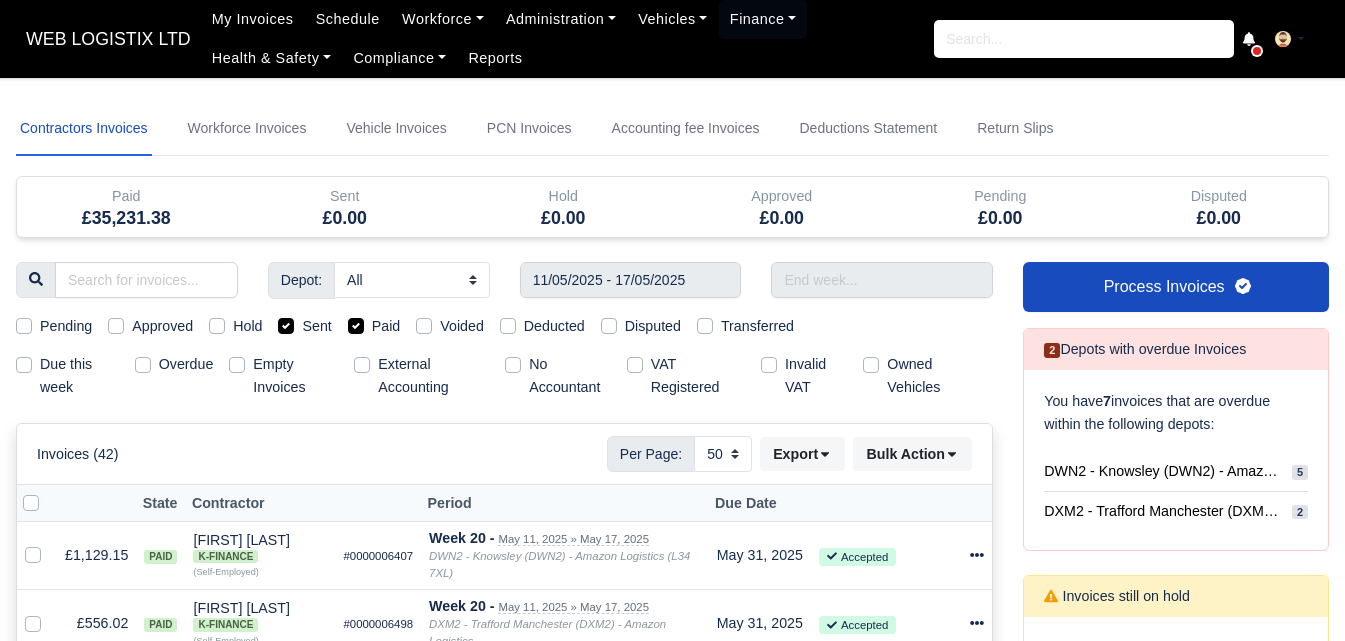 type 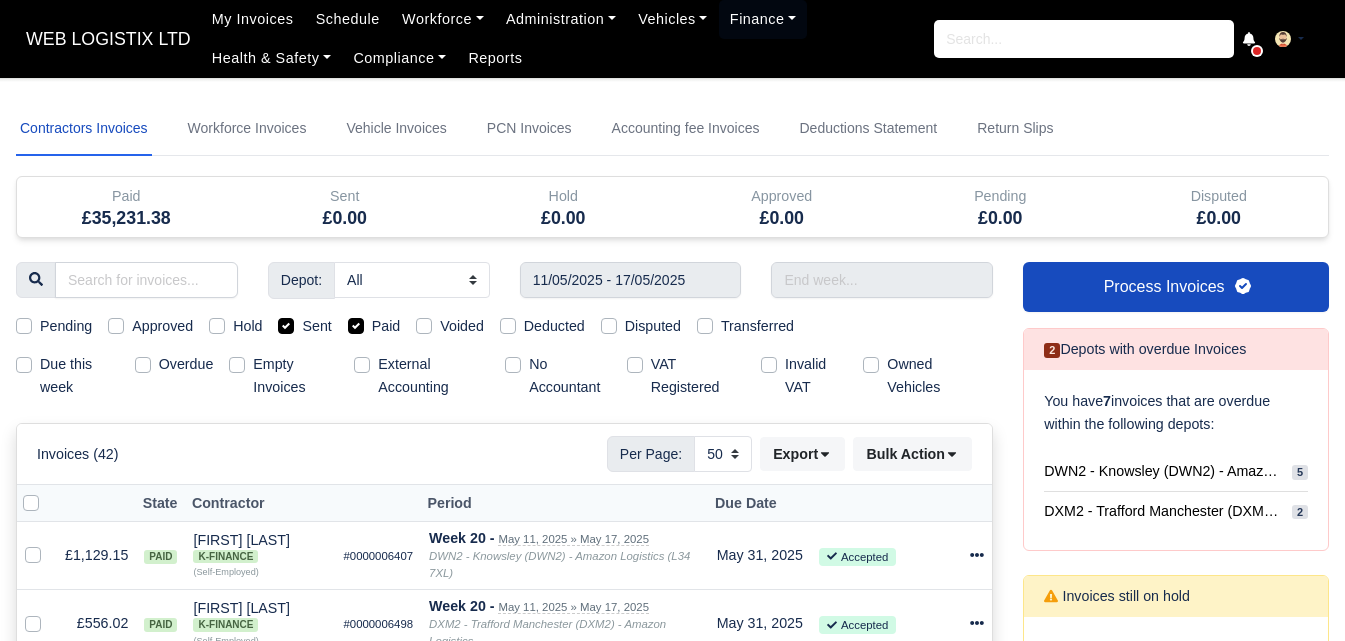 select on "25" 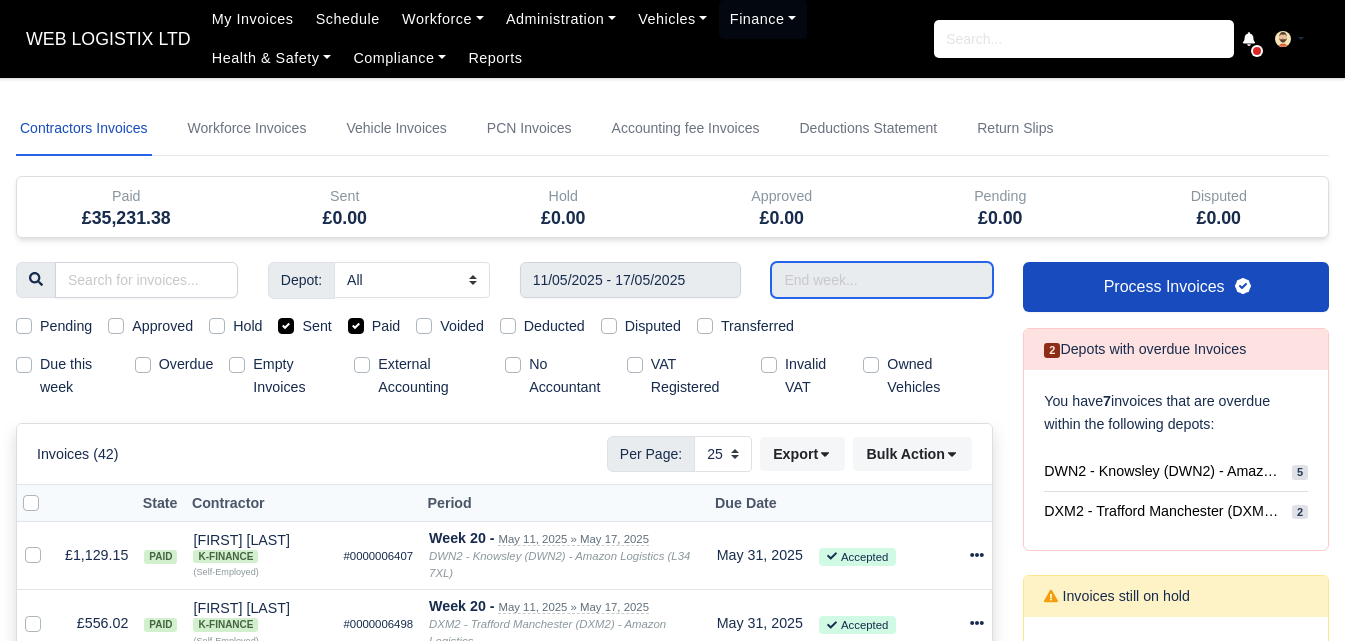 click at bounding box center [882, 280] 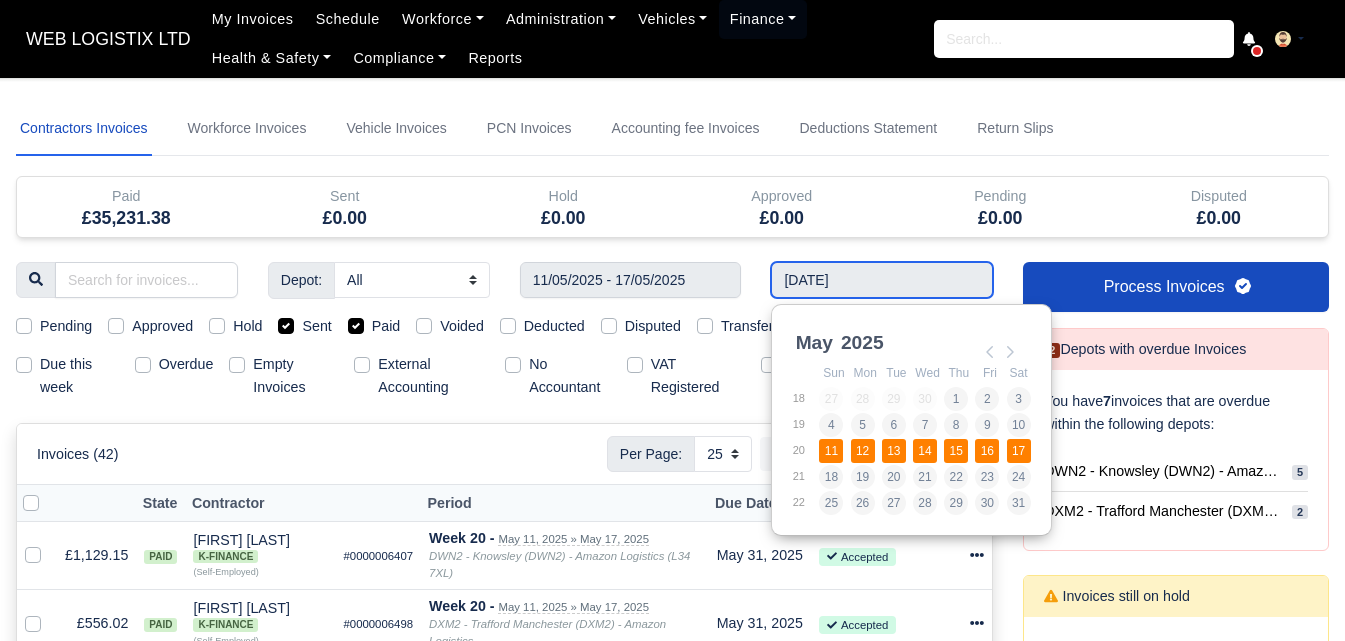 type on "11/05/2025 - 17/05/2025" 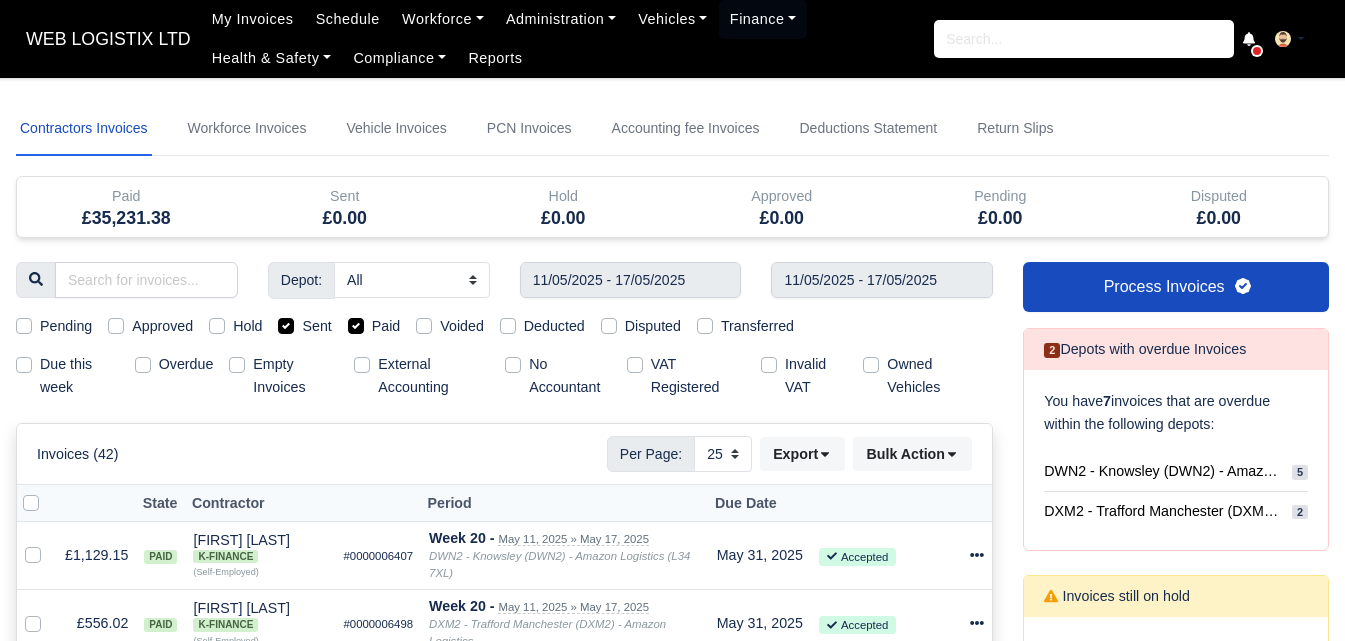 click on "Sent" at bounding box center [316, 326] 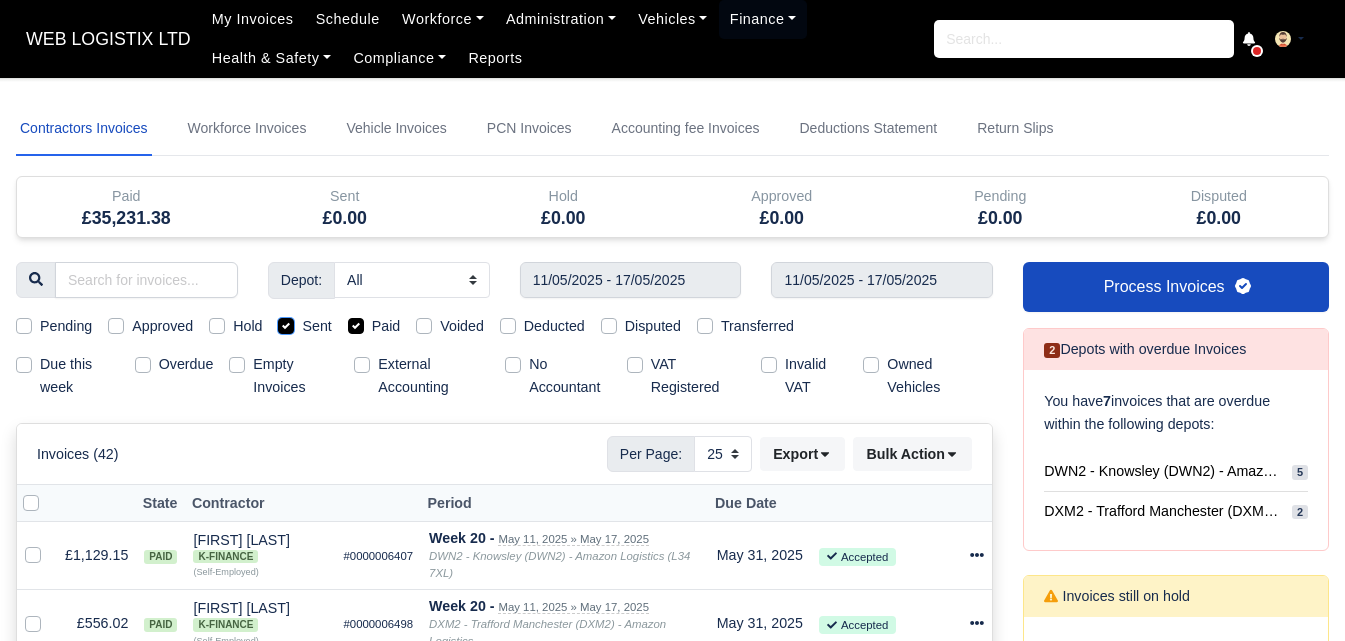 click on "Sent" at bounding box center (286, 323) 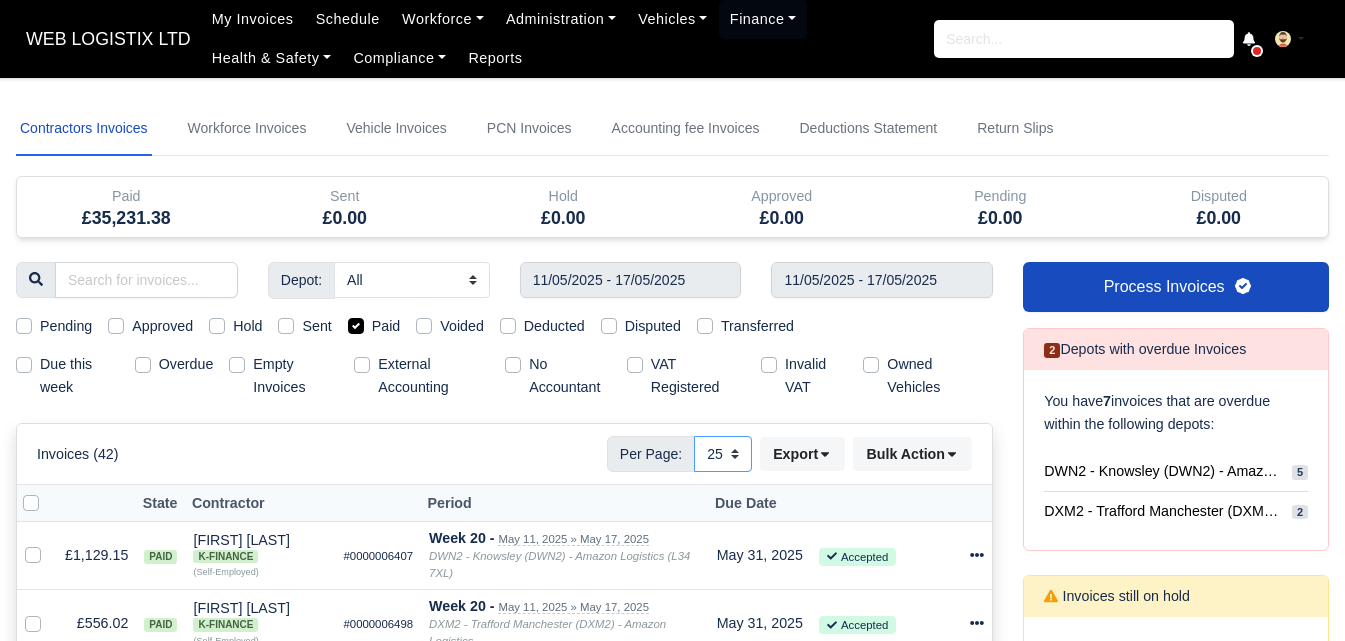 click on "10
25
50" at bounding box center [723, 454] 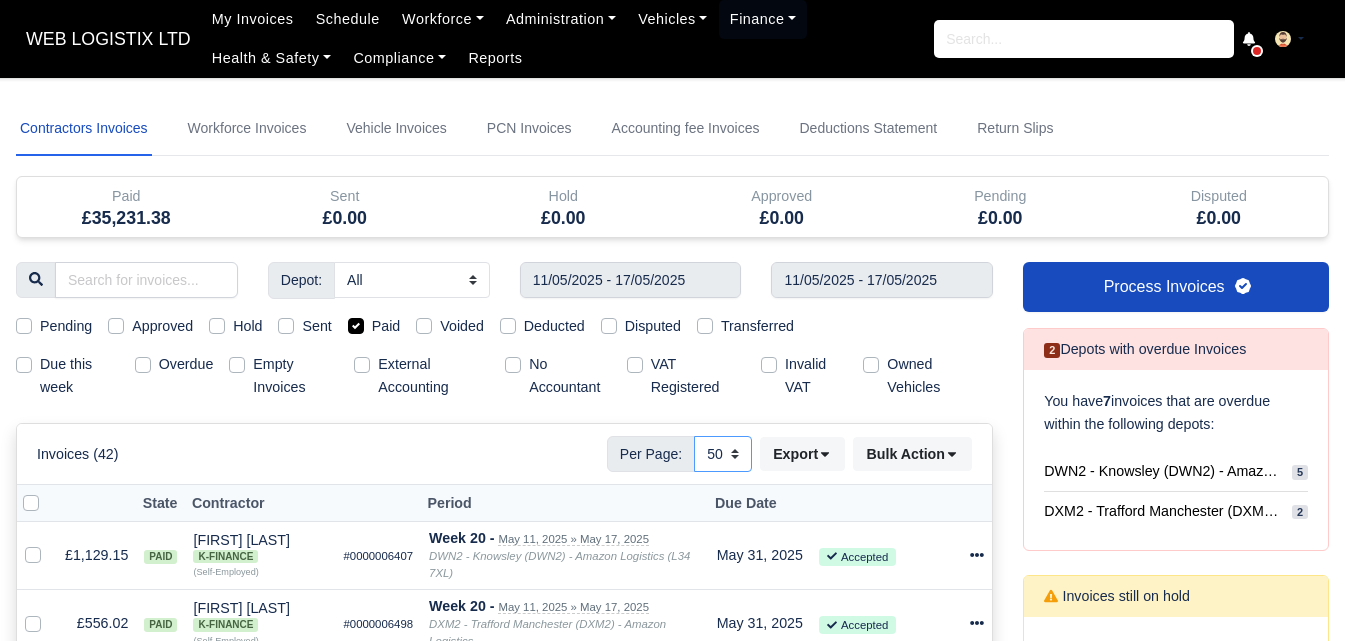 click on "10
25
50" at bounding box center (723, 454) 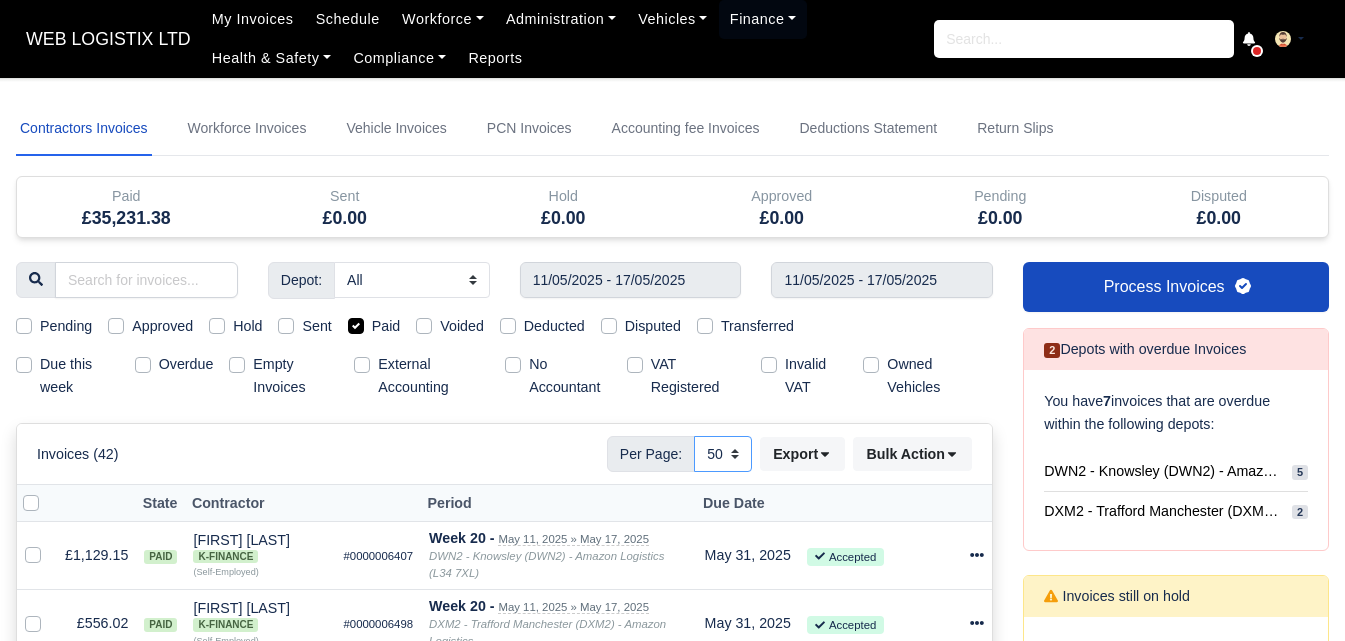 scroll, scrollTop: 261, scrollLeft: 0, axis: vertical 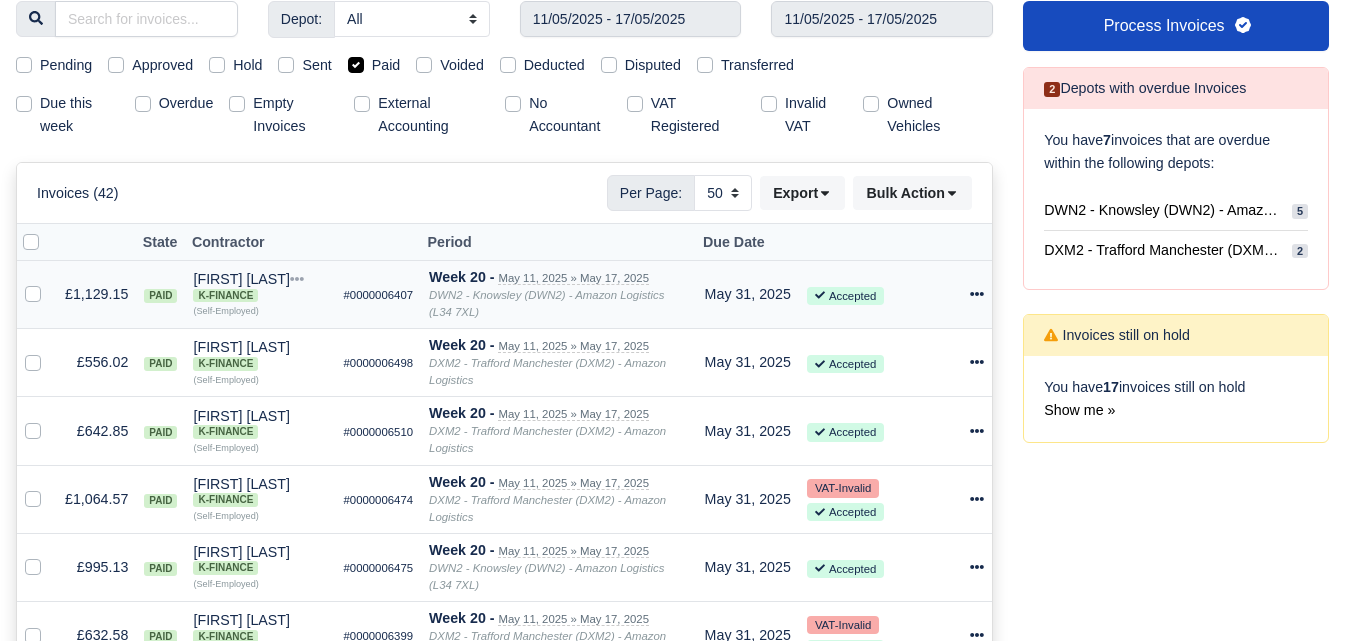 click 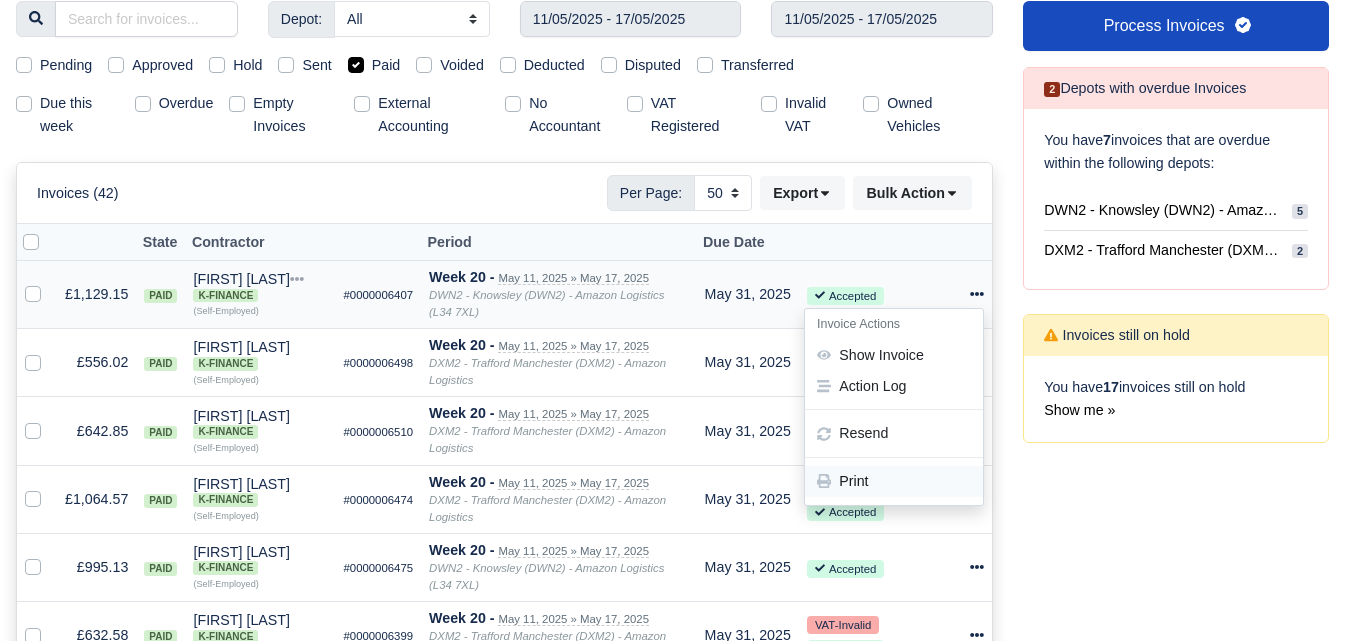 click on "Print" at bounding box center [894, 481] 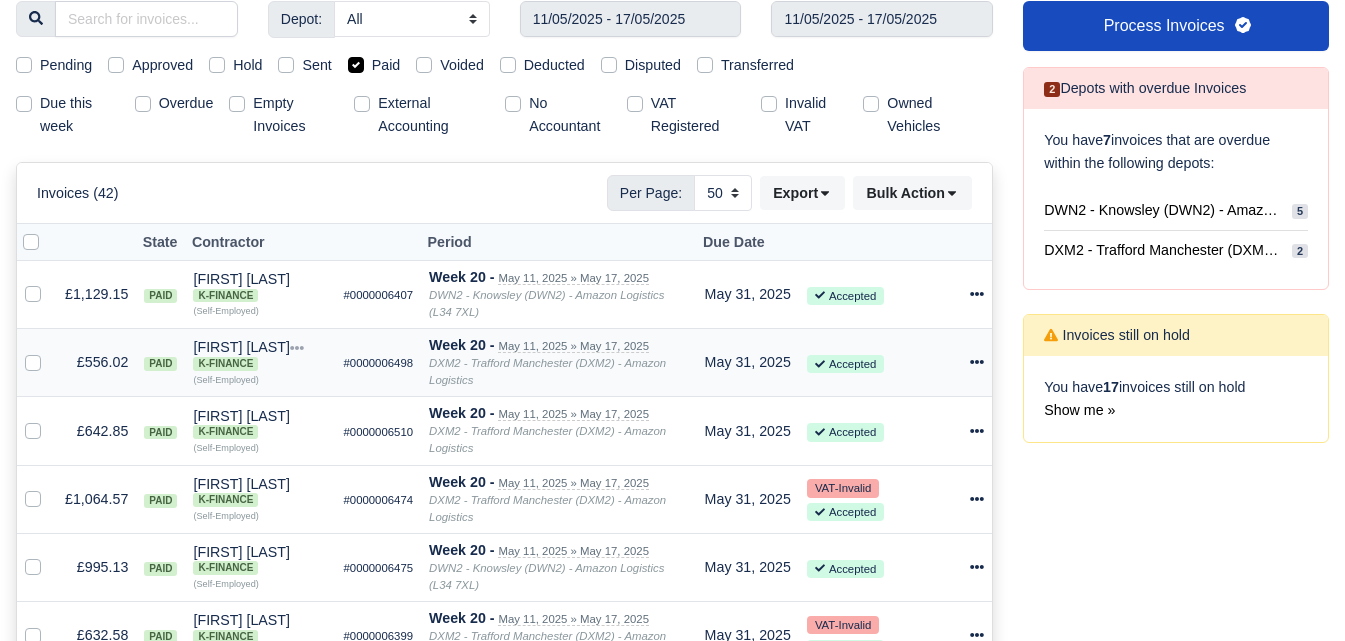 click 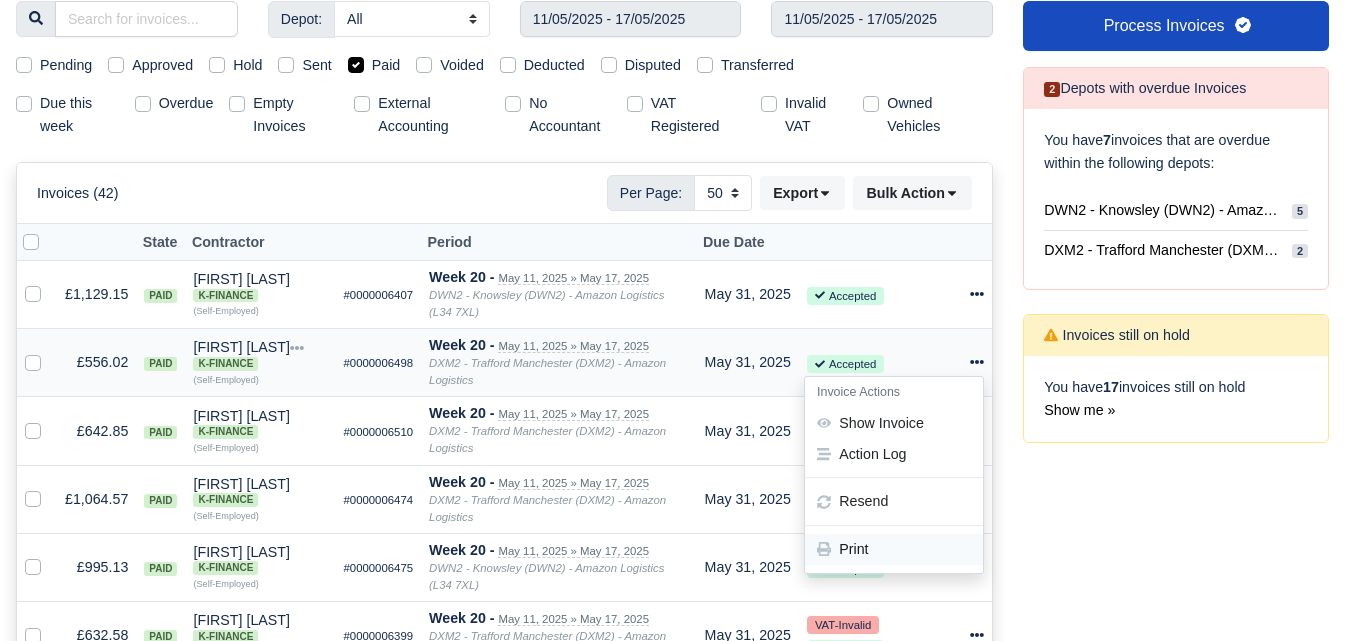 click on "Print" at bounding box center (894, 550) 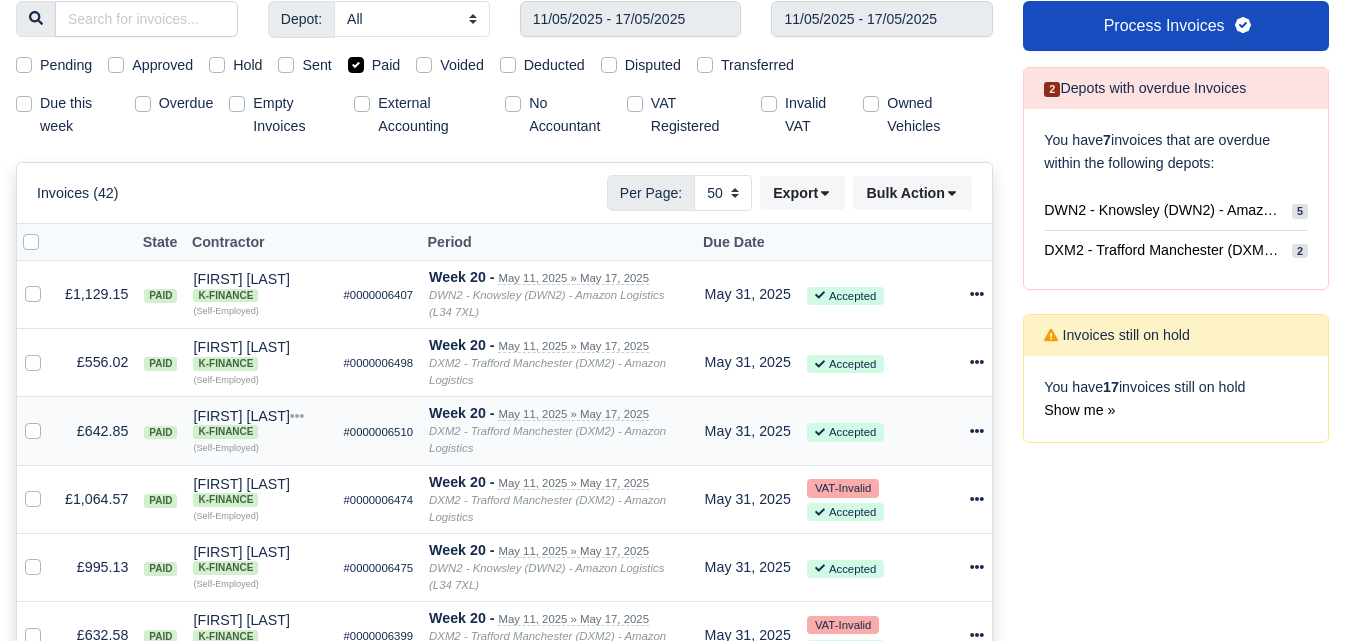 click 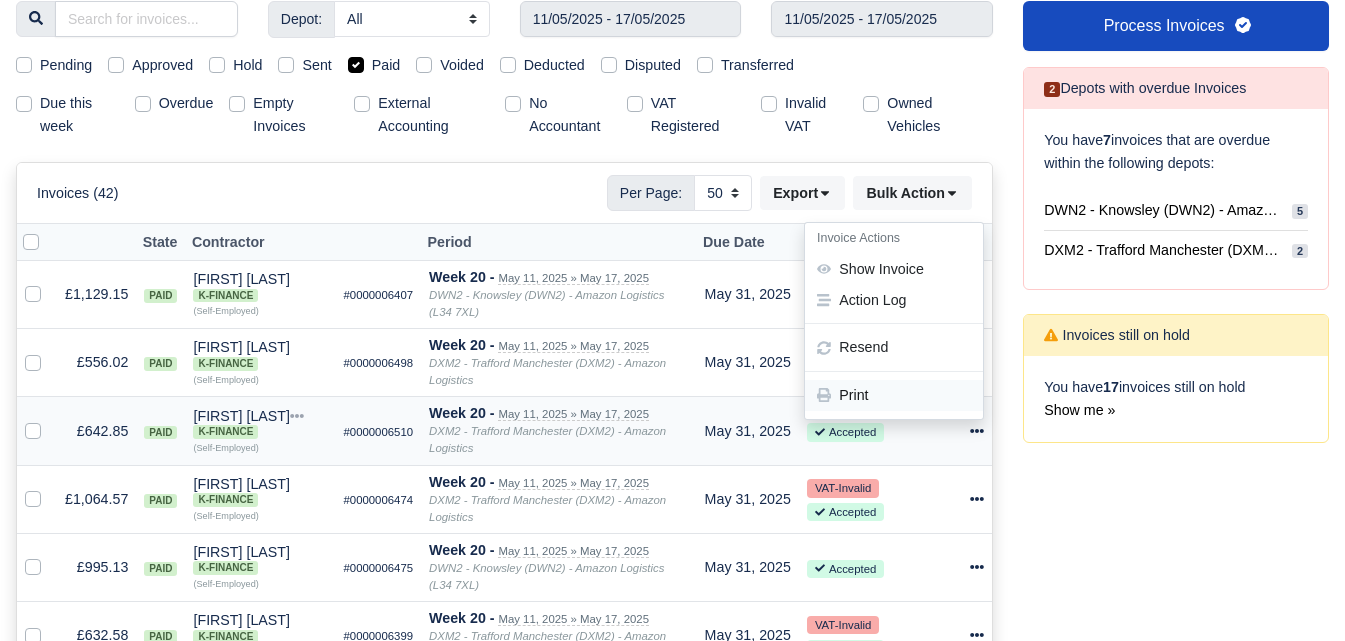 click on "Print" at bounding box center [894, 395] 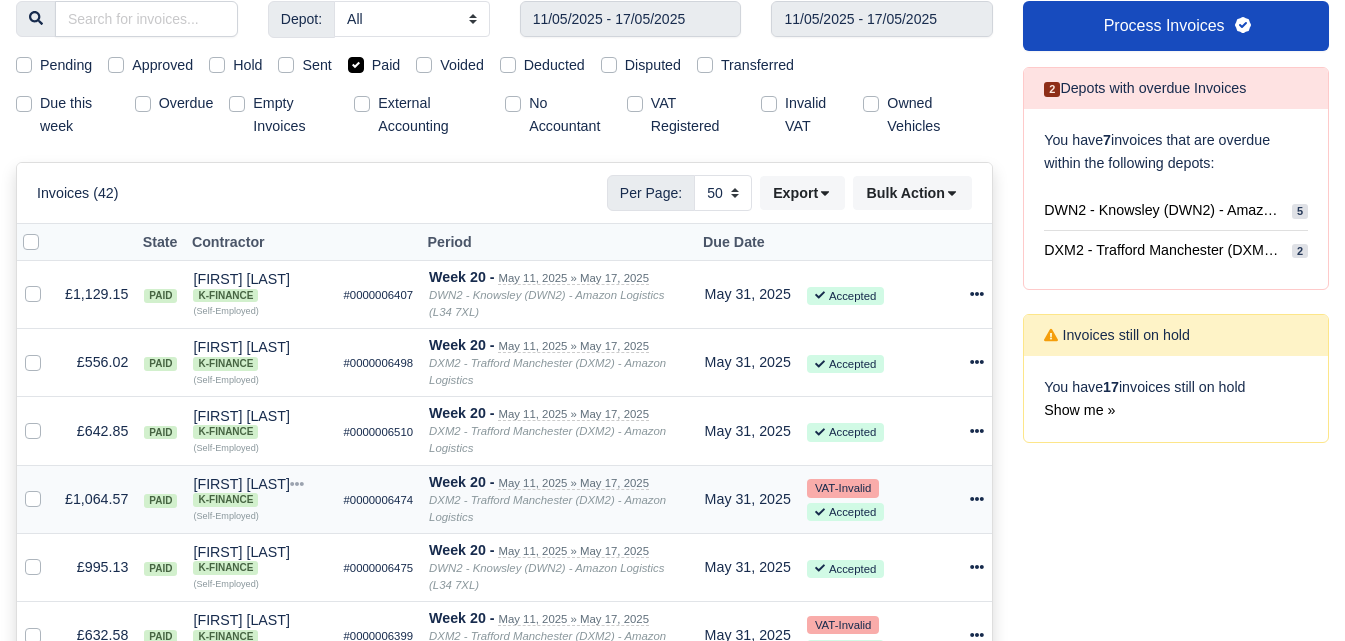 click 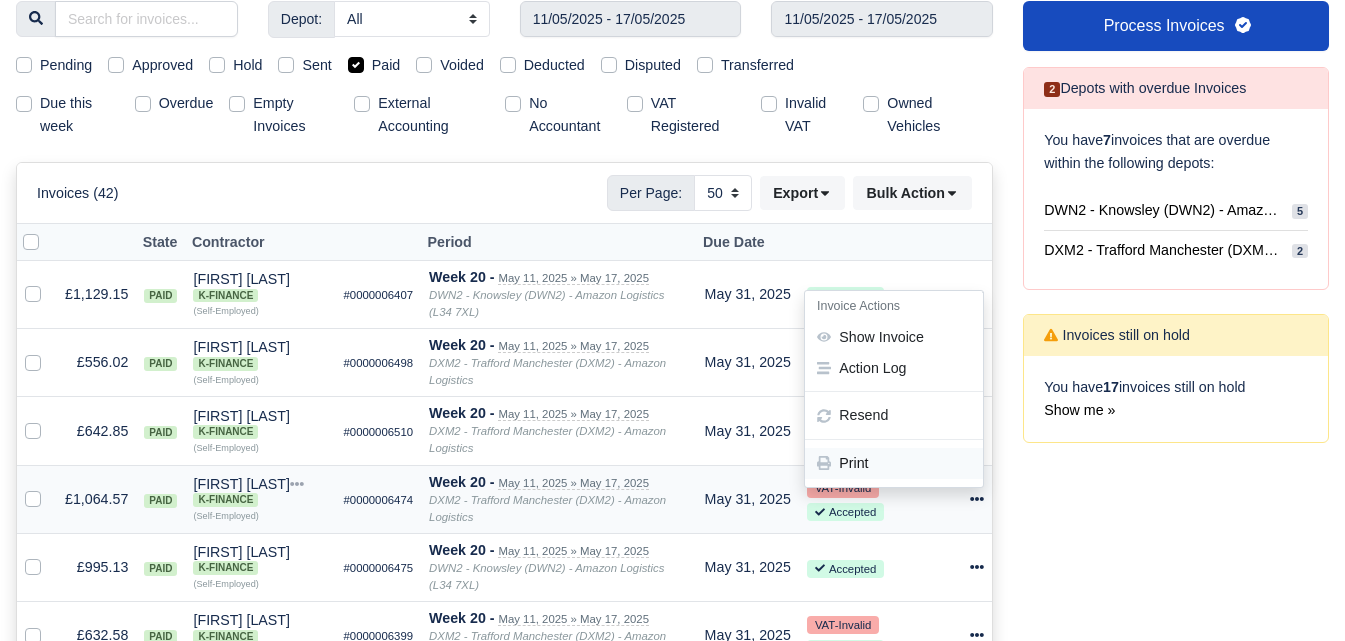 click on "Print" at bounding box center [894, 463] 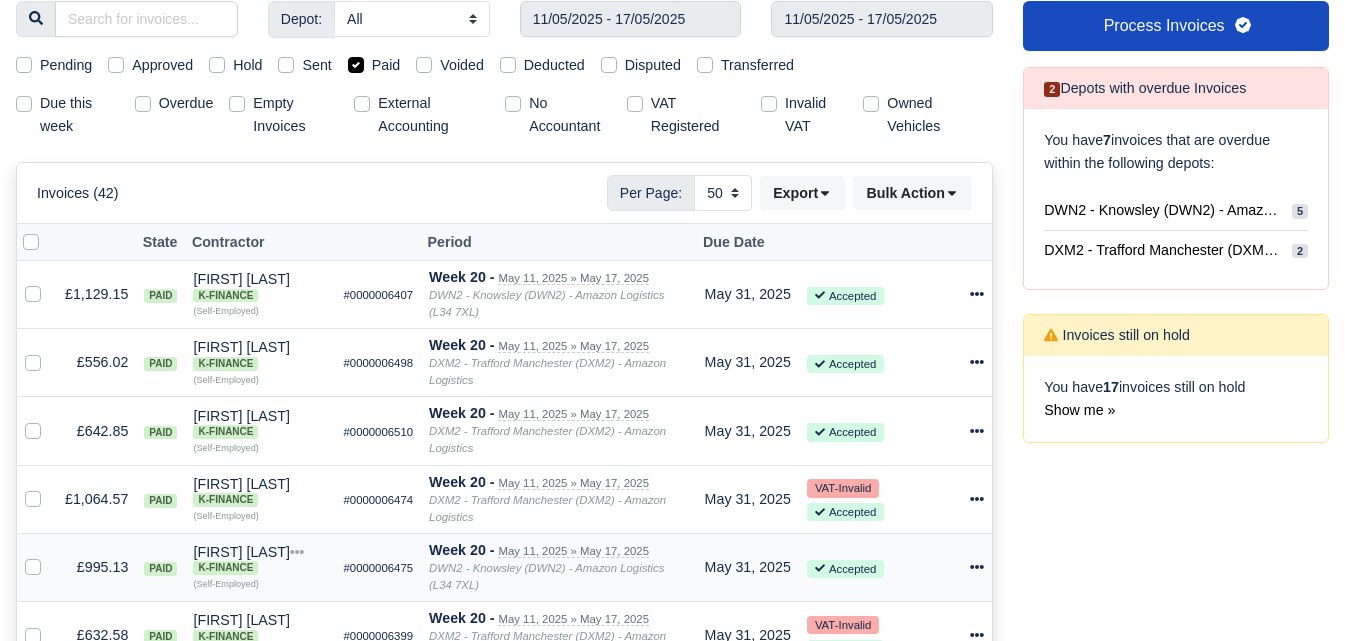 click 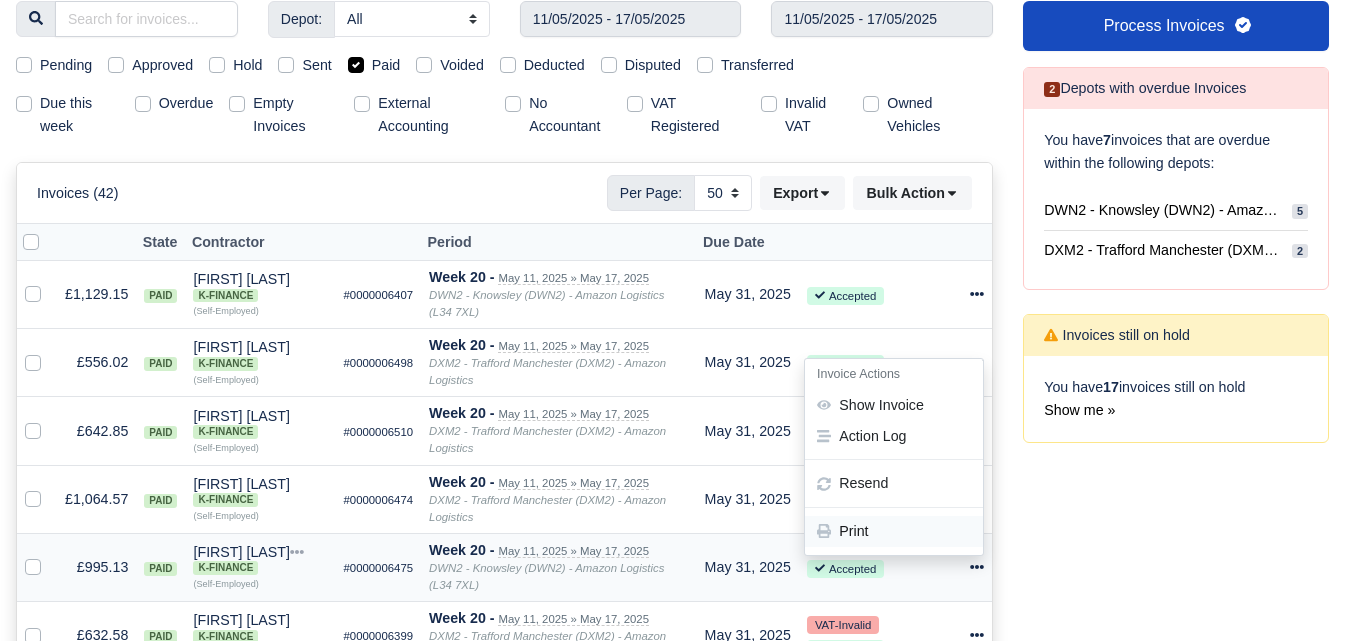 click on "Print" at bounding box center [894, 531] 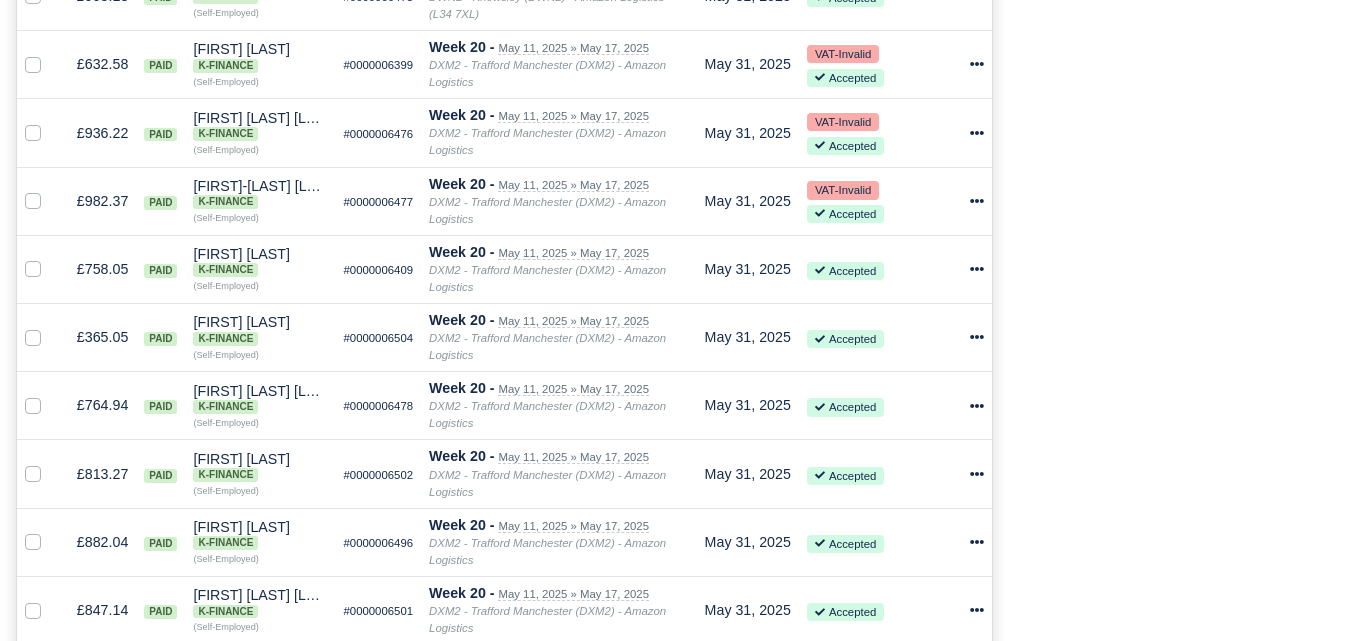 scroll, scrollTop: 838, scrollLeft: 0, axis: vertical 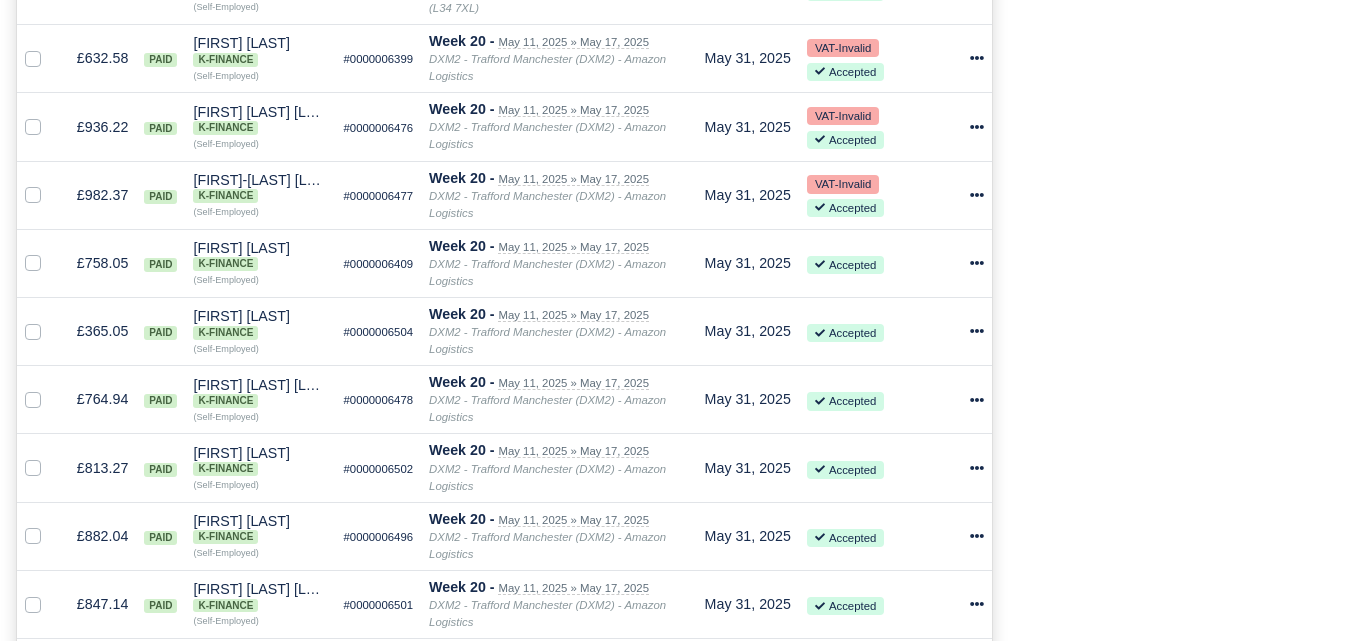 click on "Process Invoices
2
Depots with overdue Invoices
You have  7  invoices that are overdue
within the
following depots:
DWN2 - Knowsley (DWN2) - Amazon Logistics (L34 7XL)
5
2" at bounding box center [1176, 999] 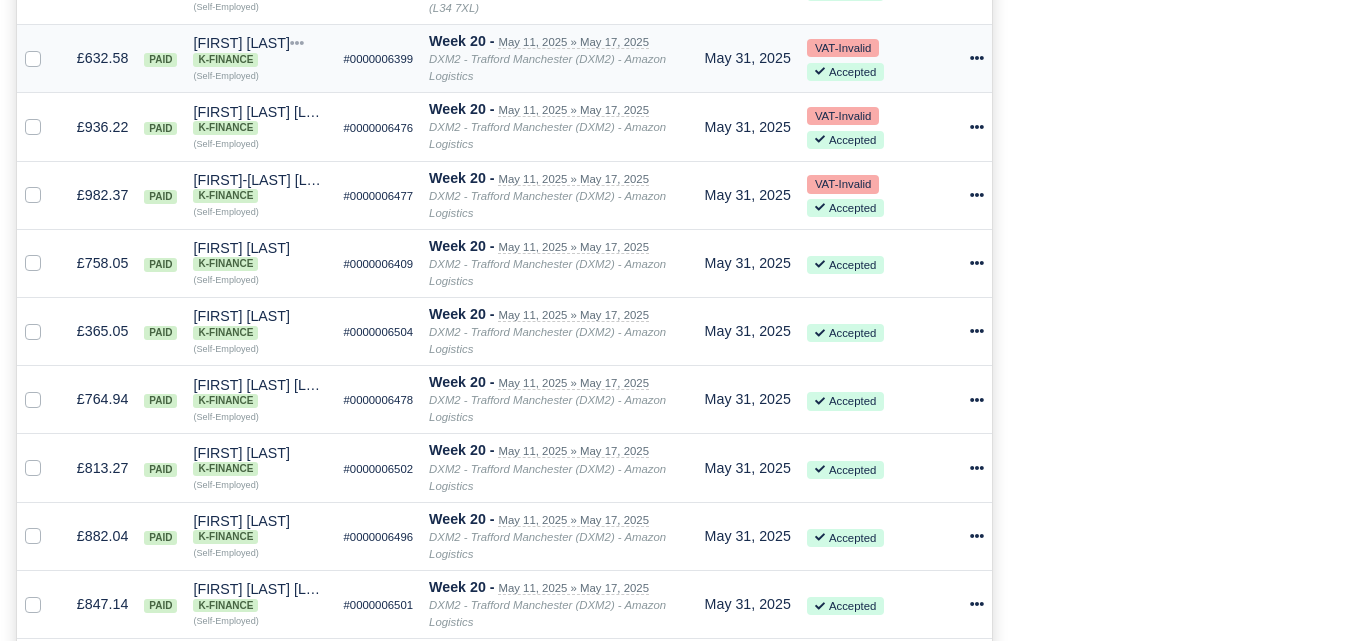 click 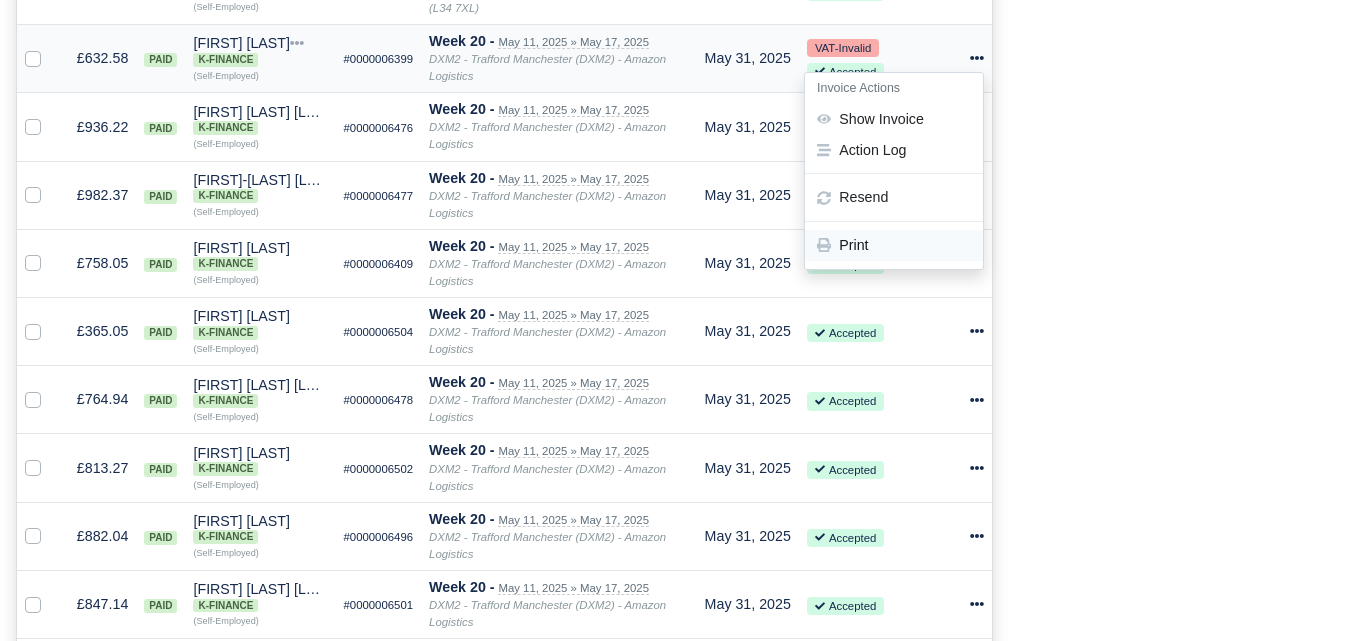 click on "Print" at bounding box center (894, 246) 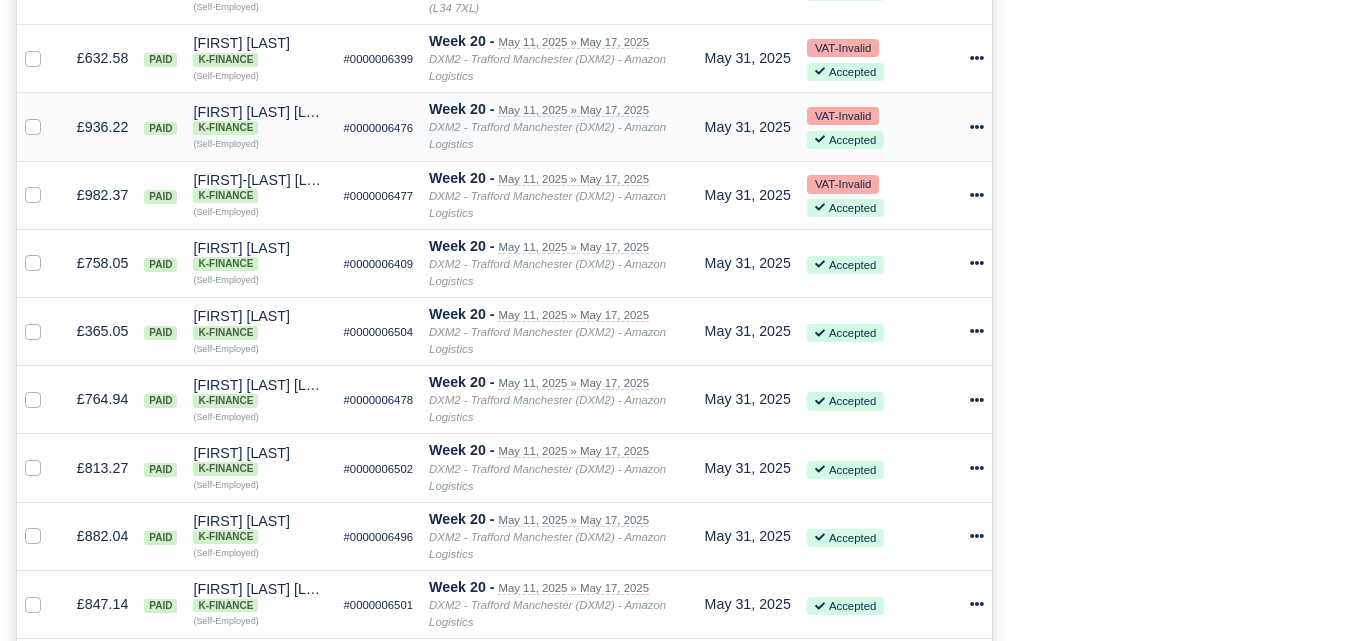 click 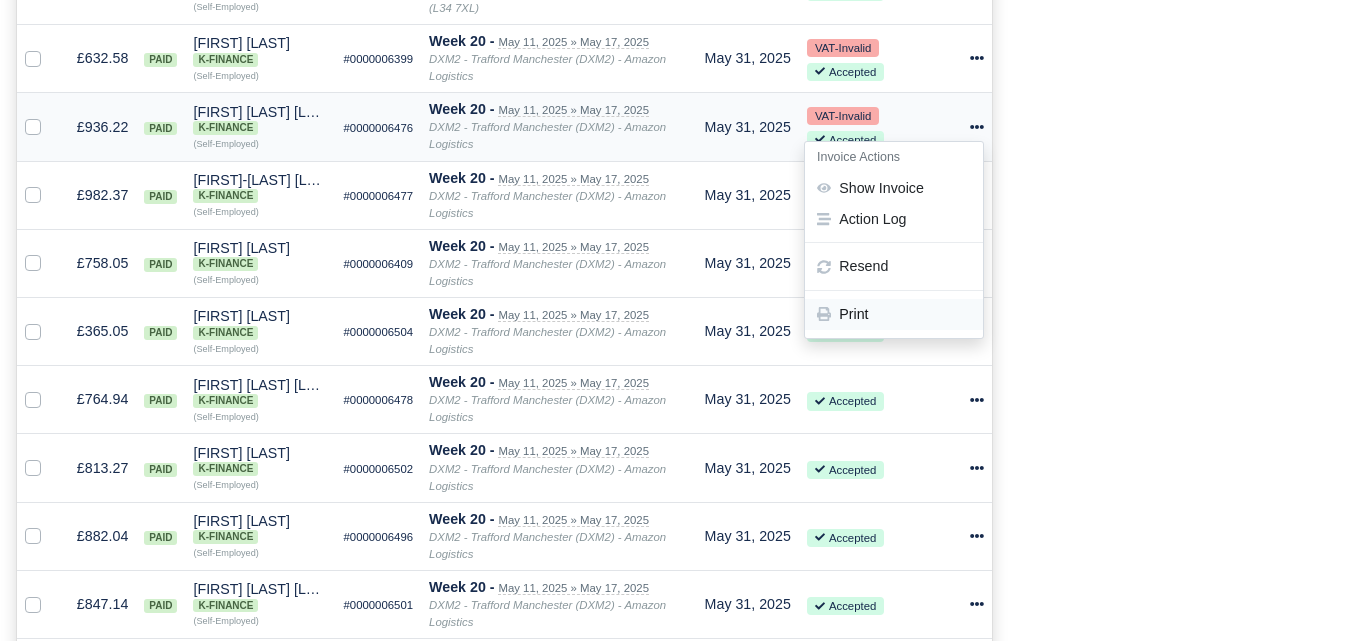 click on "Print" at bounding box center [894, 314] 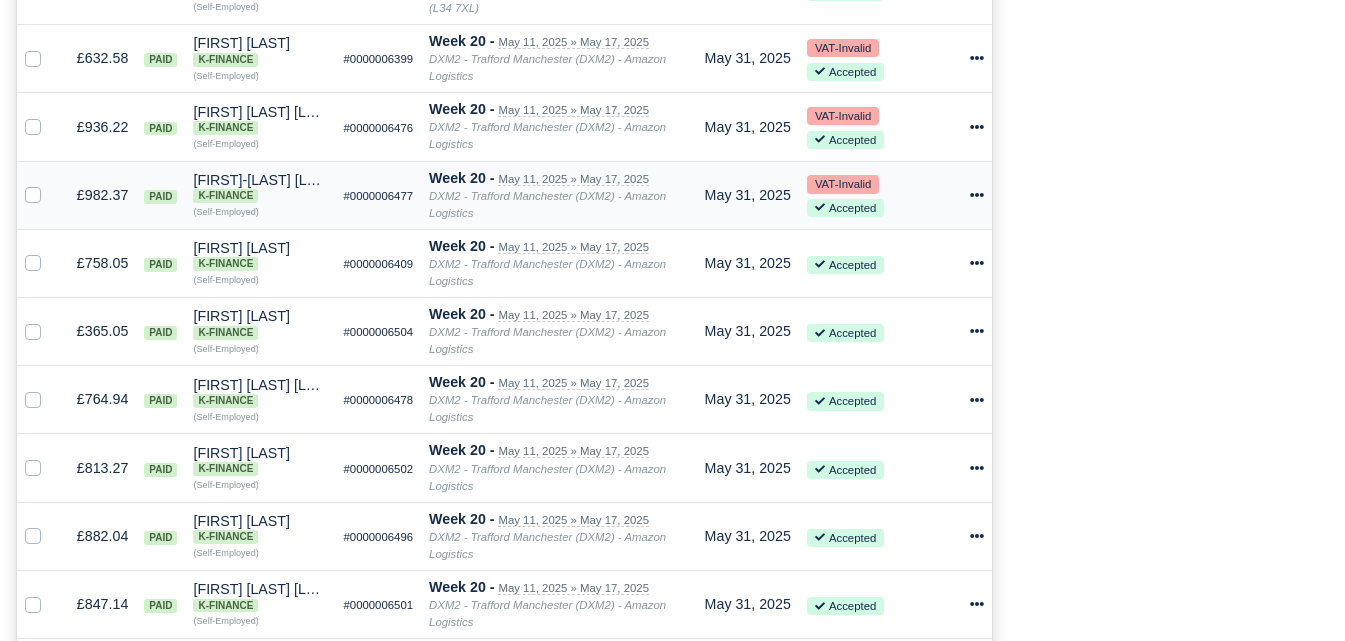 click 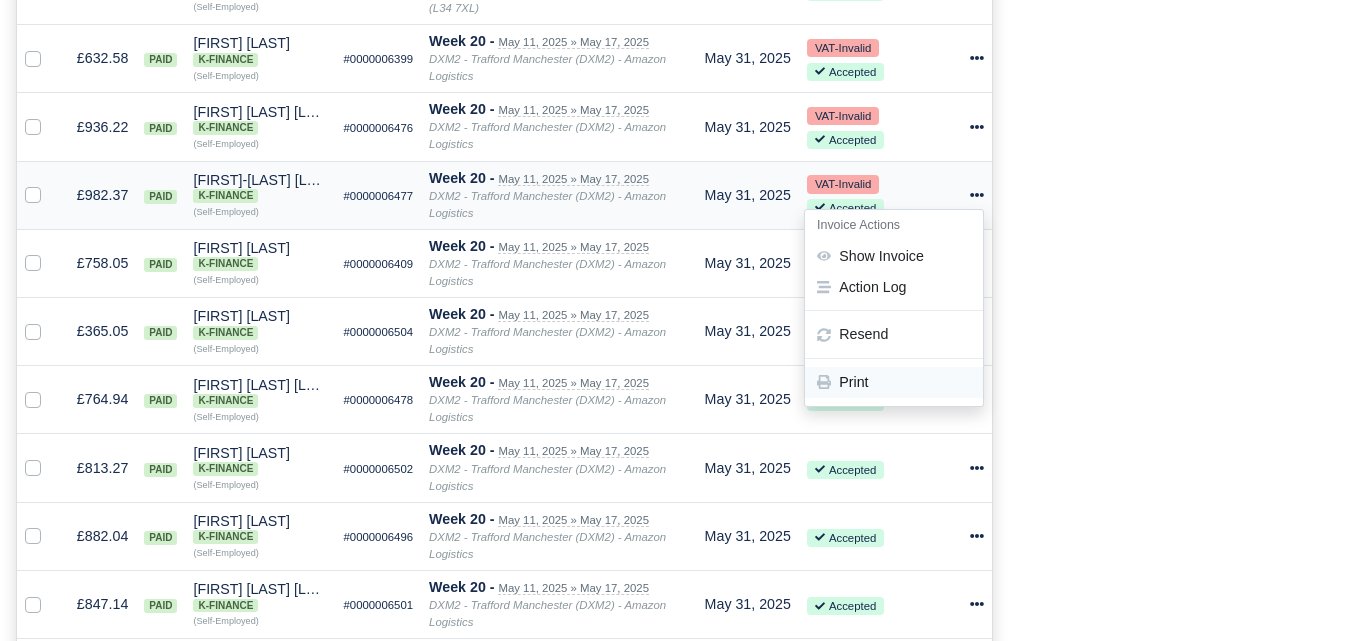 click on "Print" at bounding box center (894, 382) 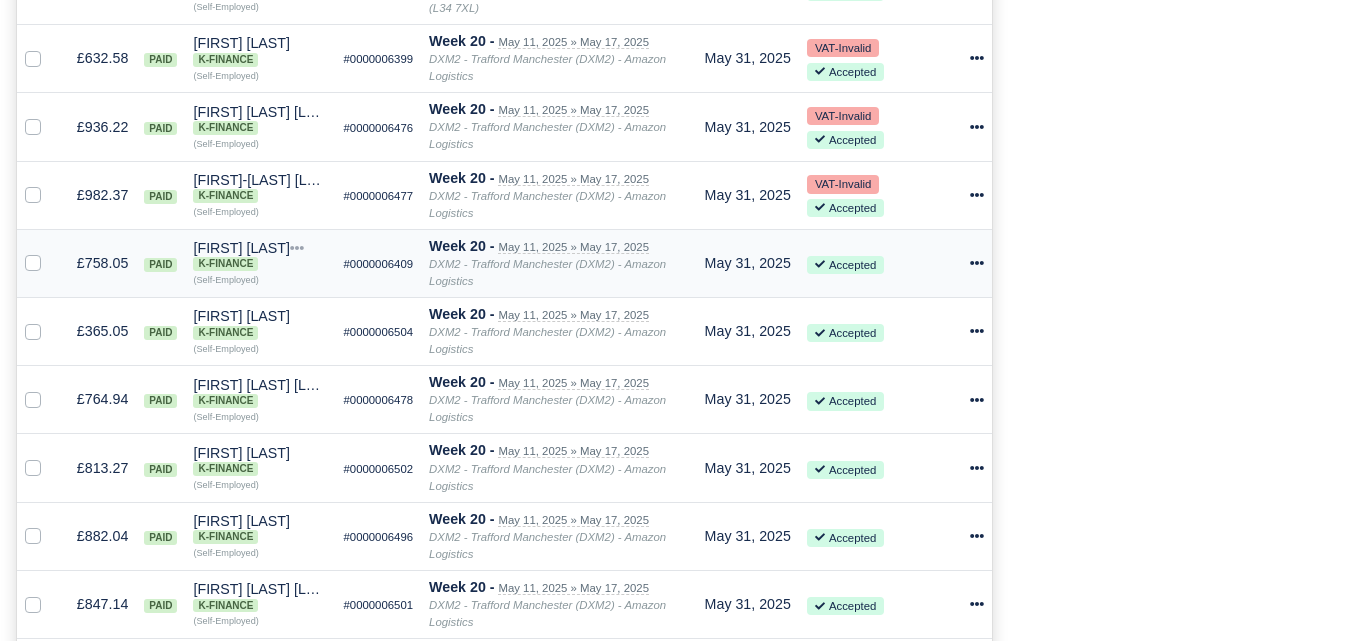 click on "Invoice Actions
Show Invoice
Action Log
Resend" at bounding box center (977, 263) 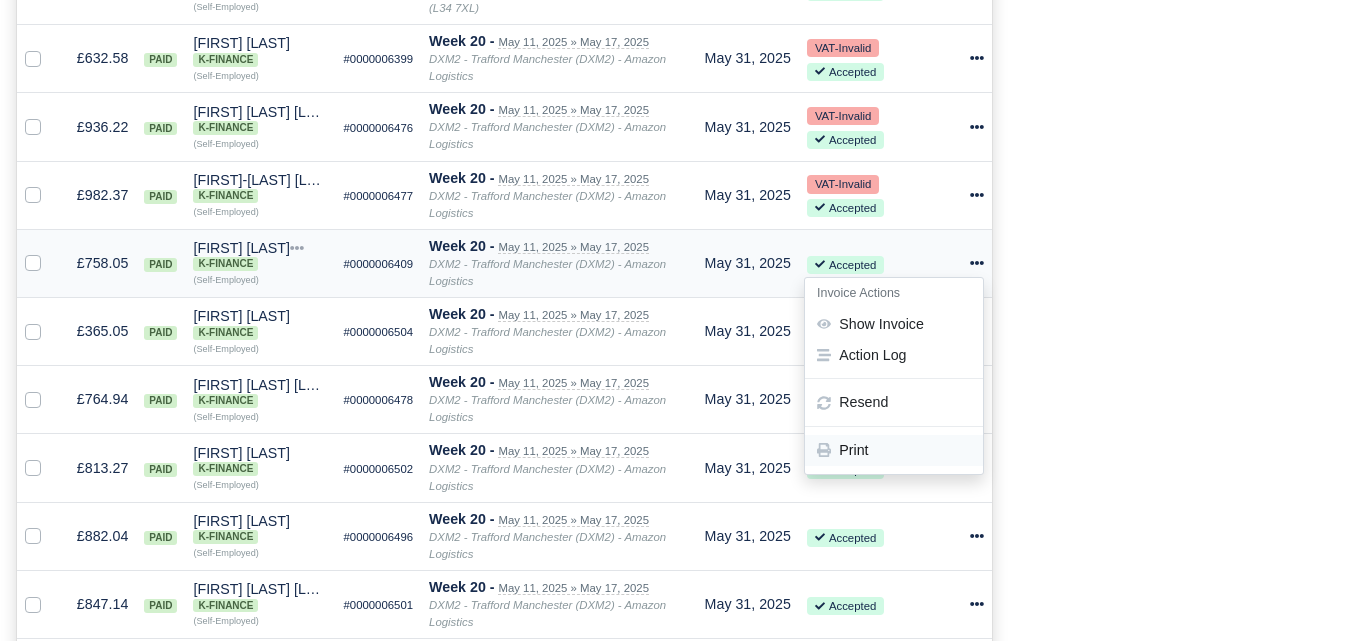 click on "Print" at bounding box center (894, 450) 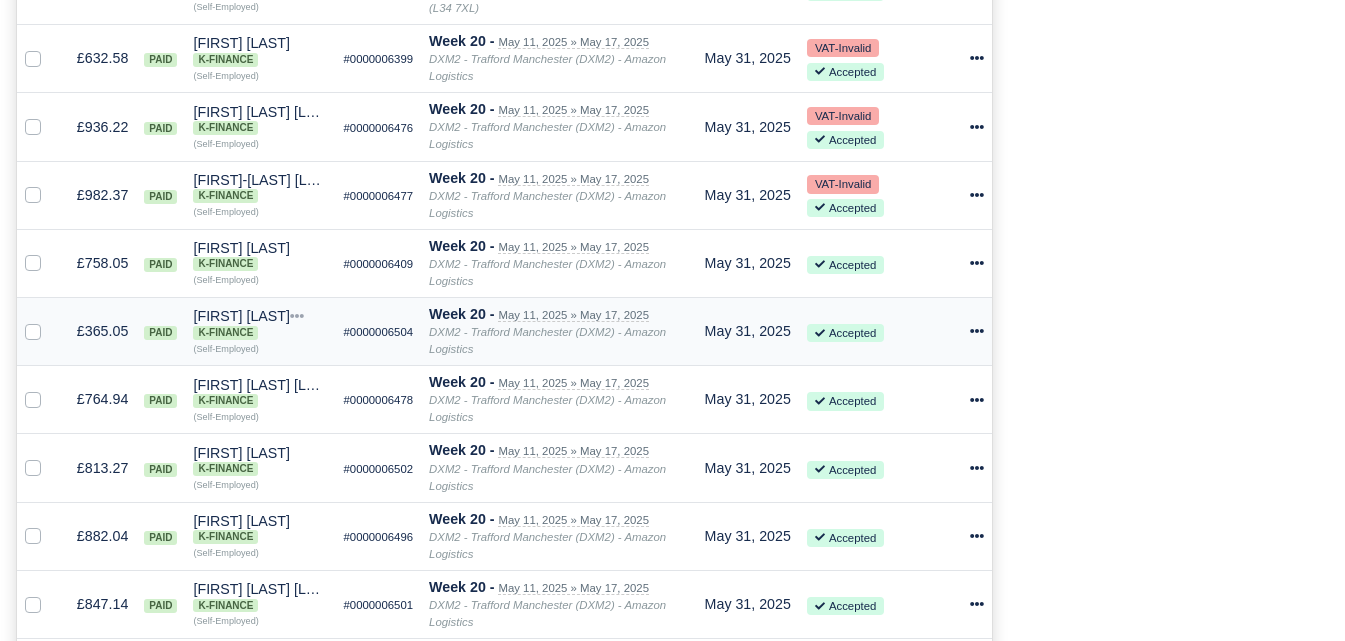 click 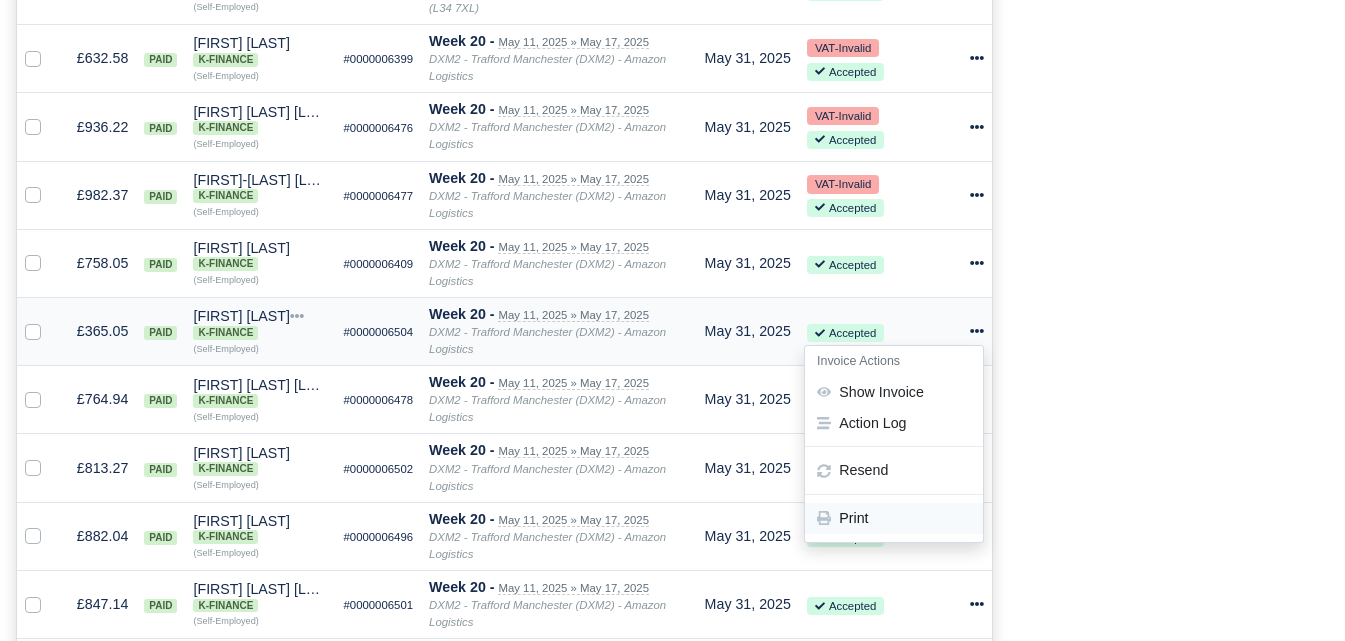 click 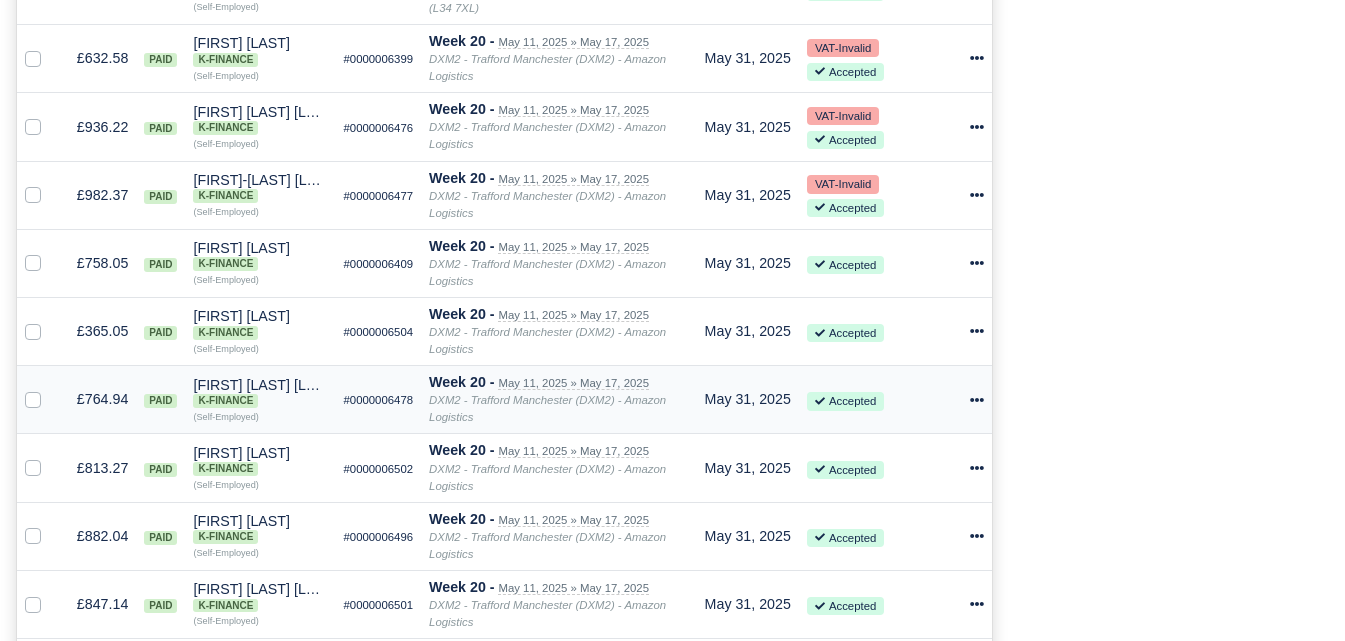 click 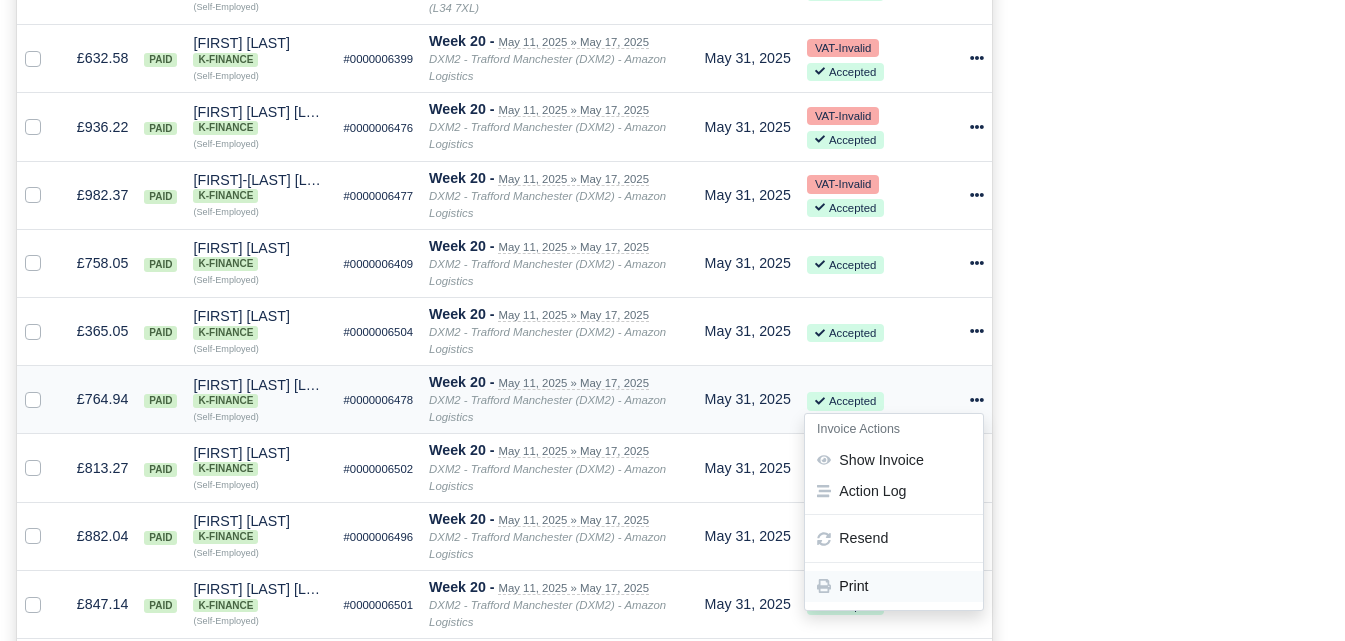 click on "Print" at bounding box center (894, 587) 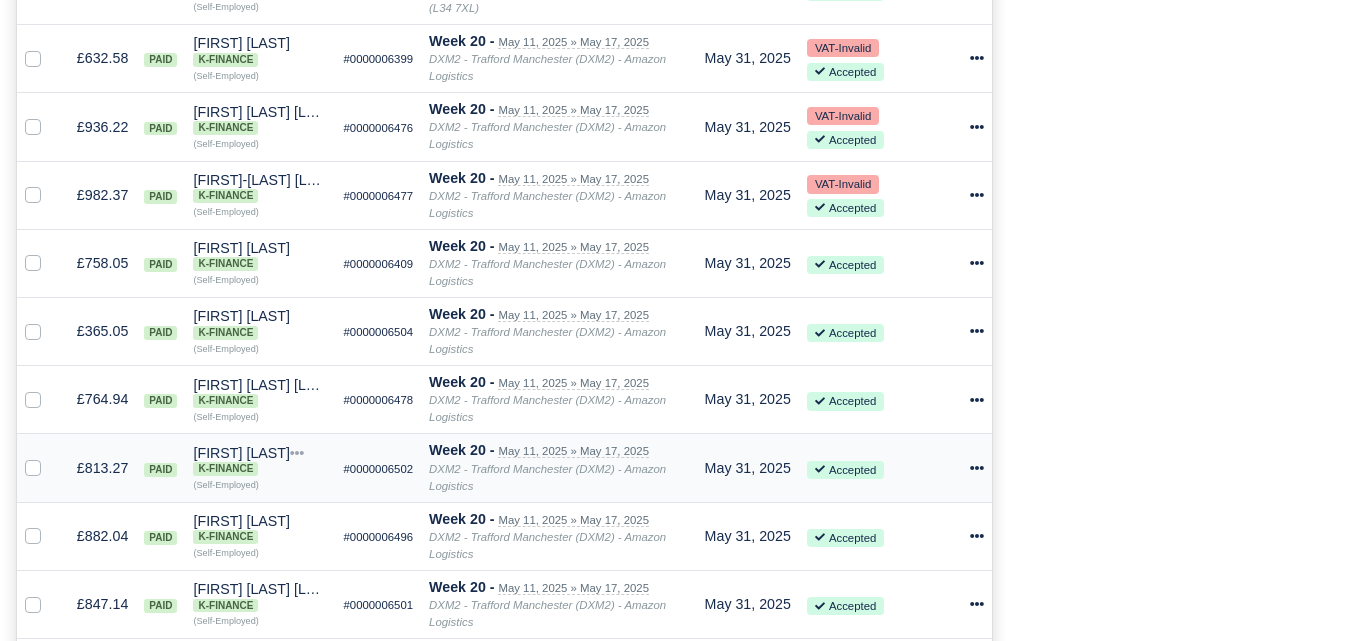 click 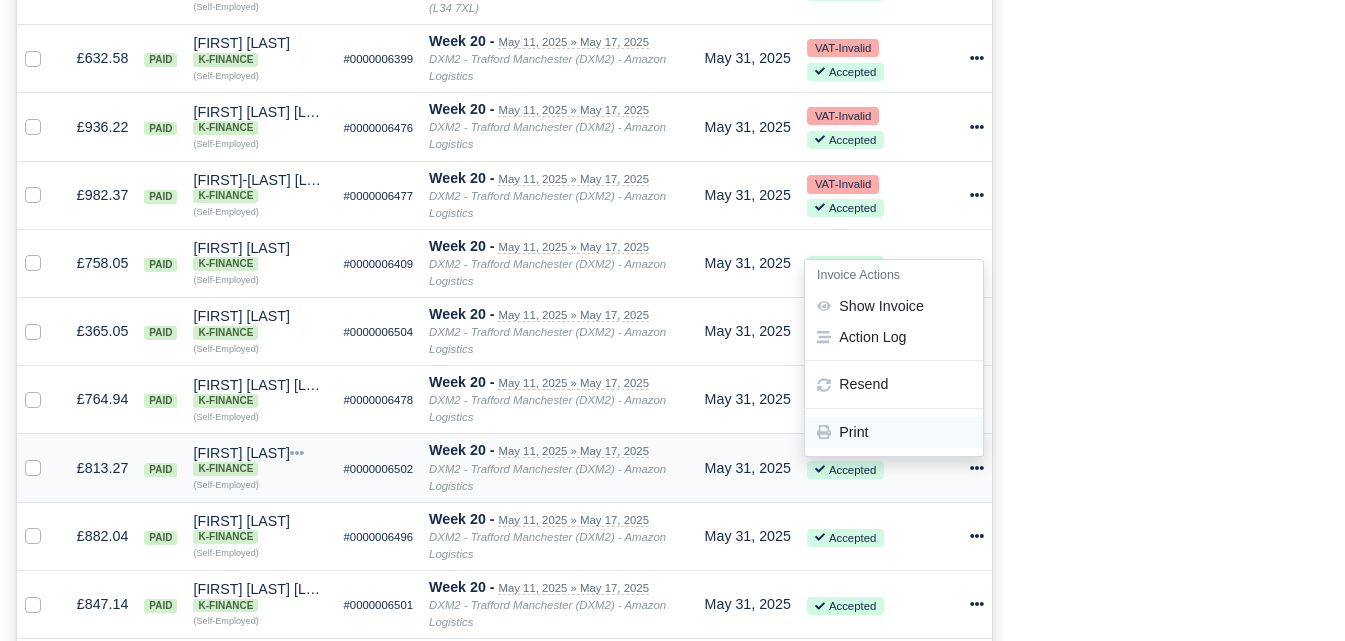click on "Print" at bounding box center (894, 432) 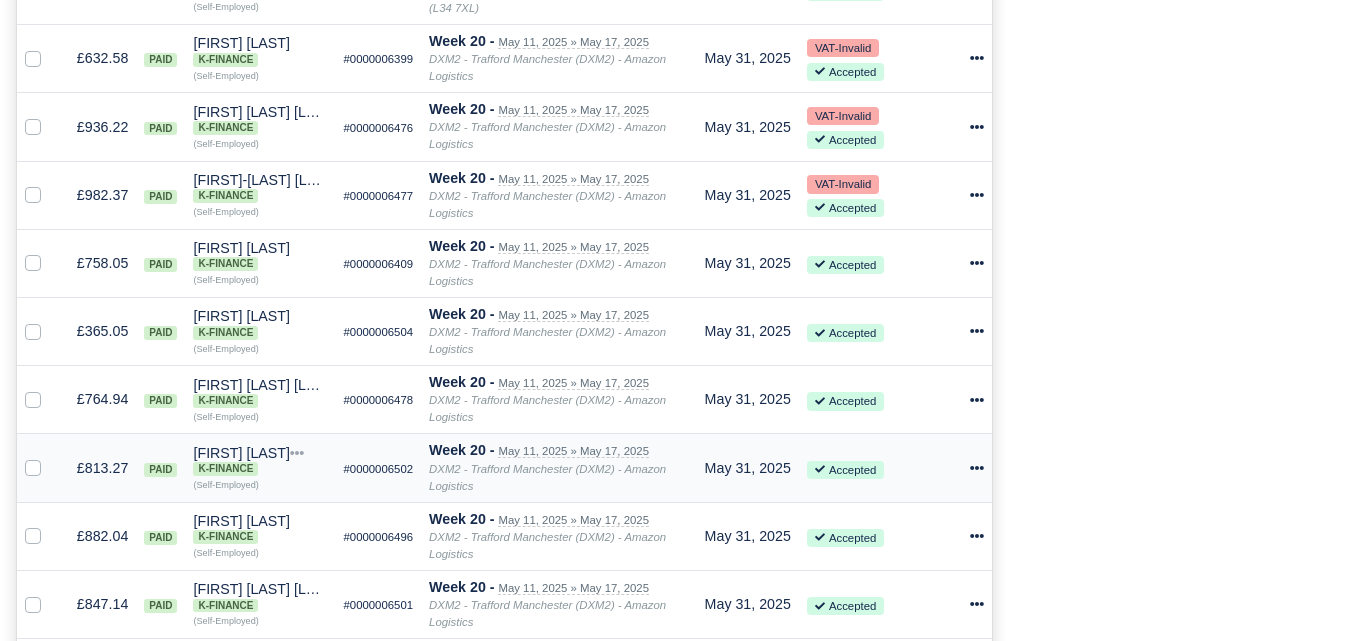 click 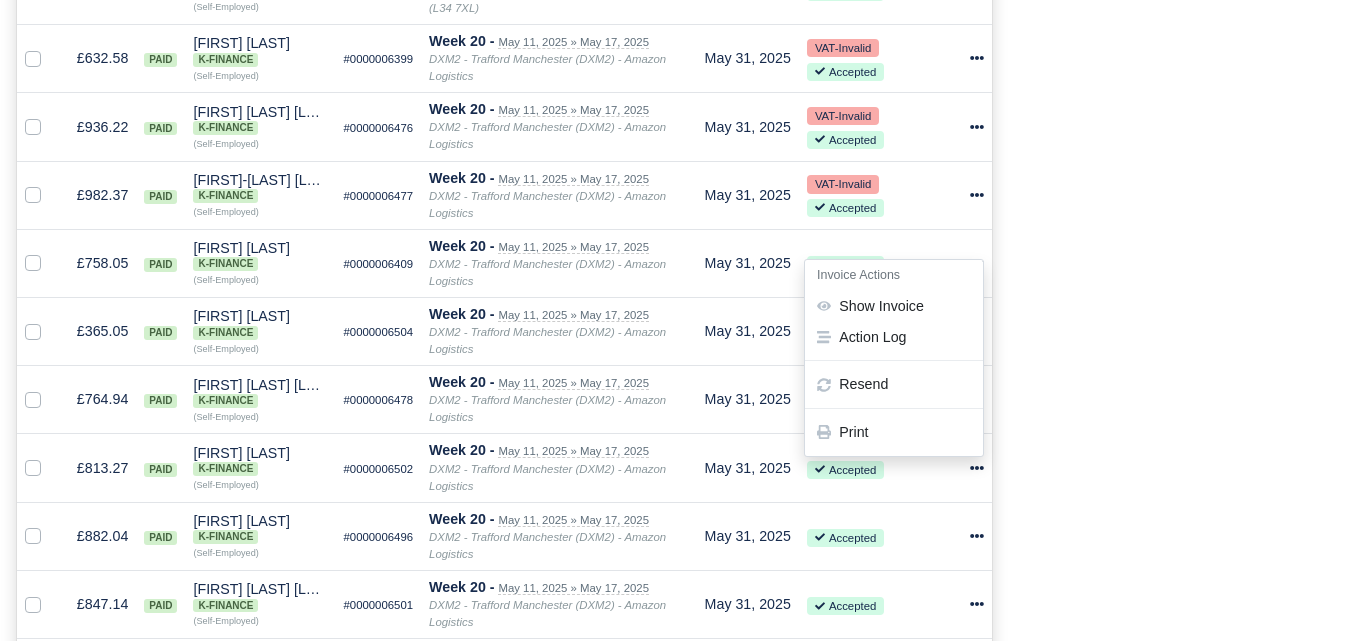 click on "Process Invoices
2
Depots with overdue Invoices
You have  7  invoices that are overdue
within the
following depots:
DWN2 - Knowsley (DWN2) - Amazon Logistics (L34 7XL)
5
2" at bounding box center [1176, 999] 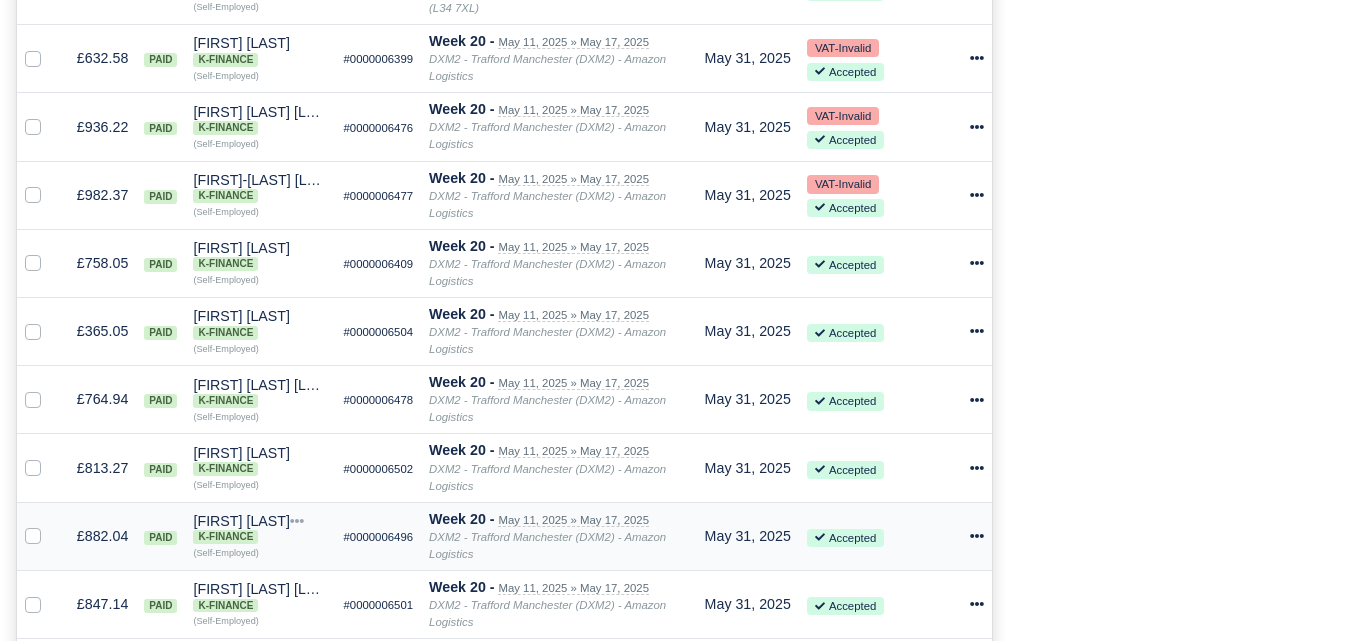 click 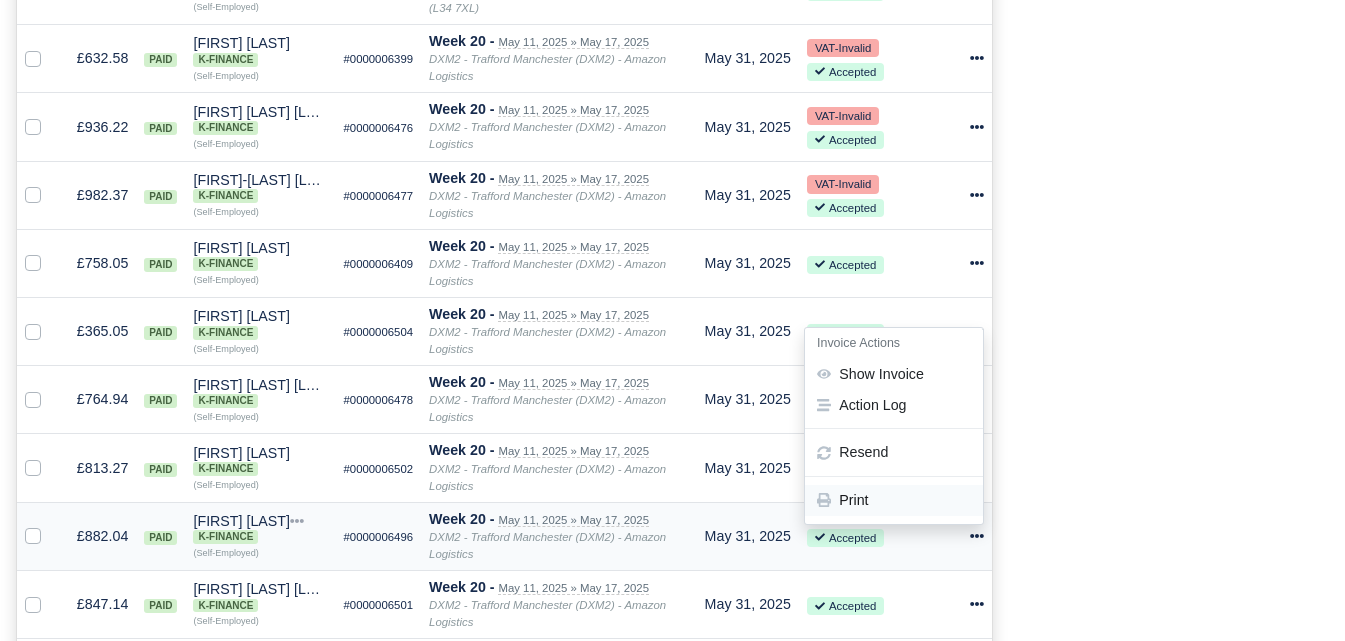 click on "Print" at bounding box center (894, 500) 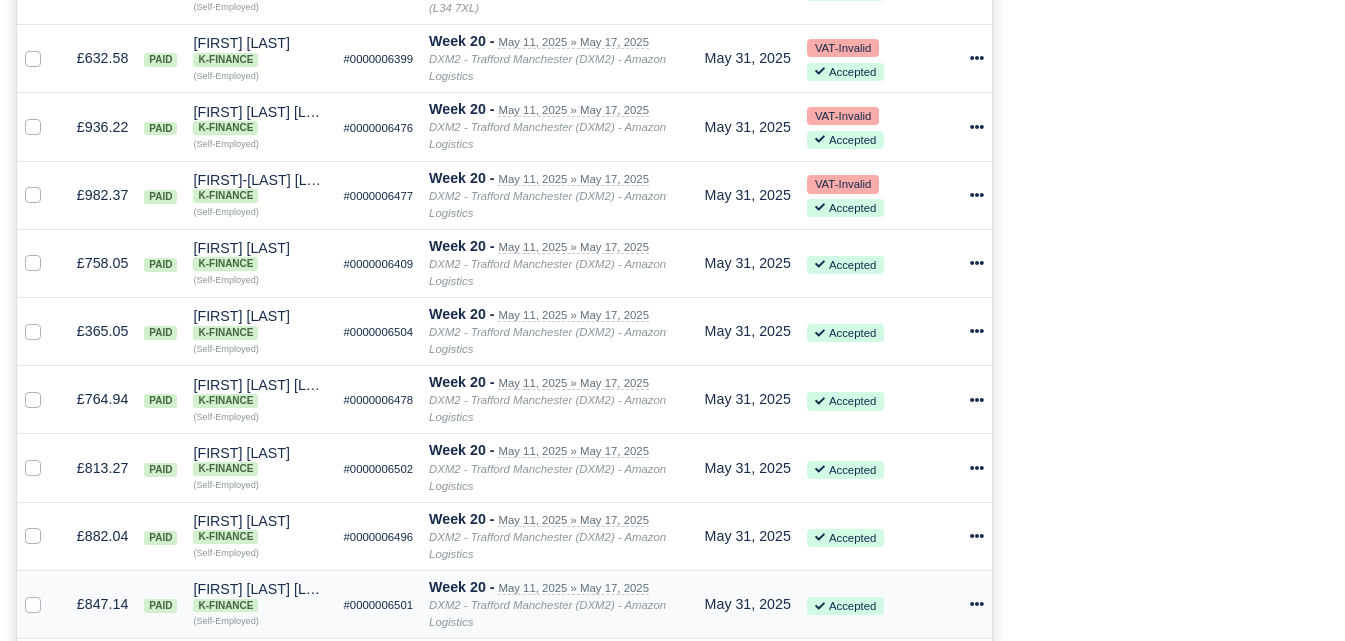 click on "Invoice Actions
Show Invoice
Action Log
Resend" at bounding box center [977, 604] 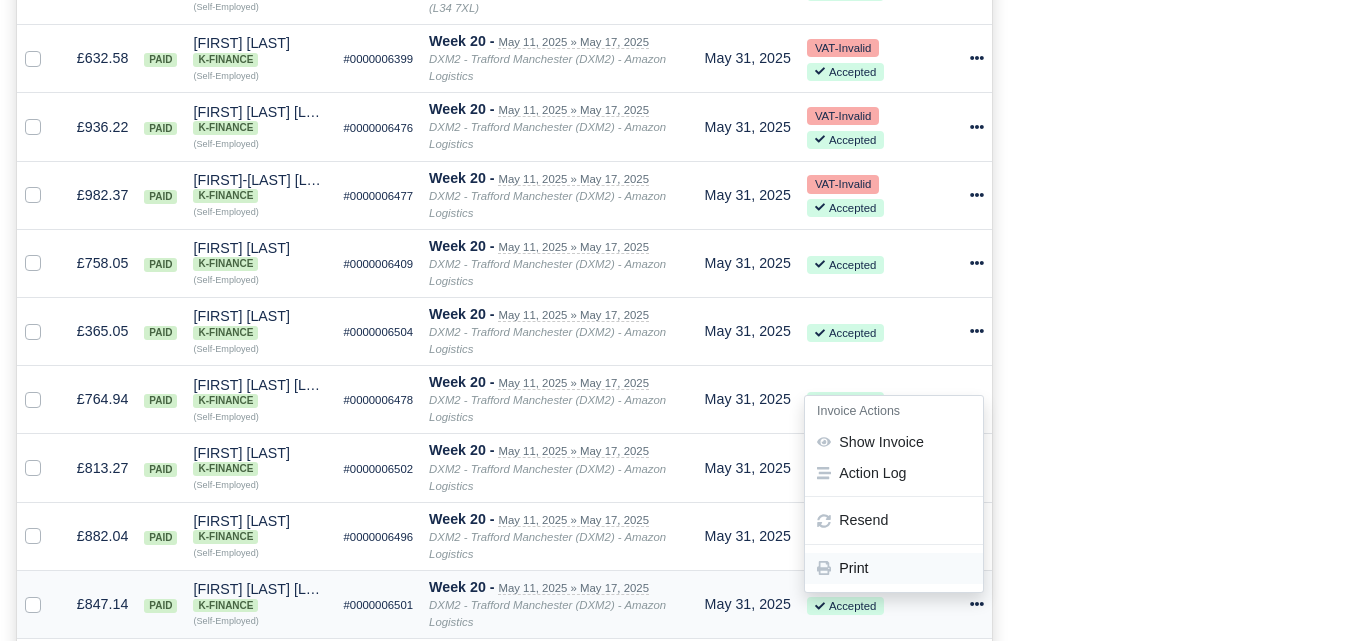 click on "Print" at bounding box center (894, 568) 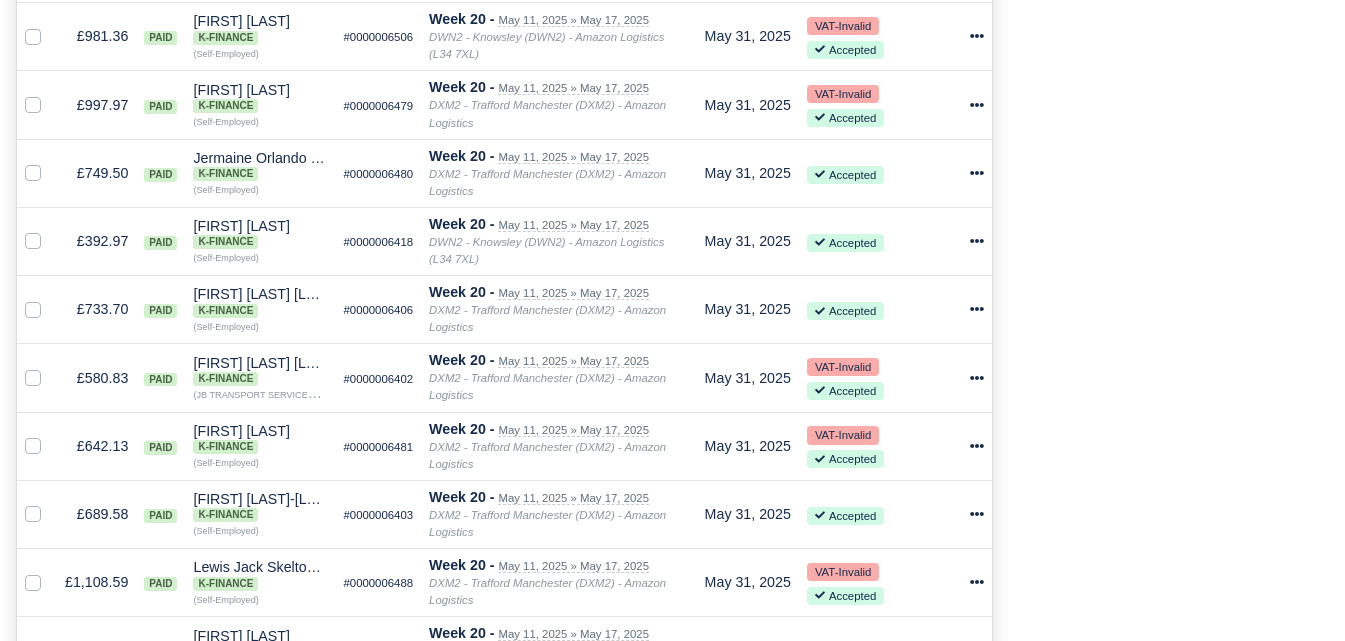 scroll, scrollTop: 1426, scrollLeft: 0, axis: vertical 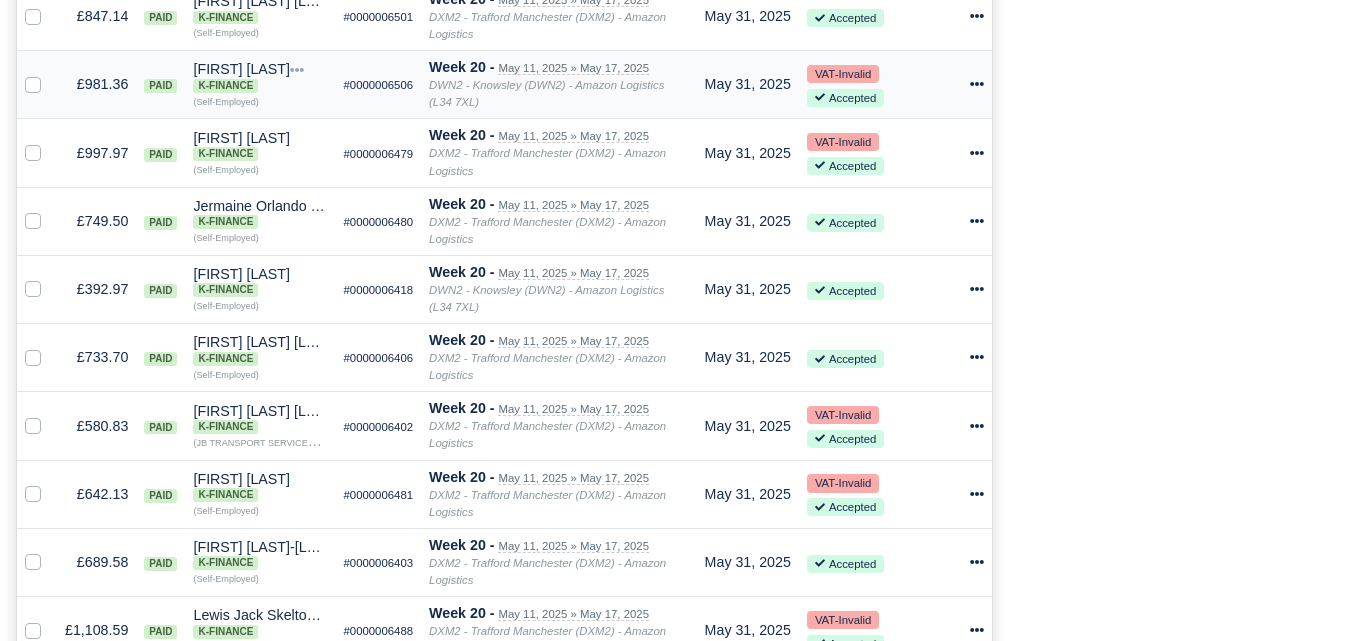 click 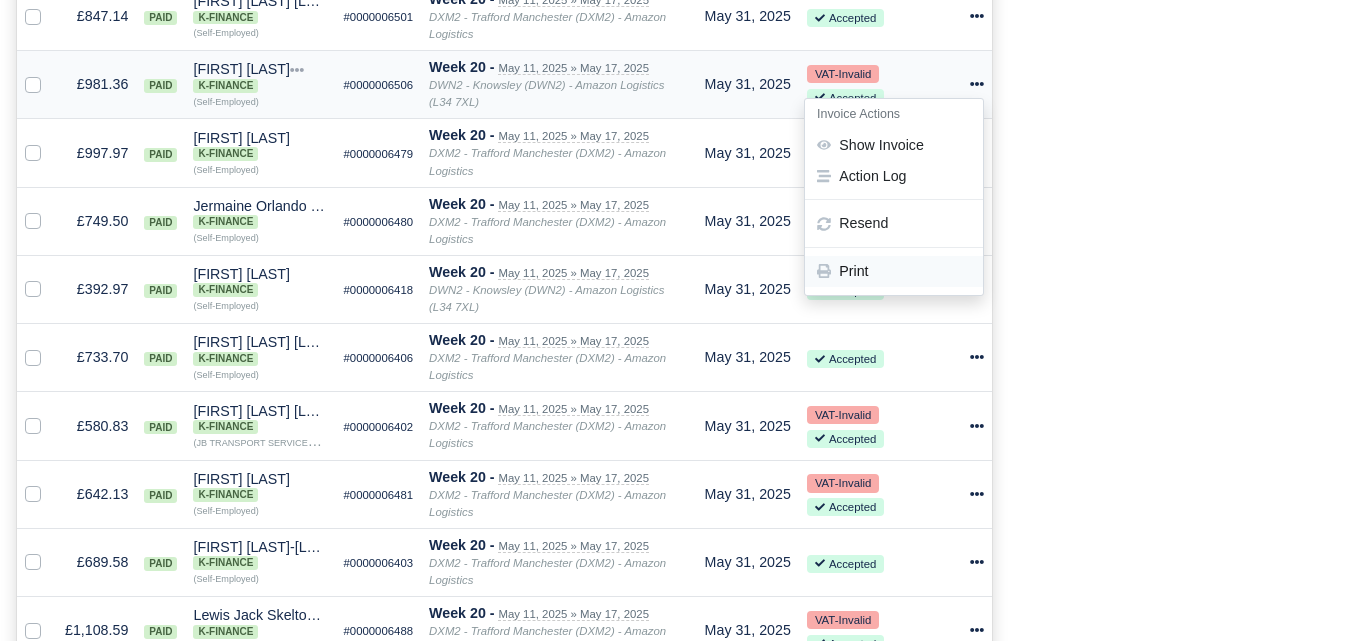 click on "Print" at bounding box center [894, 272] 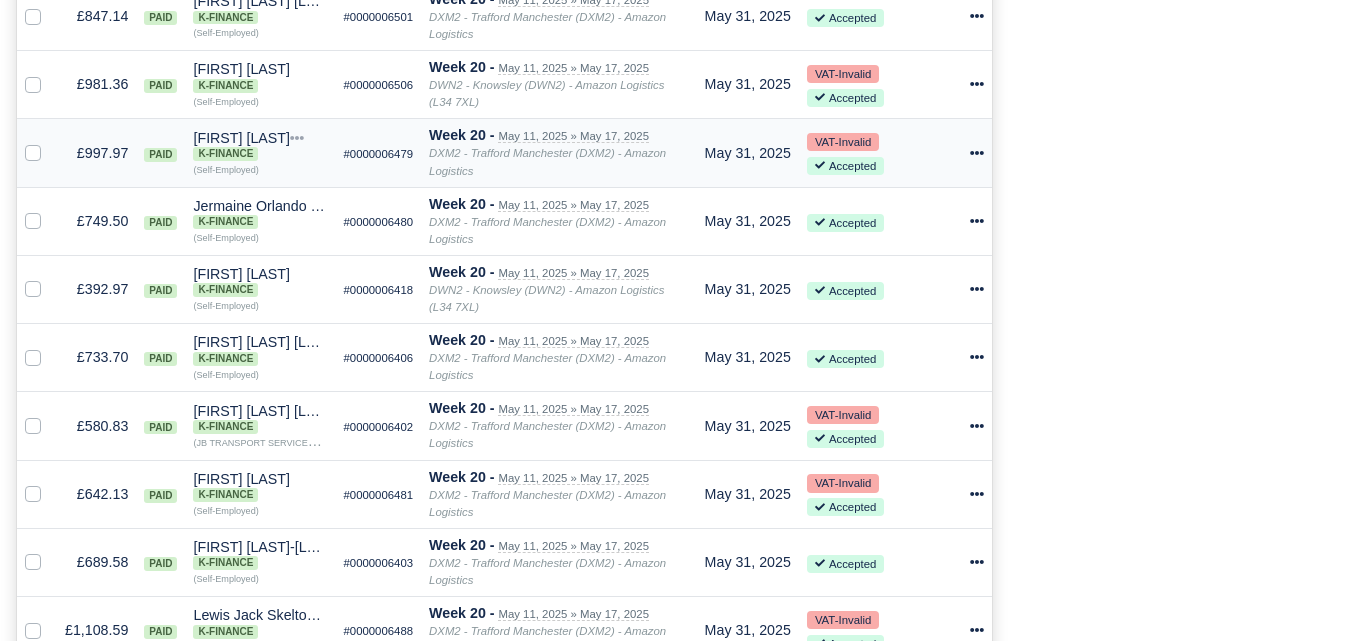 click 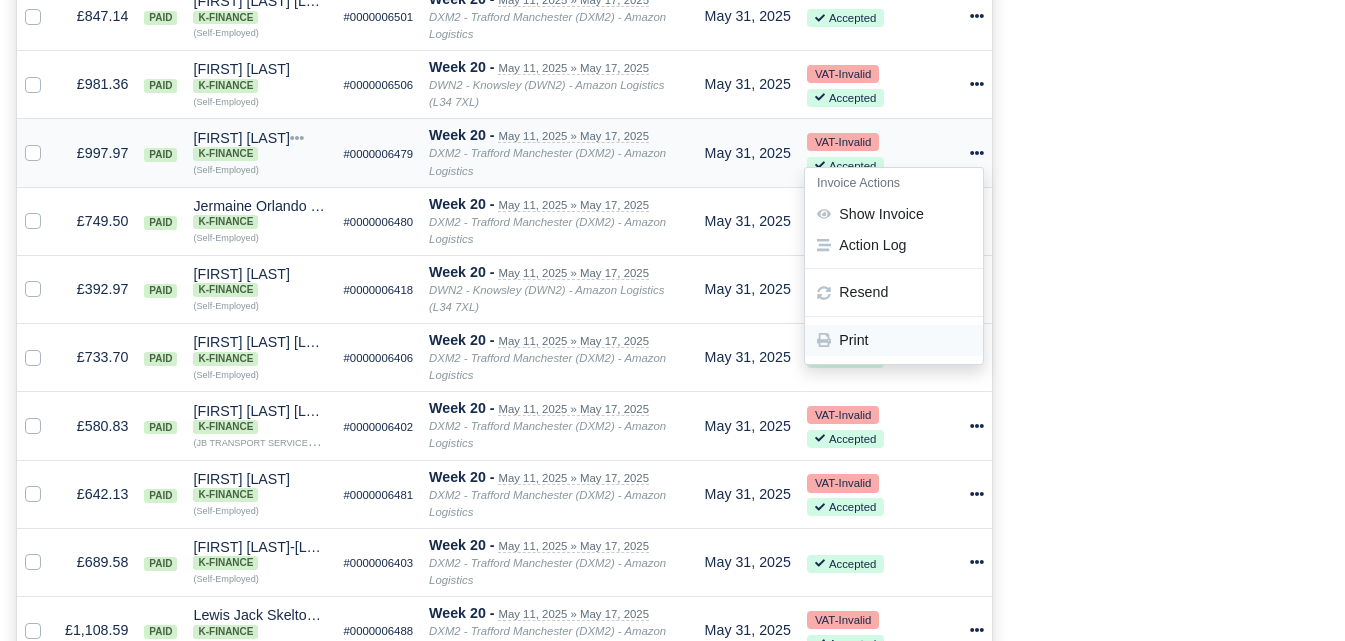 click on "Print" at bounding box center [894, 340] 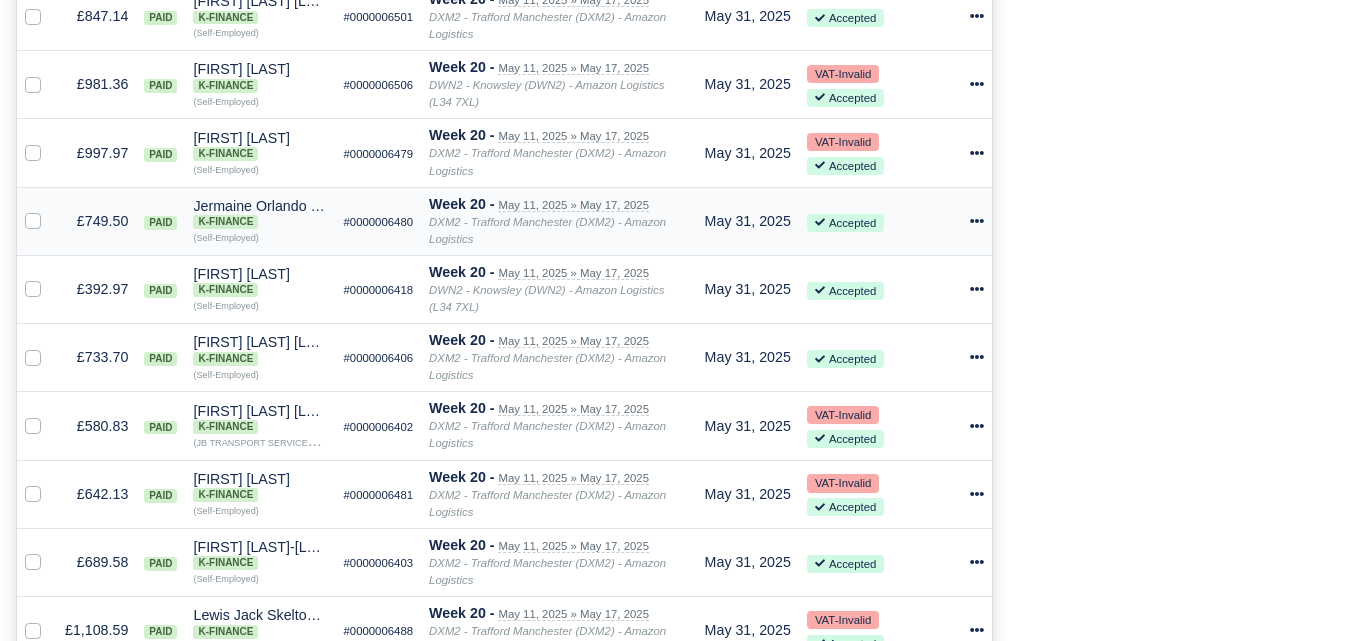 click 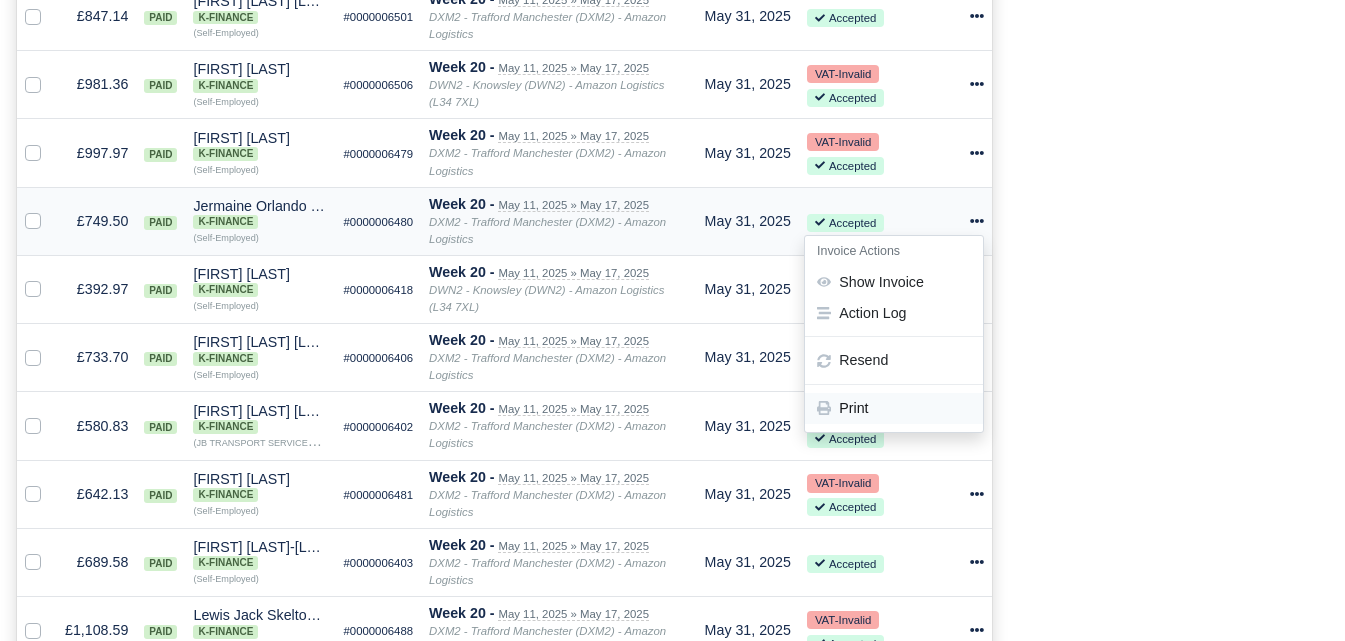 click on "Print" at bounding box center [894, 408] 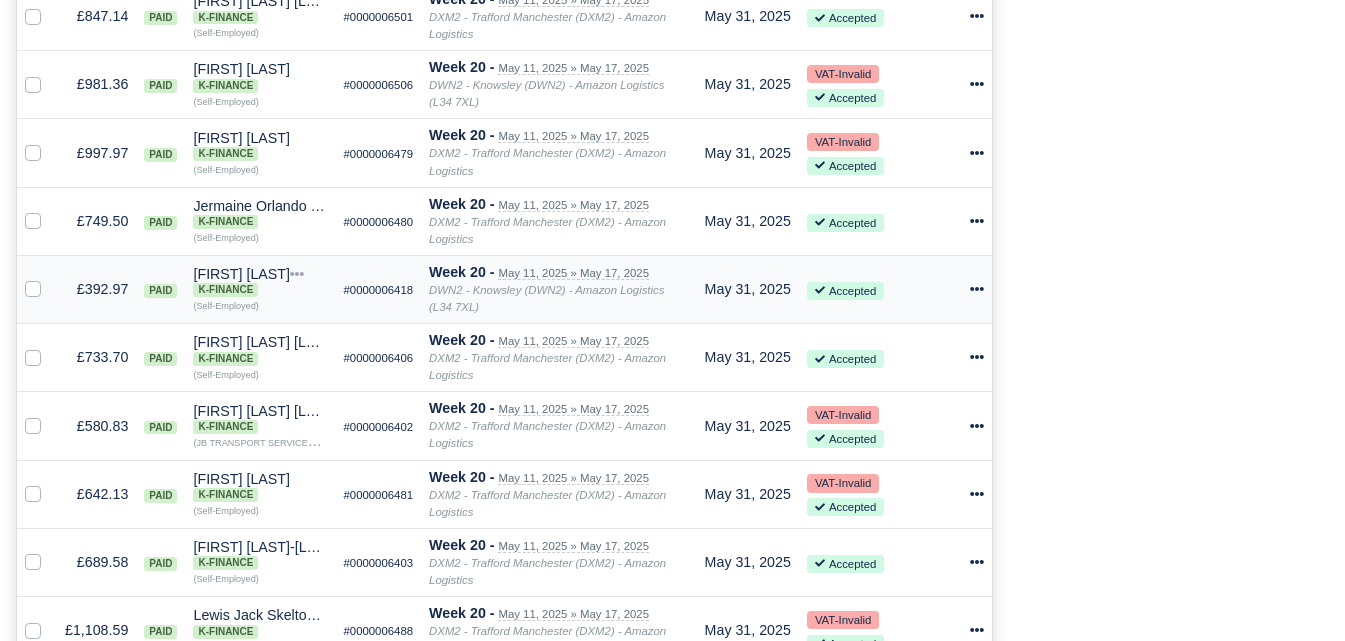 click 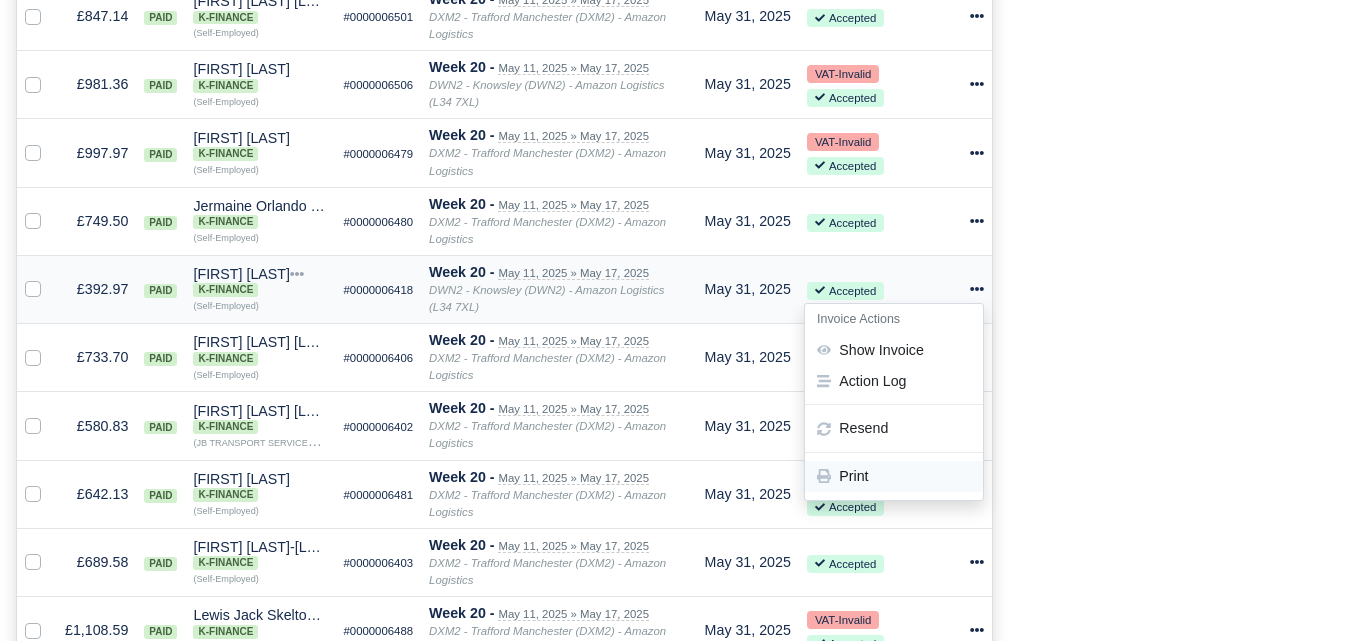 click on "Print" at bounding box center [894, 476] 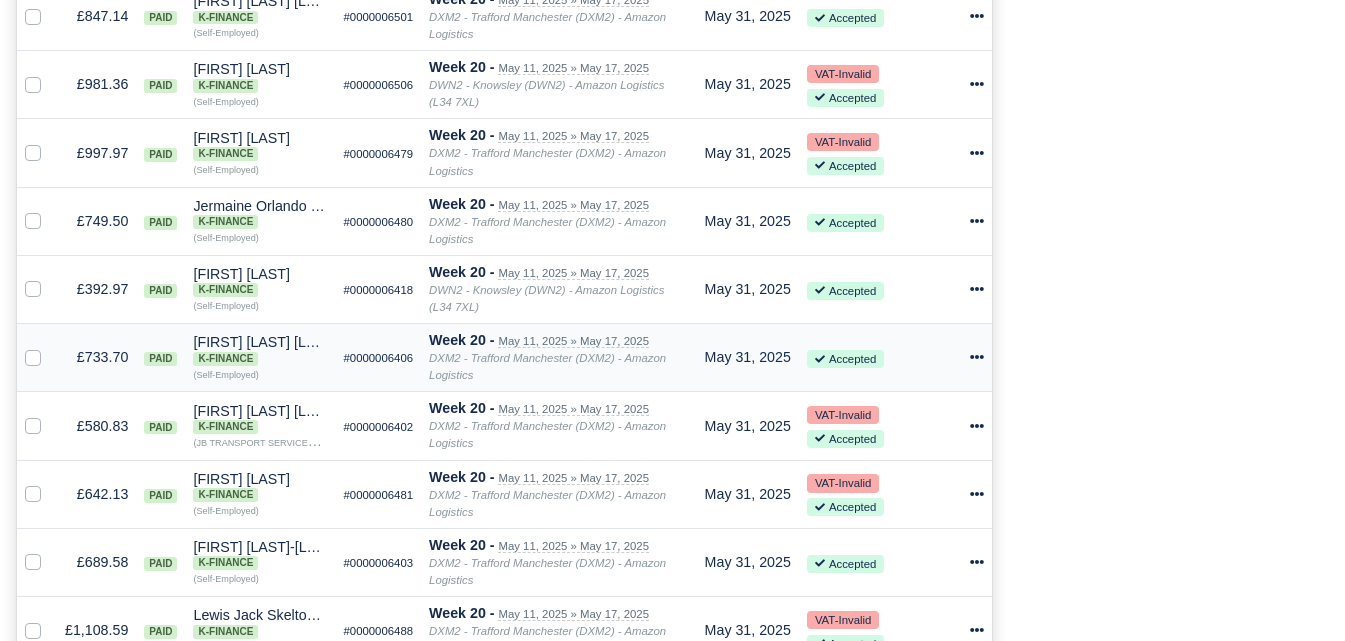 click 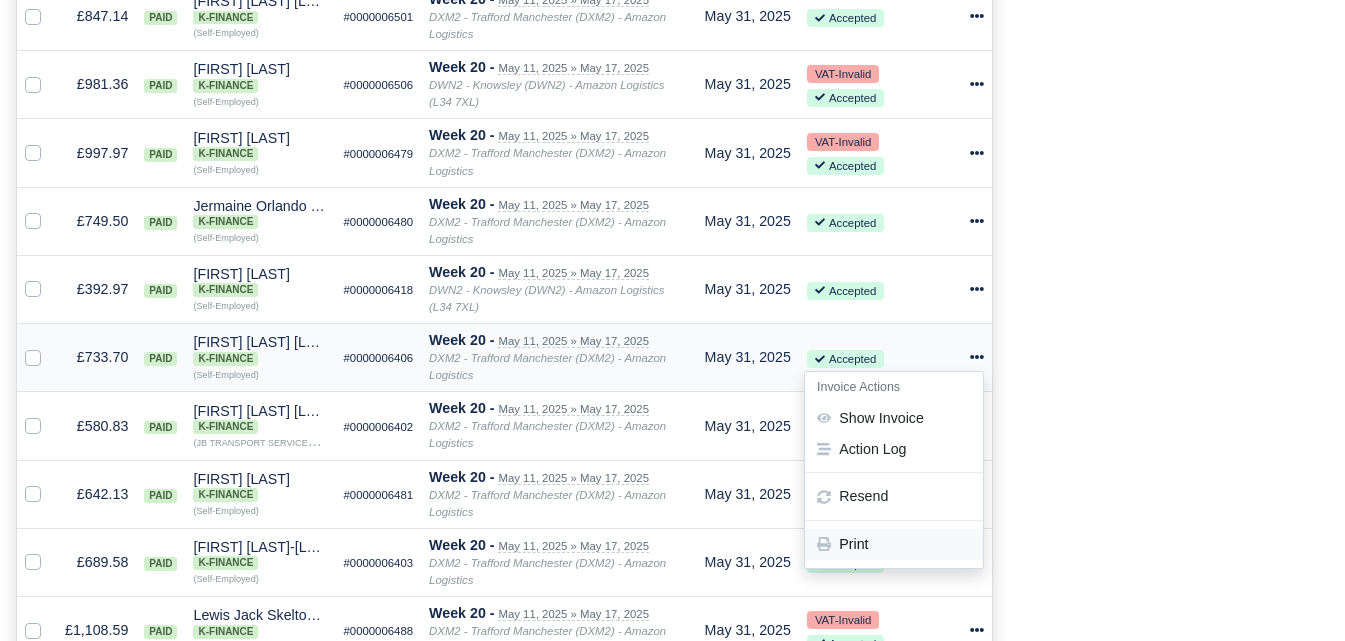 click on "Print" at bounding box center (894, 545) 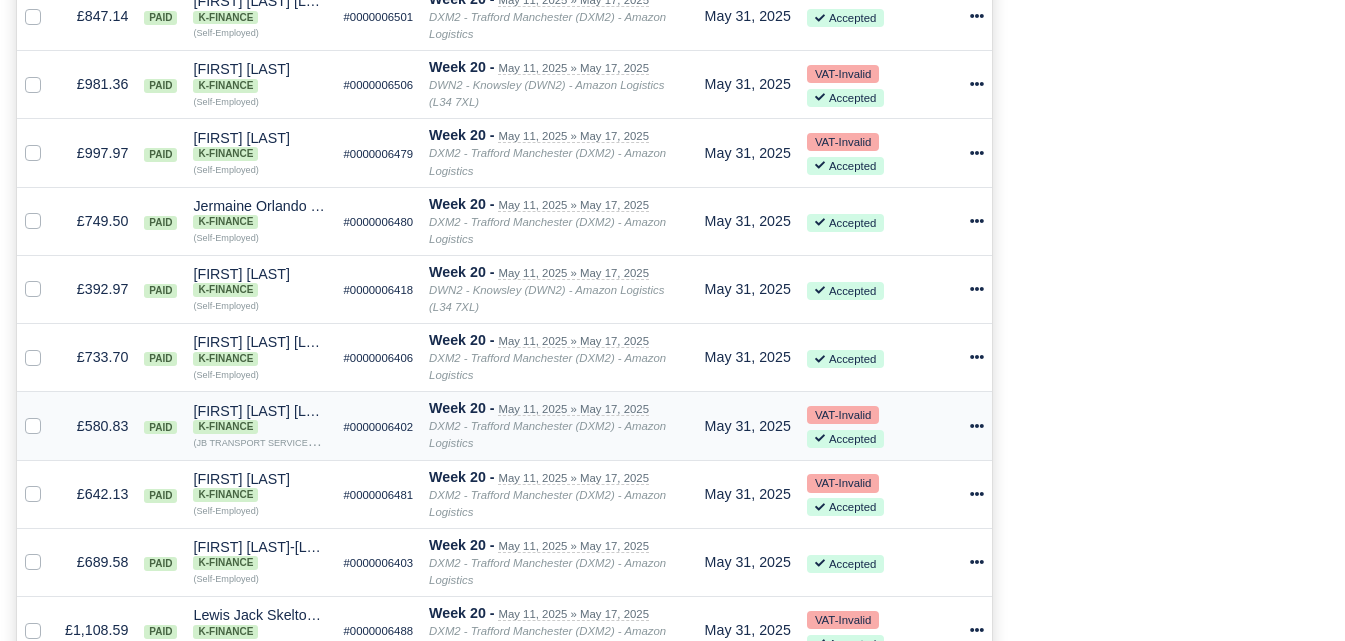 click 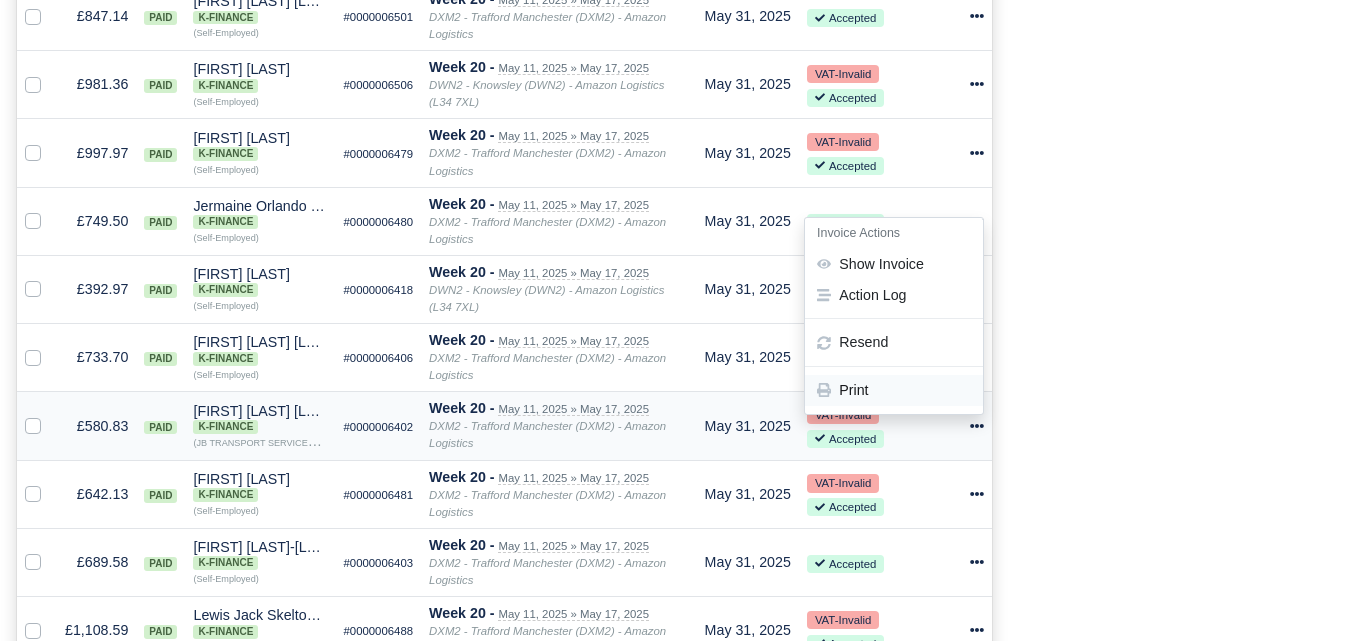 click on "Print" at bounding box center [894, 390] 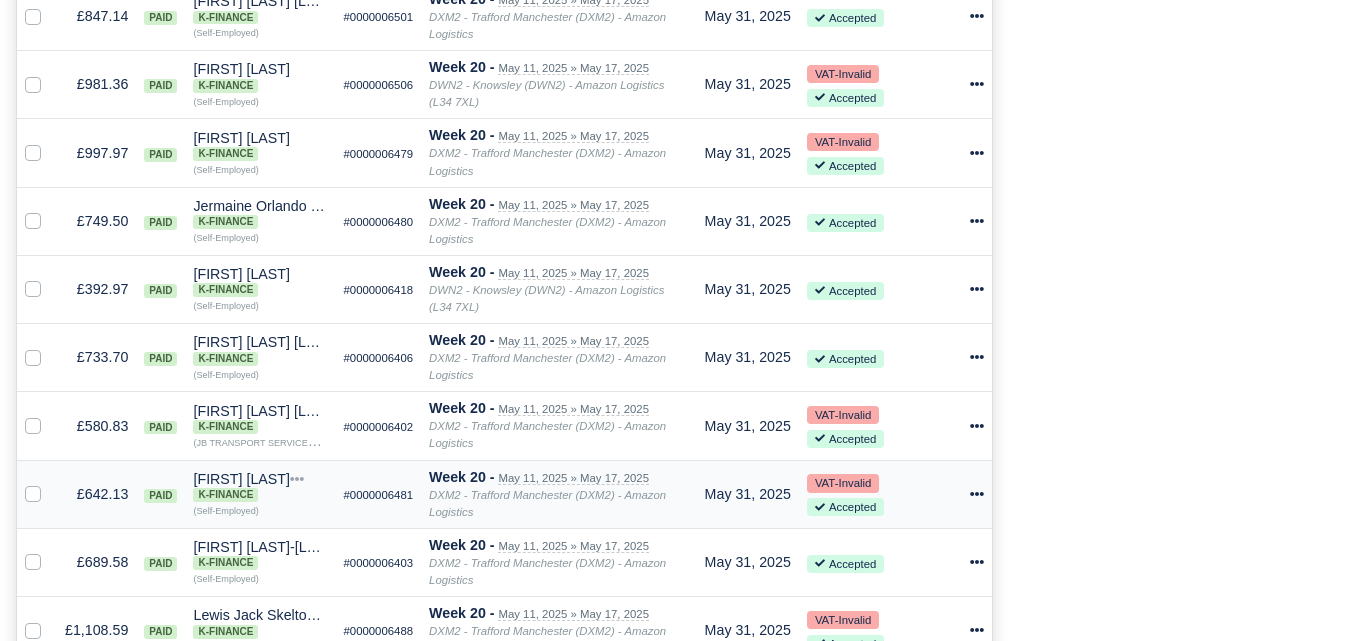 click 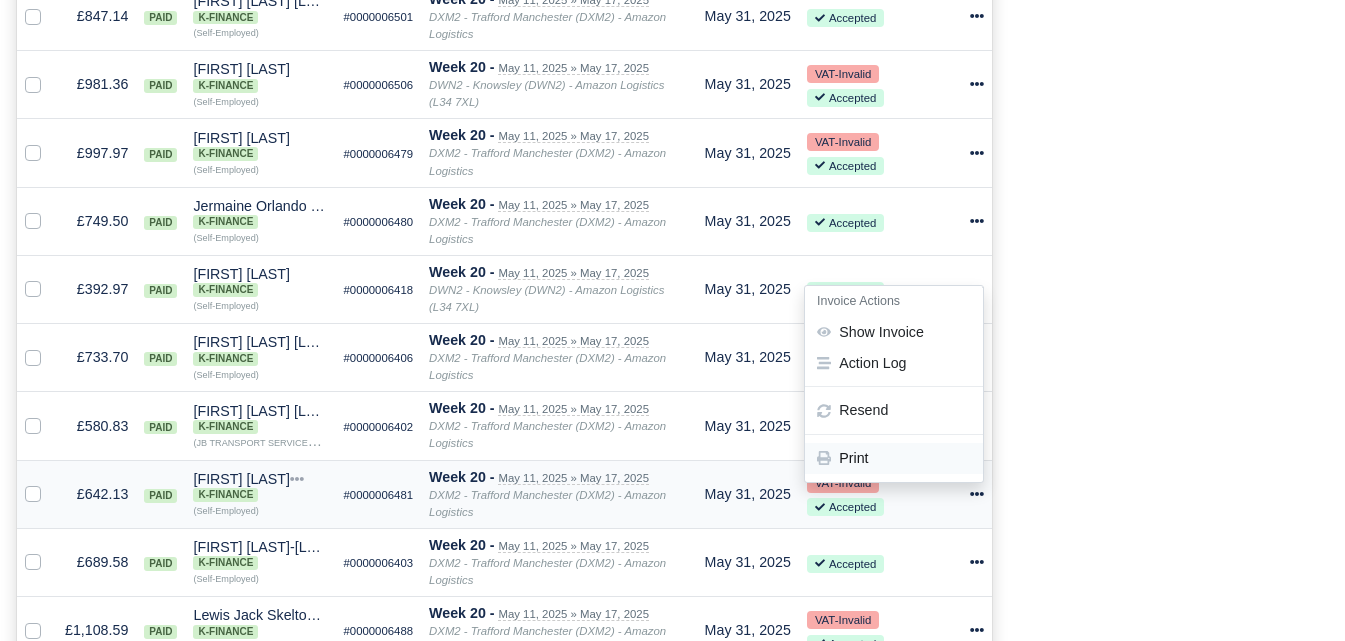 click on "Print" at bounding box center [894, 458] 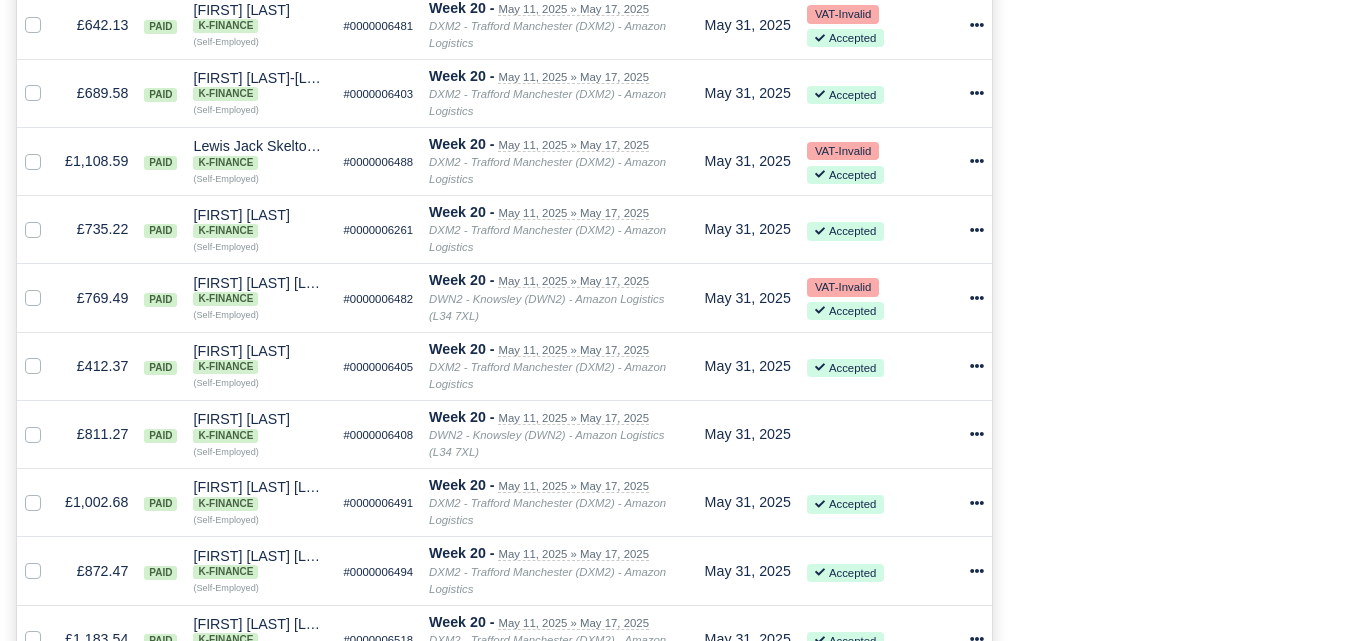 scroll, scrollTop: 1931, scrollLeft: 0, axis: vertical 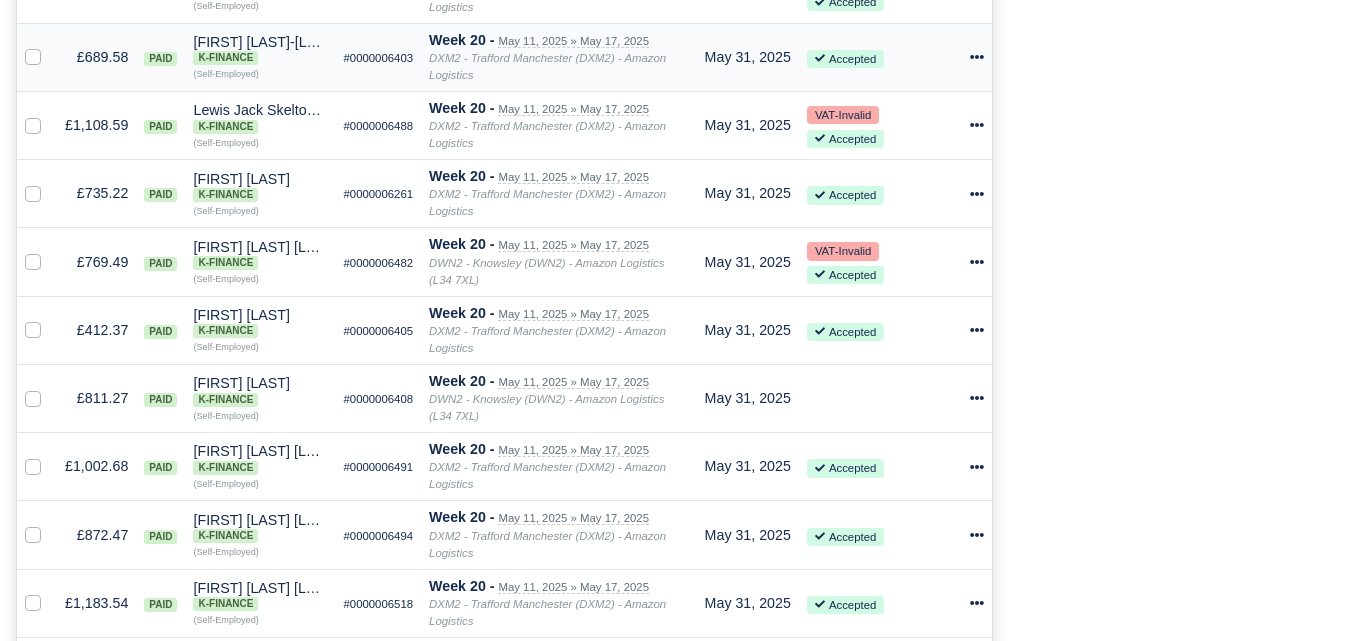 click 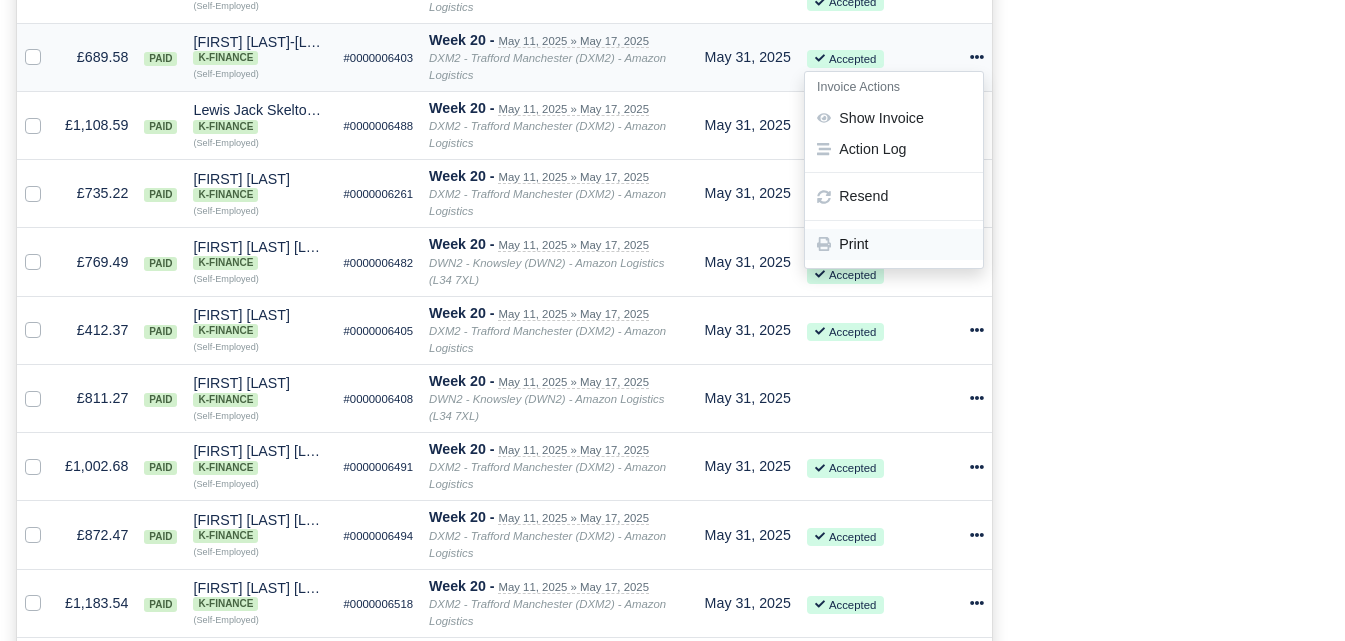 click on "Print" at bounding box center [894, 244] 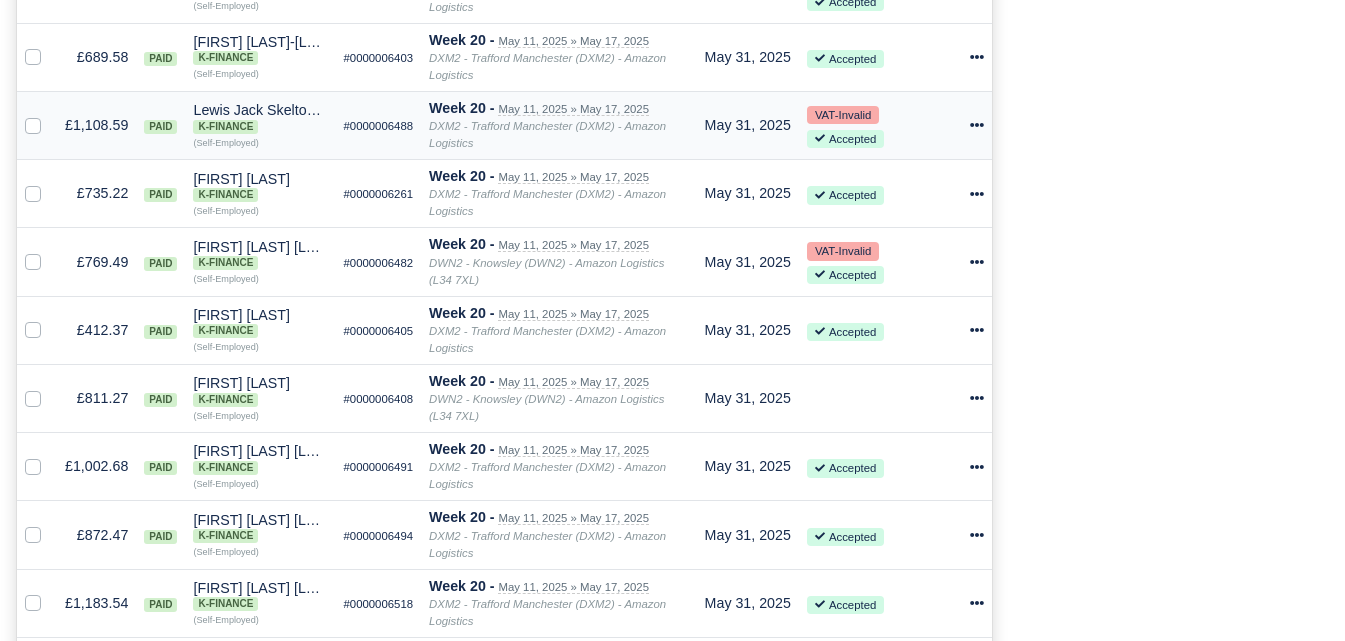 click 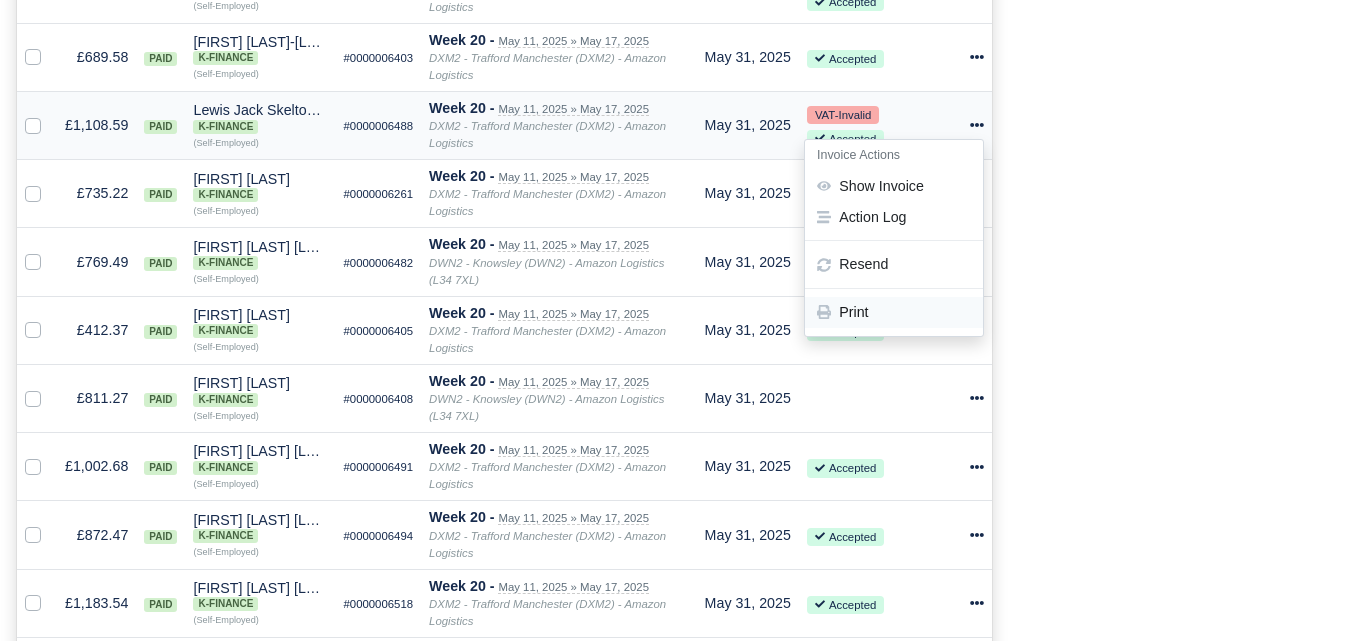 click on "Print" at bounding box center [894, 312] 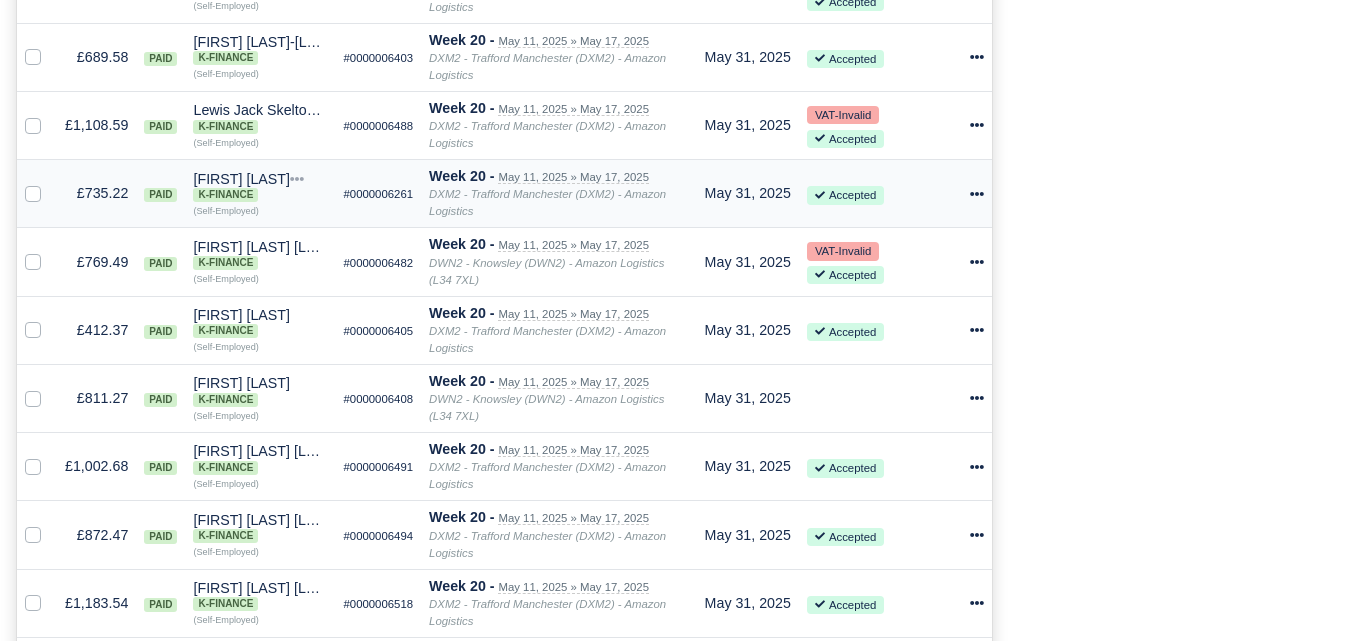 click 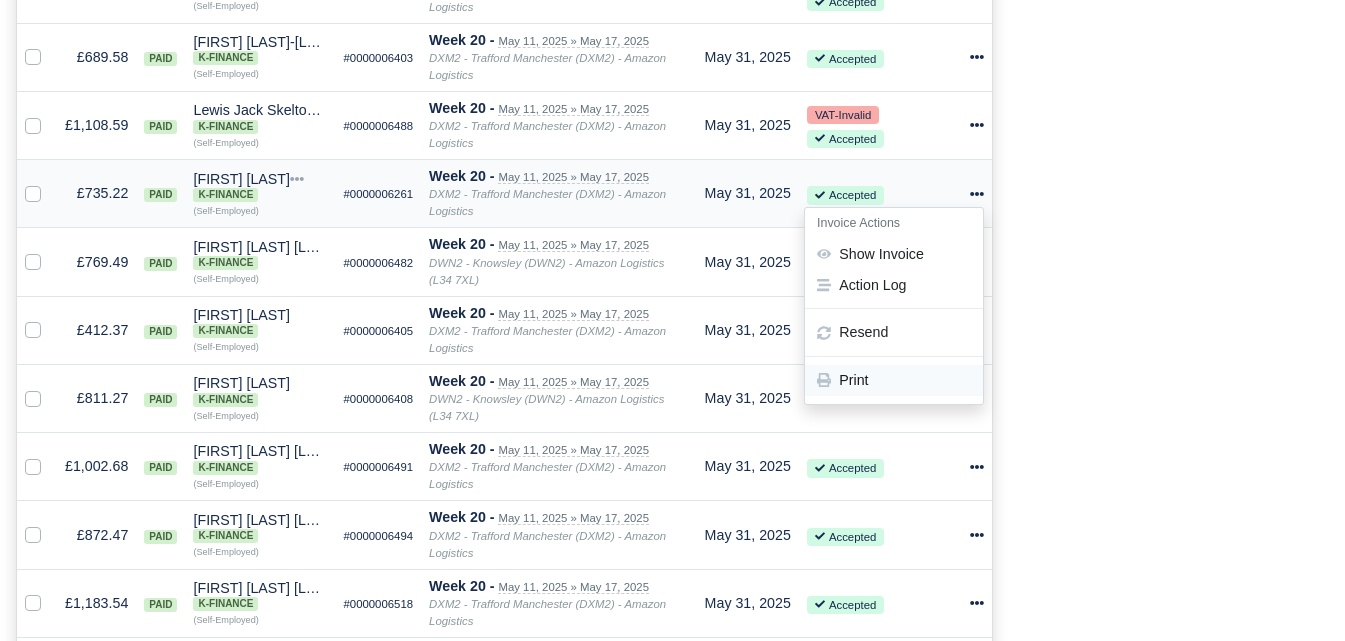 click on "Print" at bounding box center (894, 381) 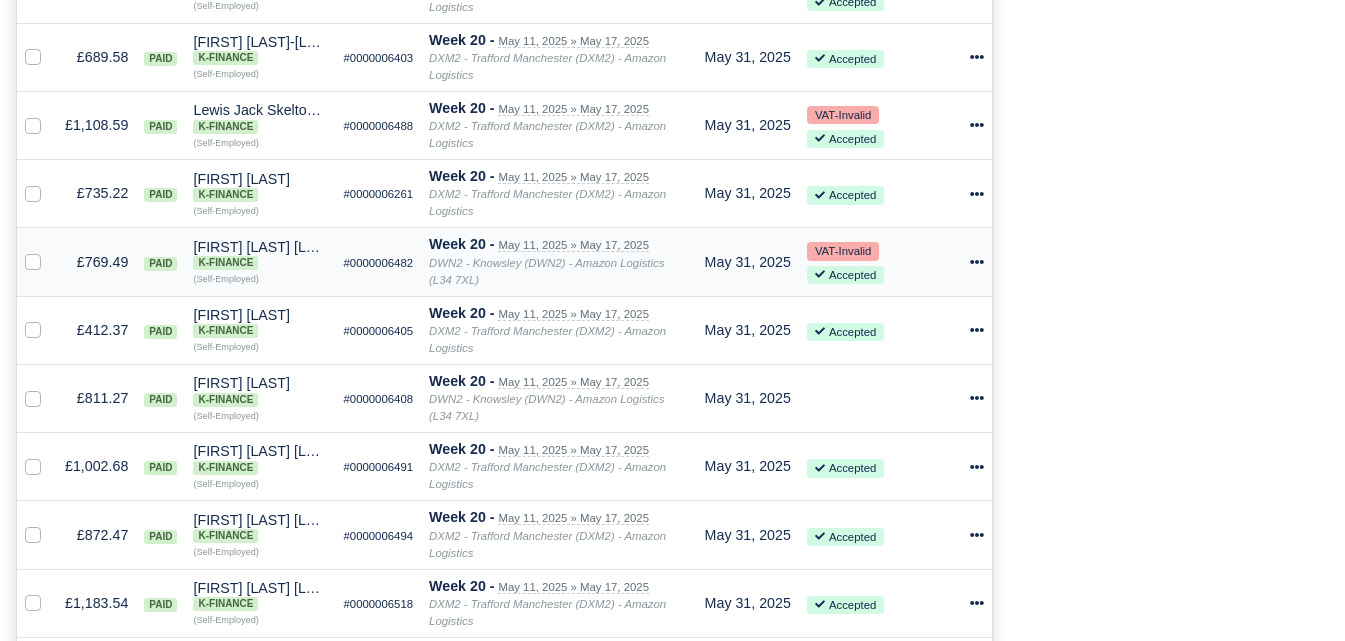 click 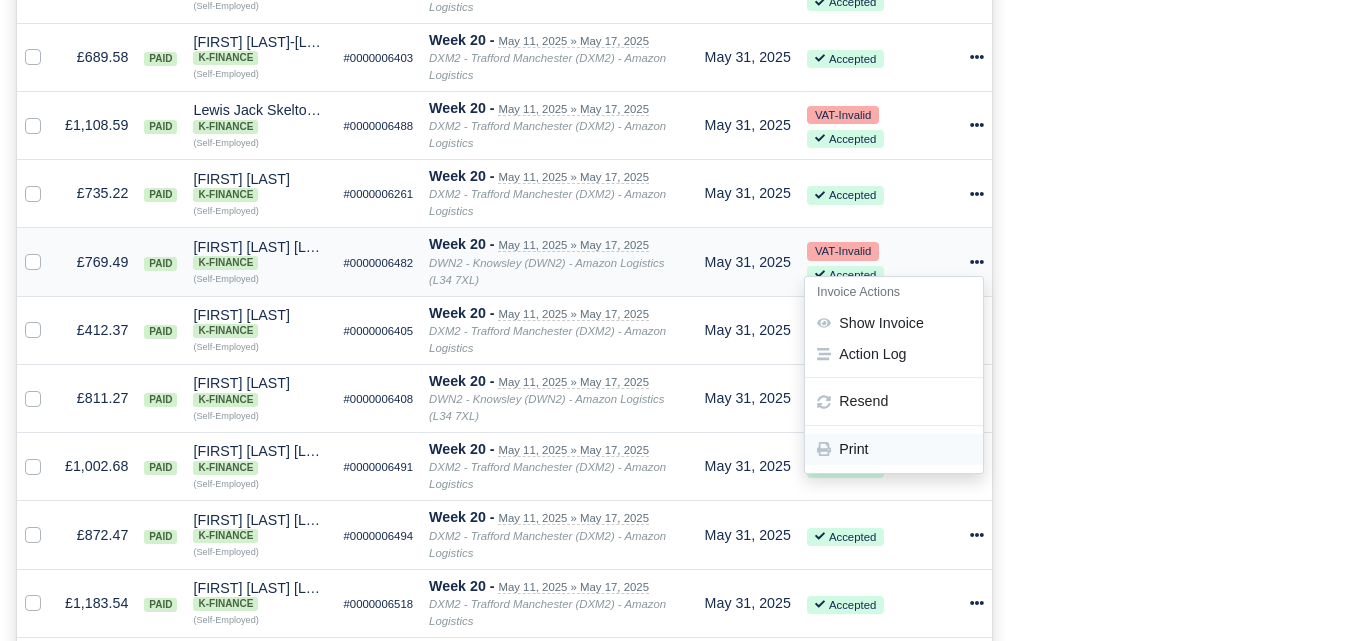 click on "Print" at bounding box center (894, 449) 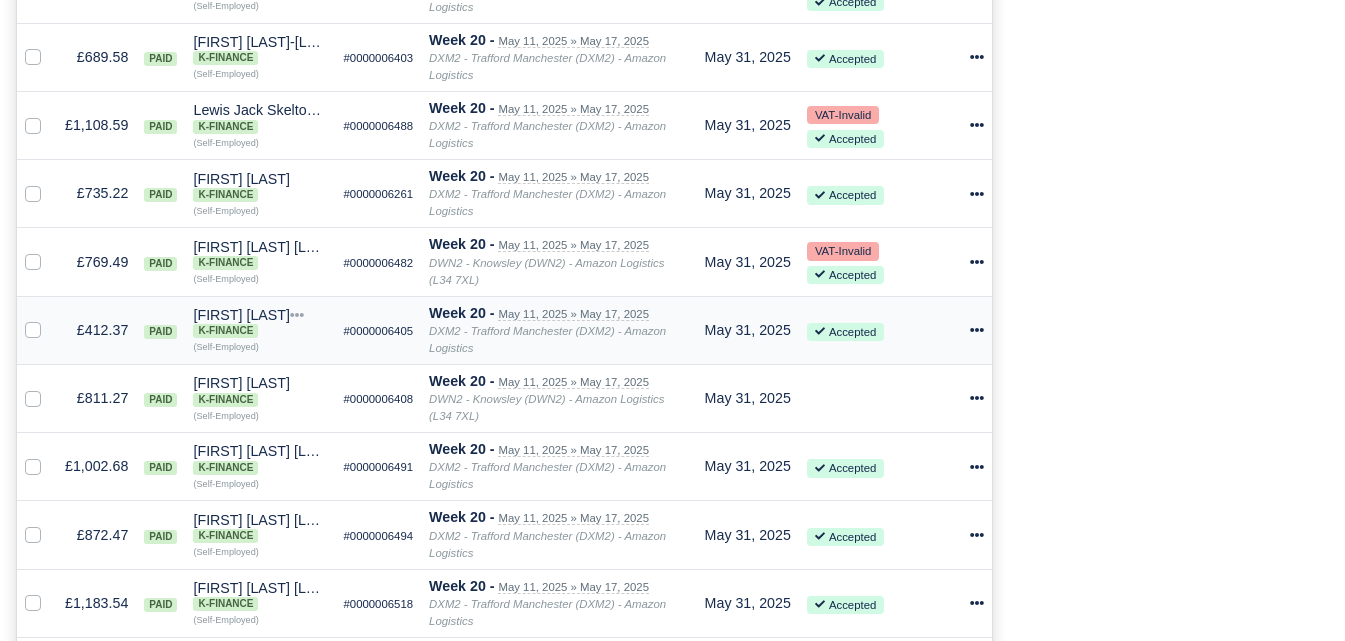 click 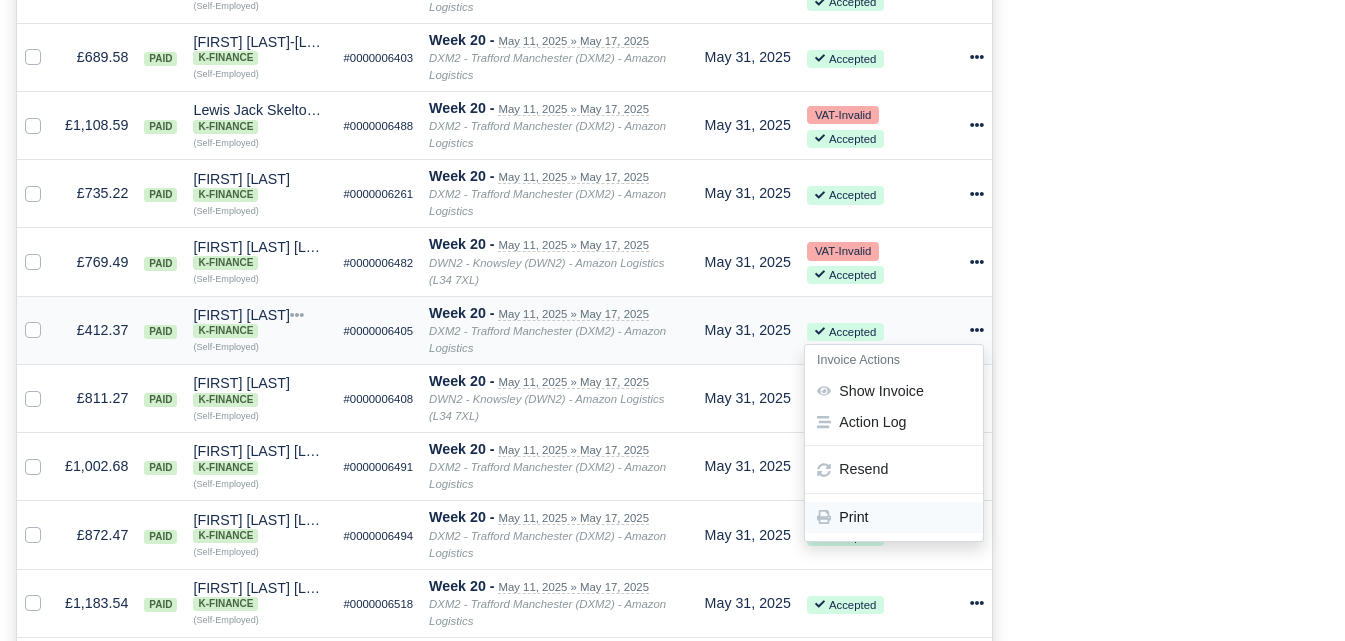 click on "Print" at bounding box center [894, 517] 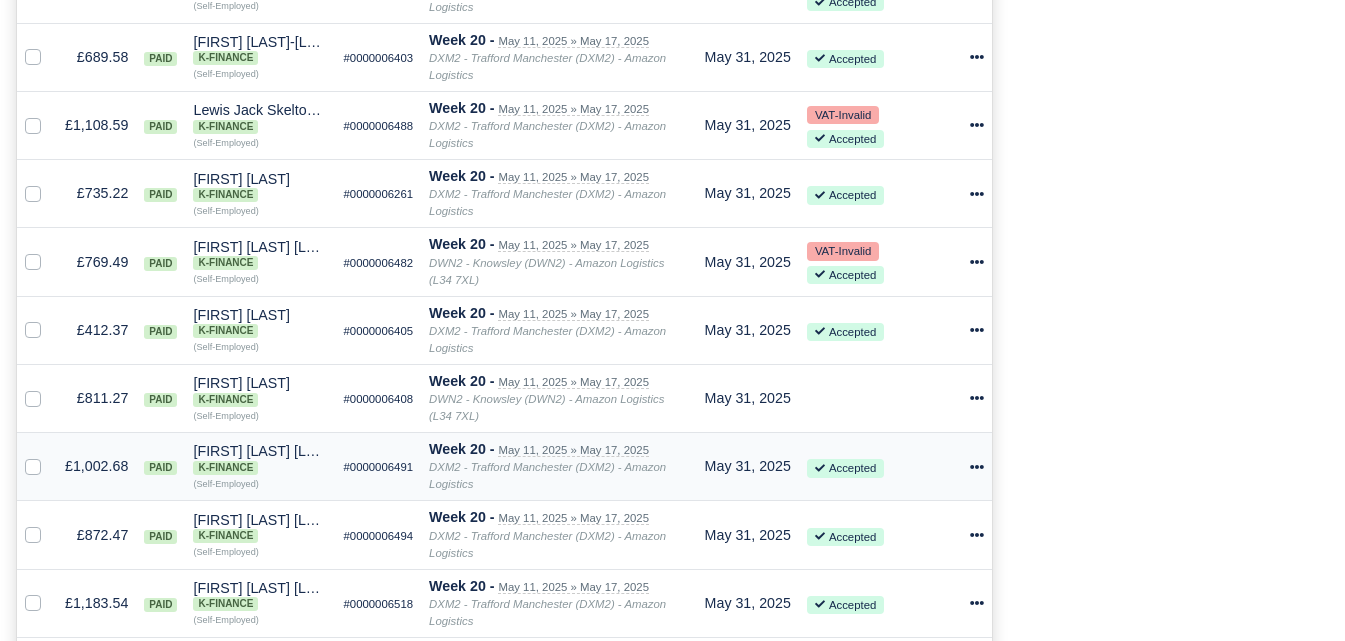 click 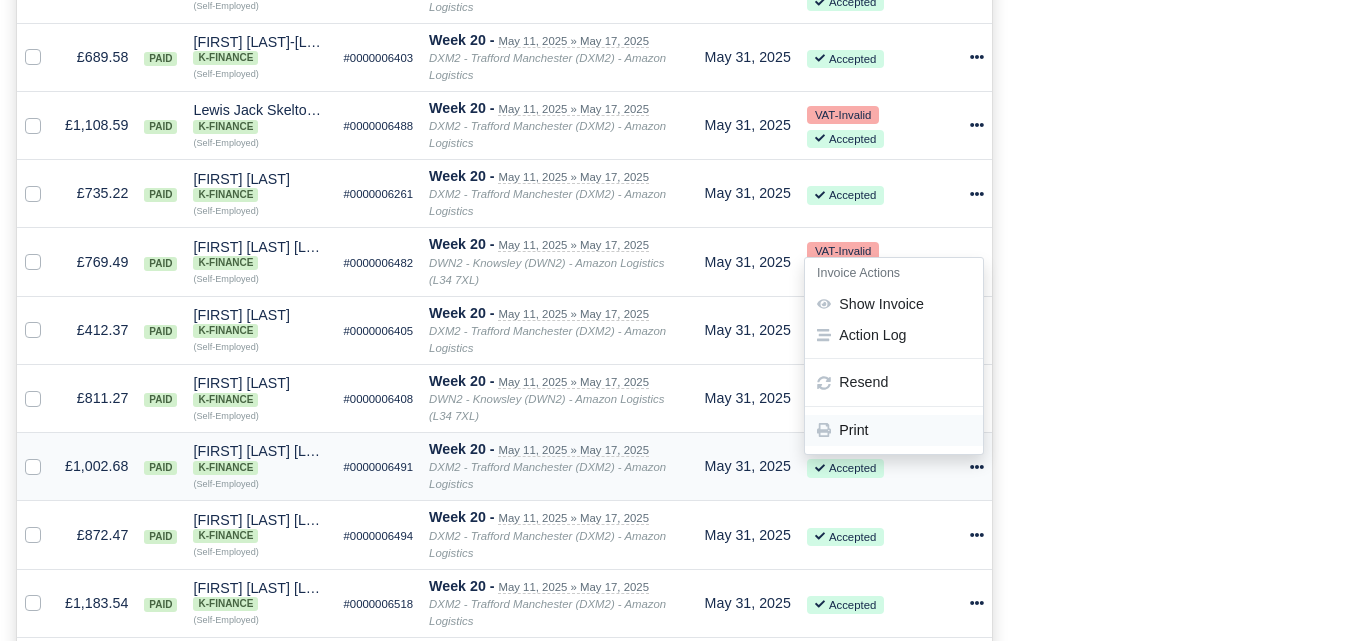 click on "Print" at bounding box center [894, 431] 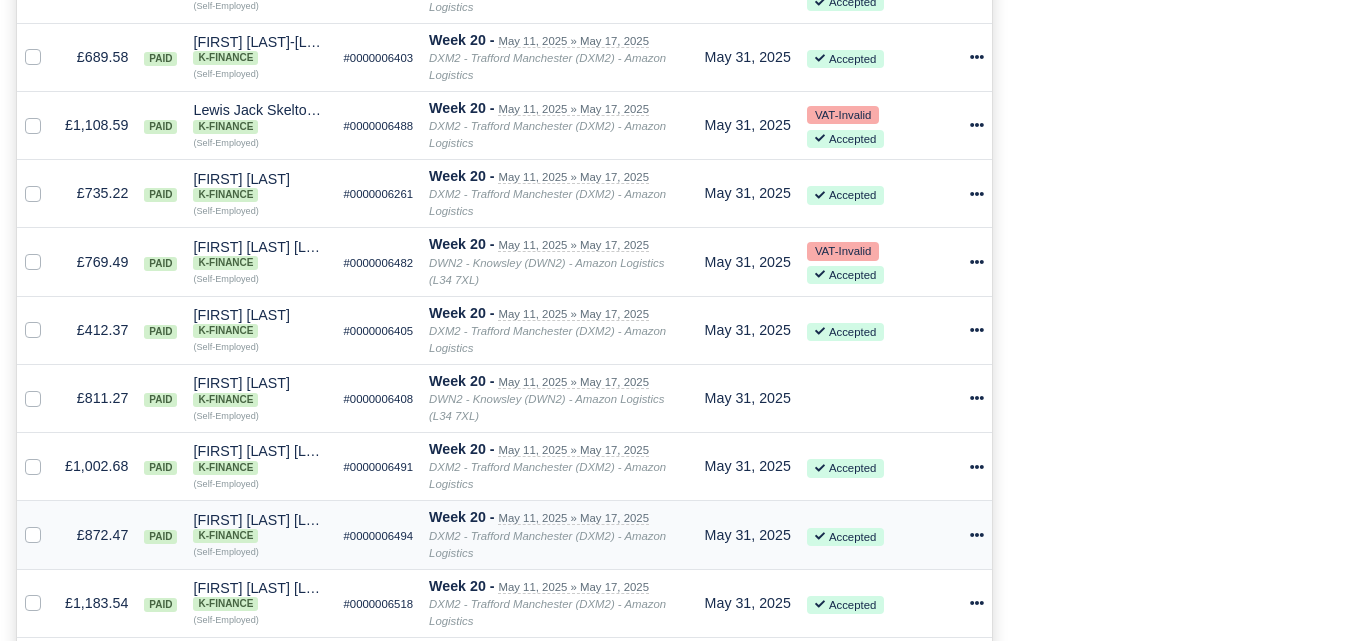 click at bounding box center (977, 535) 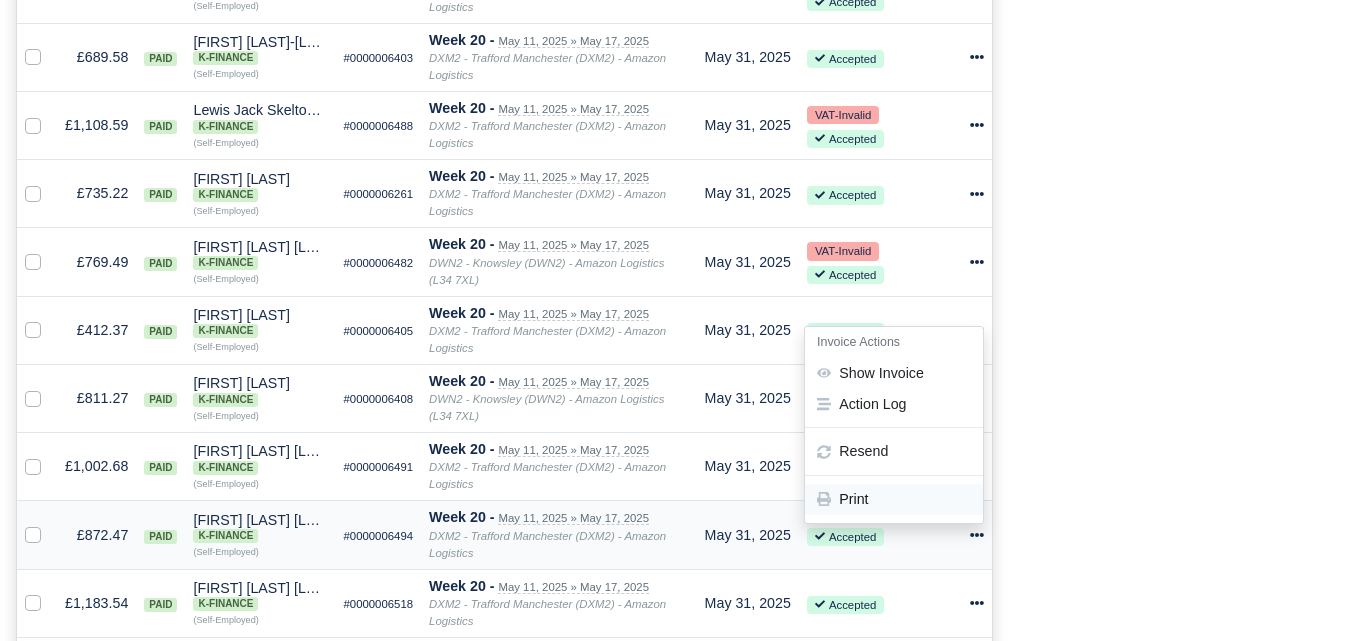 click on "Print" at bounding box center [894, 499] 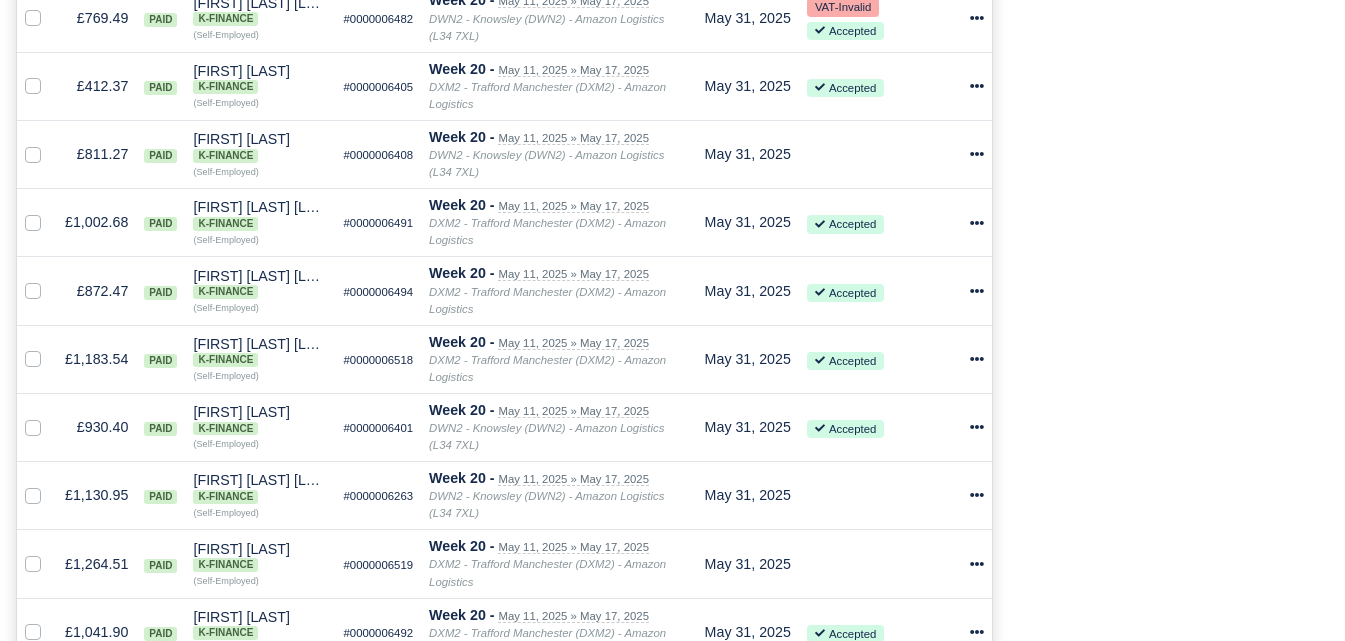 scroll, scrollTop: 2181, scrollLeft: 0, axis: vertical 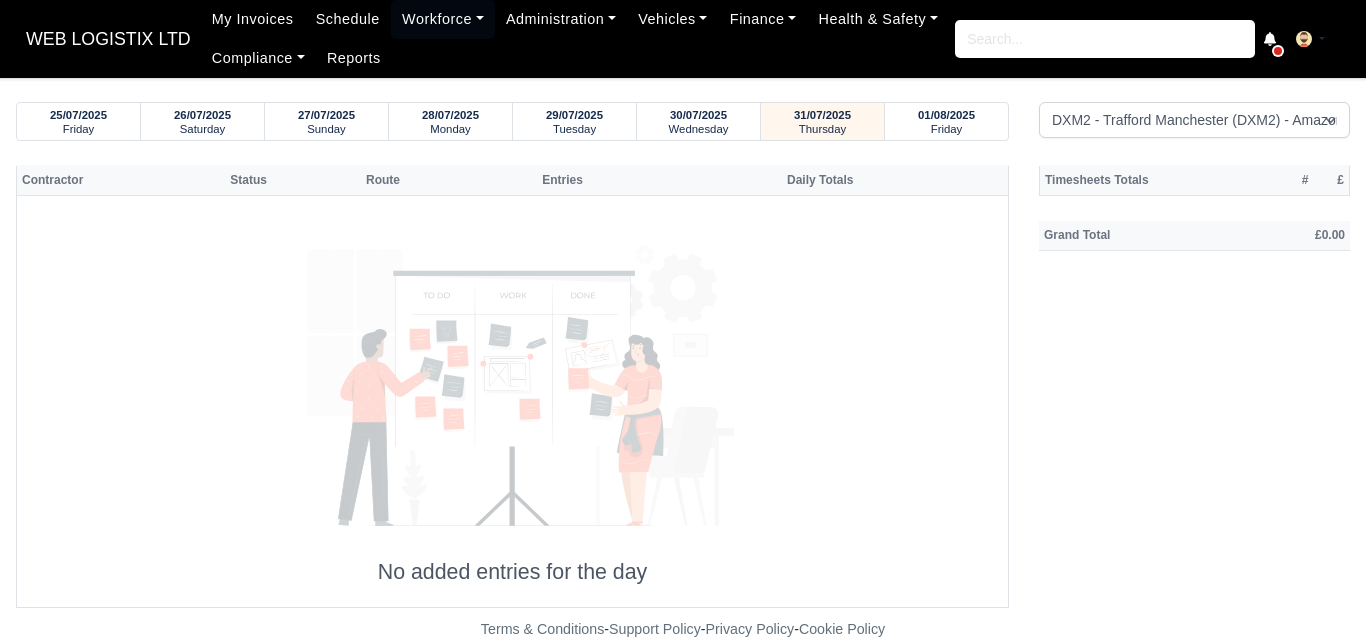 select on "1" 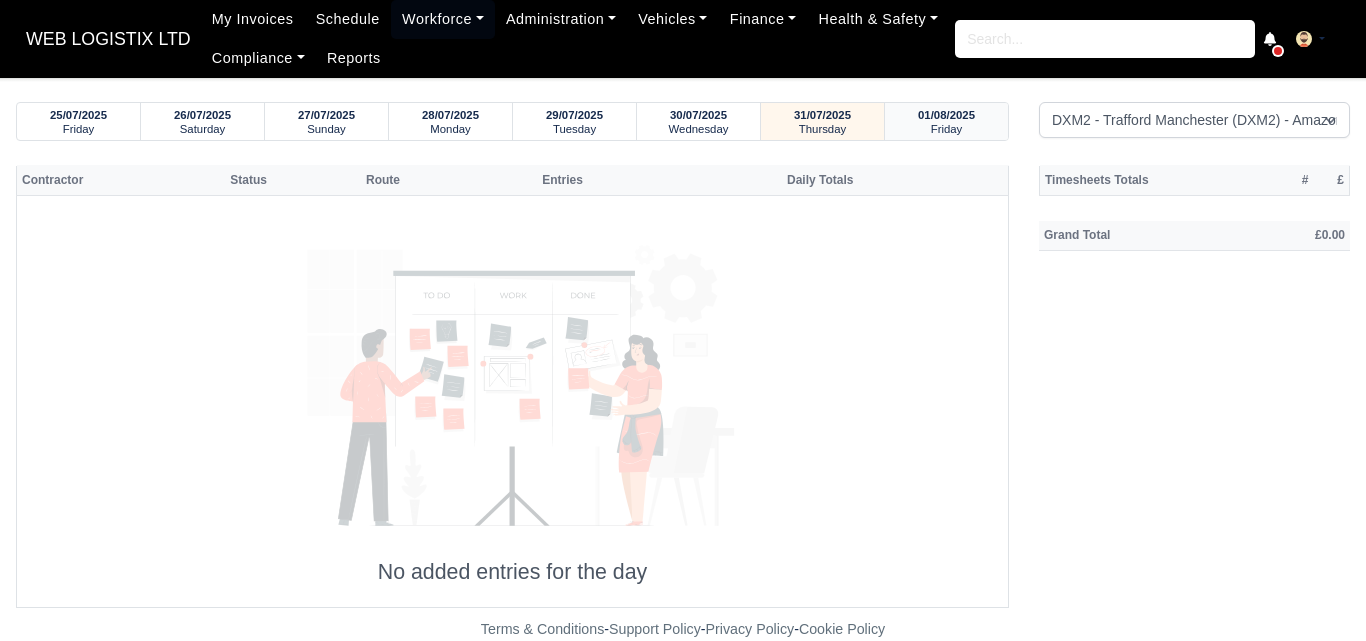 click on "01/08/2025
Friday" at bounding box center [946, 121] 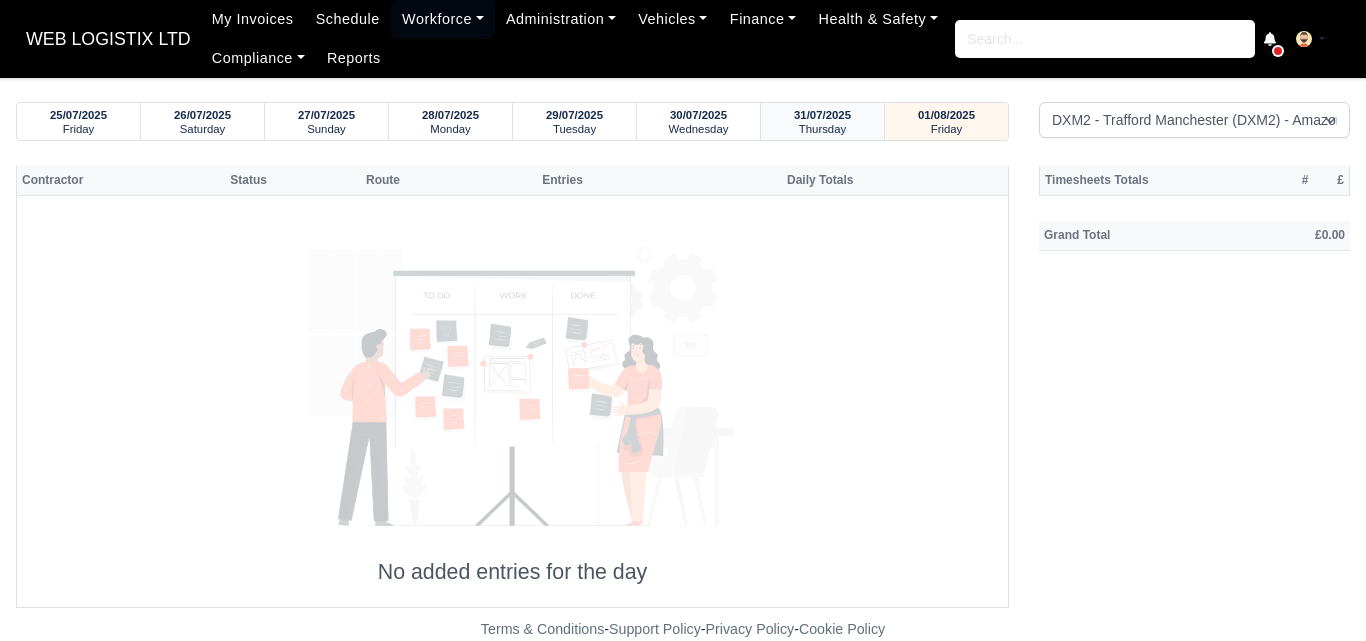 click on "31/07/2025" at bounding box center (822, 115) 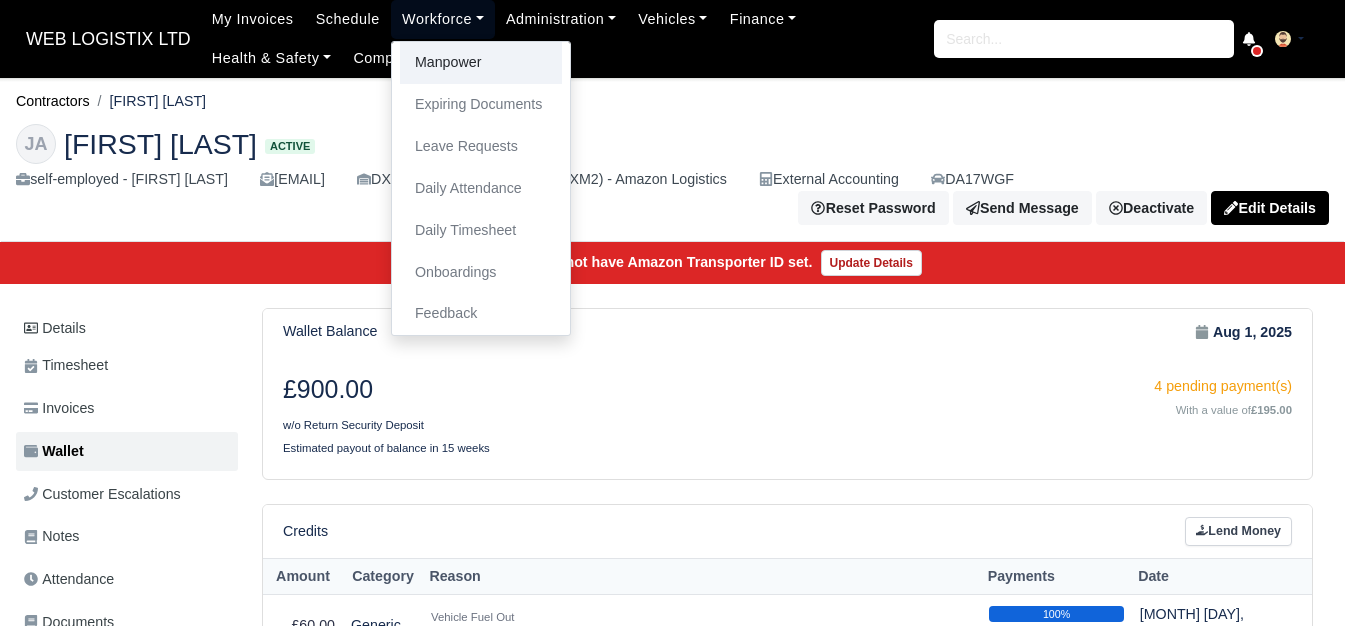 click on "Manpower" at bounding box center [481, 63] 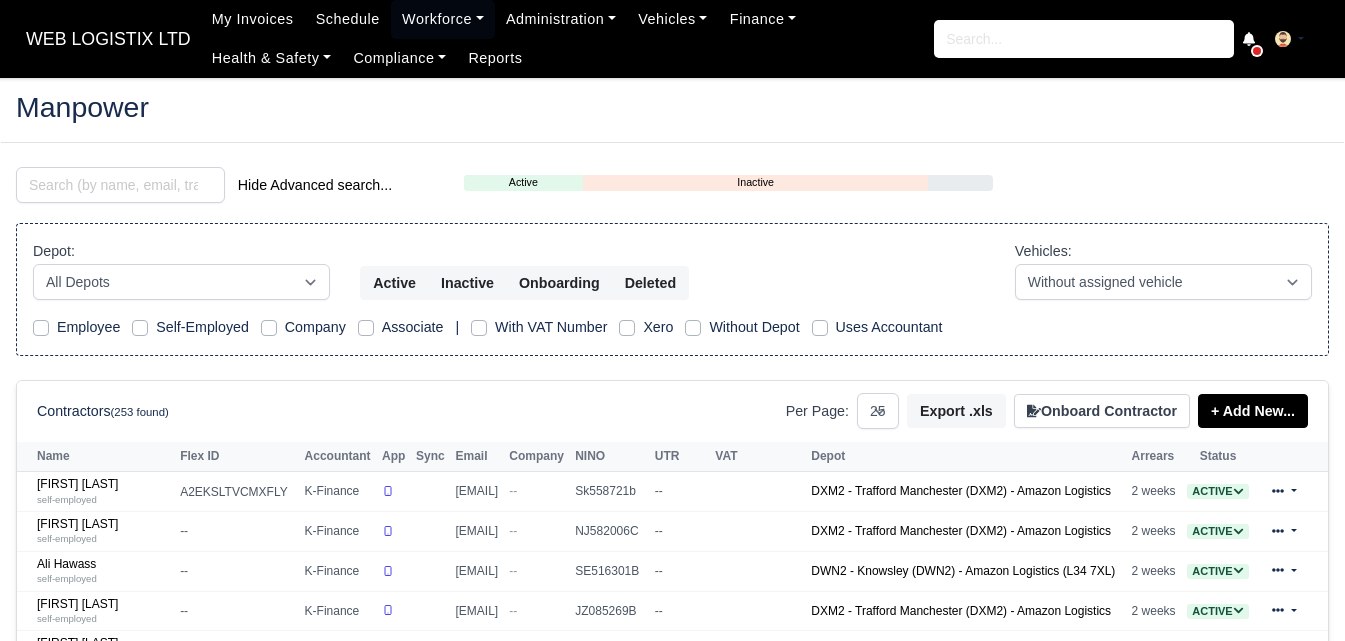 select on "25" 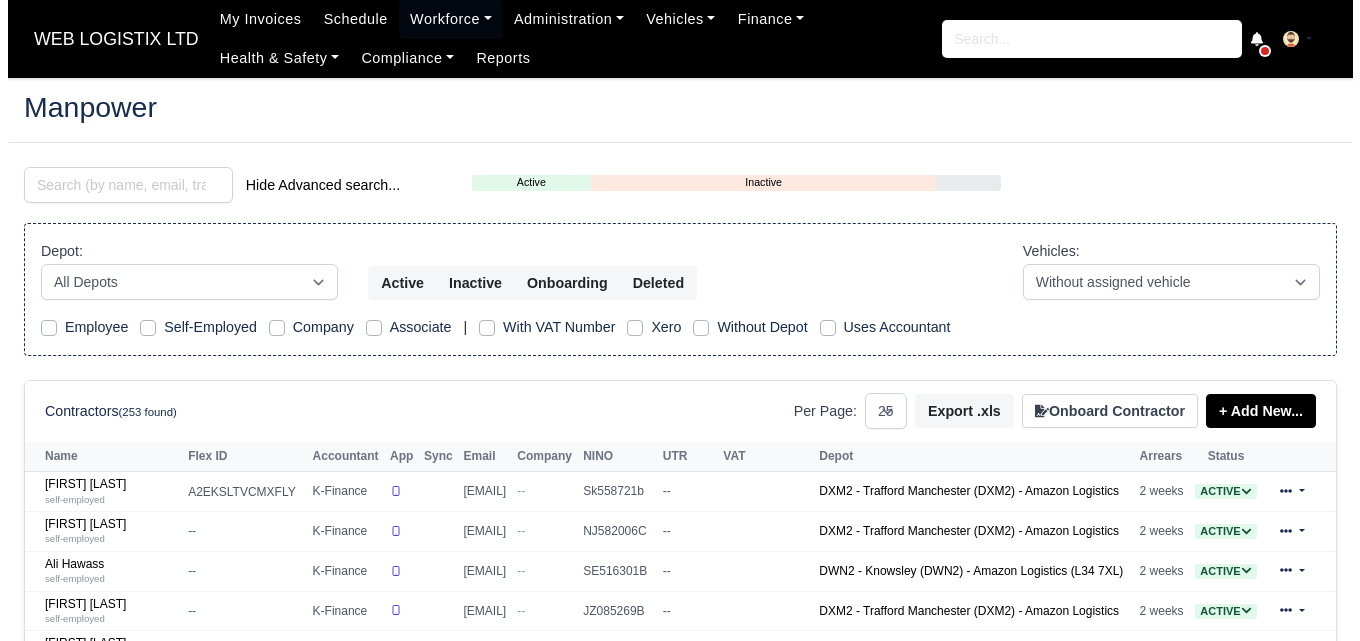 scroll, scrollTop: 0, scrollLeft: 0, axis: both 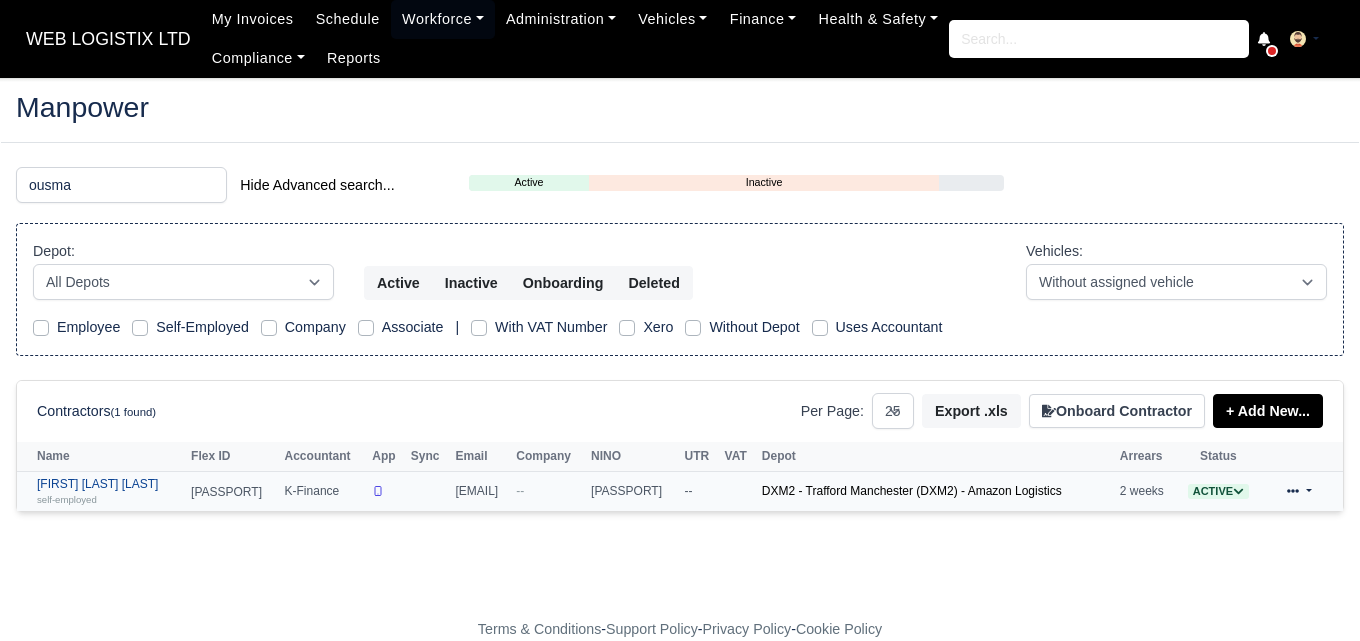 type on "ousma" 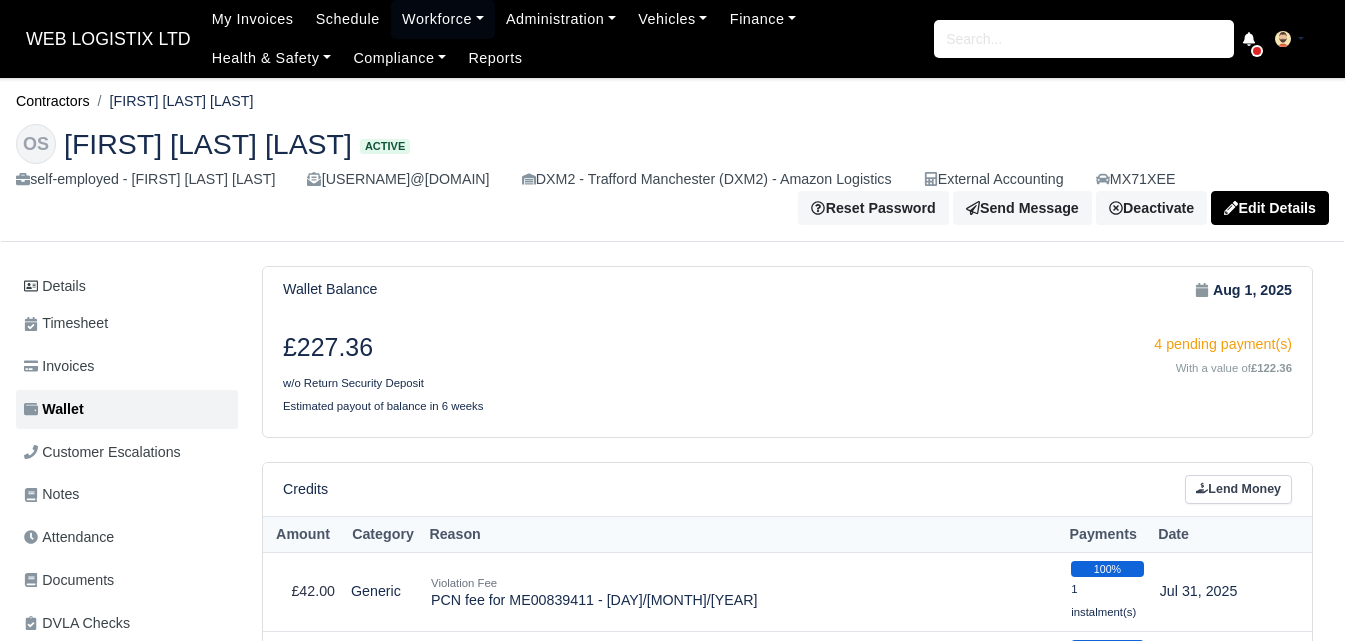 scroll, scrollTop: 0, scrollLeft: 0, axis: both 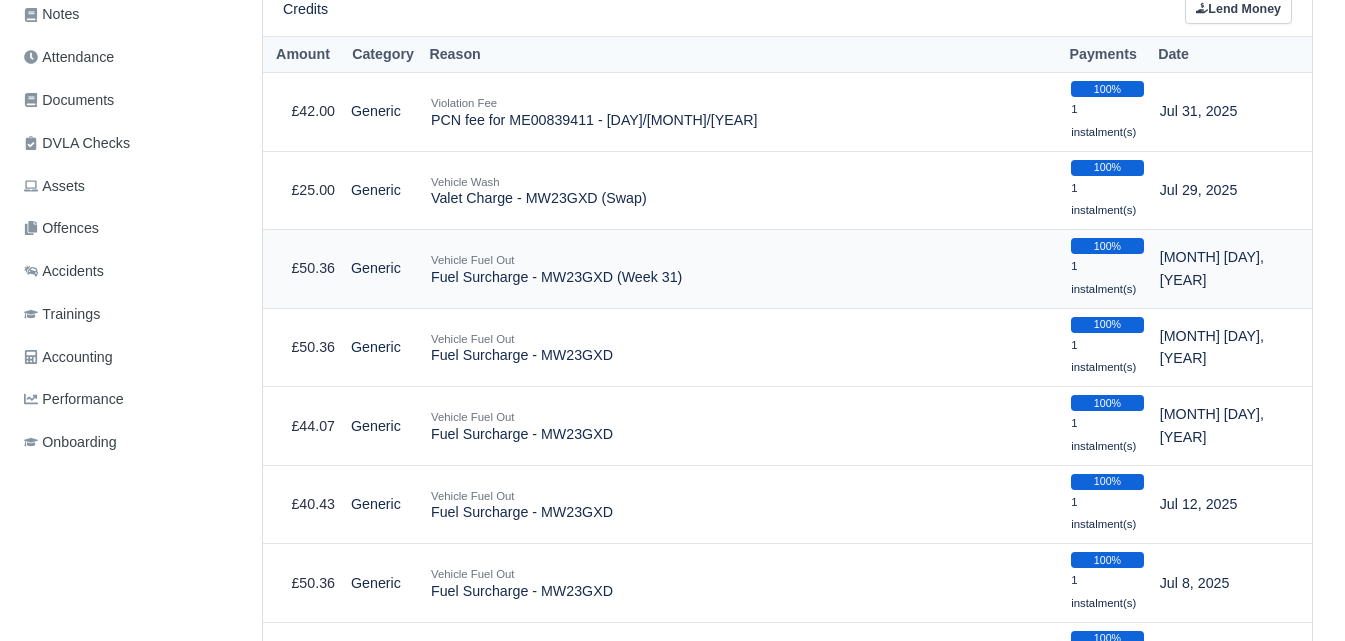 drag, startPoint x: 431, startPoint y: 275, endPoint x: 675, endPoint y: 280, distance: 244.05122 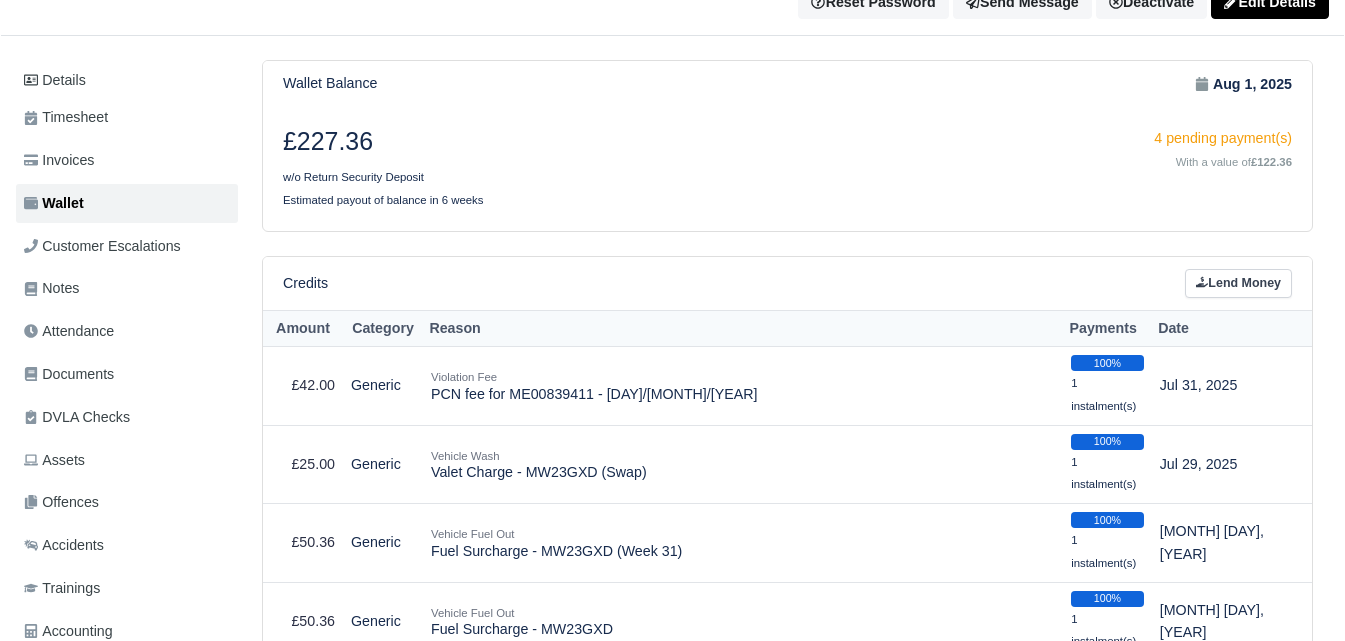 scroll, scrollTop: 0, scrollLeft: 0, axis: both 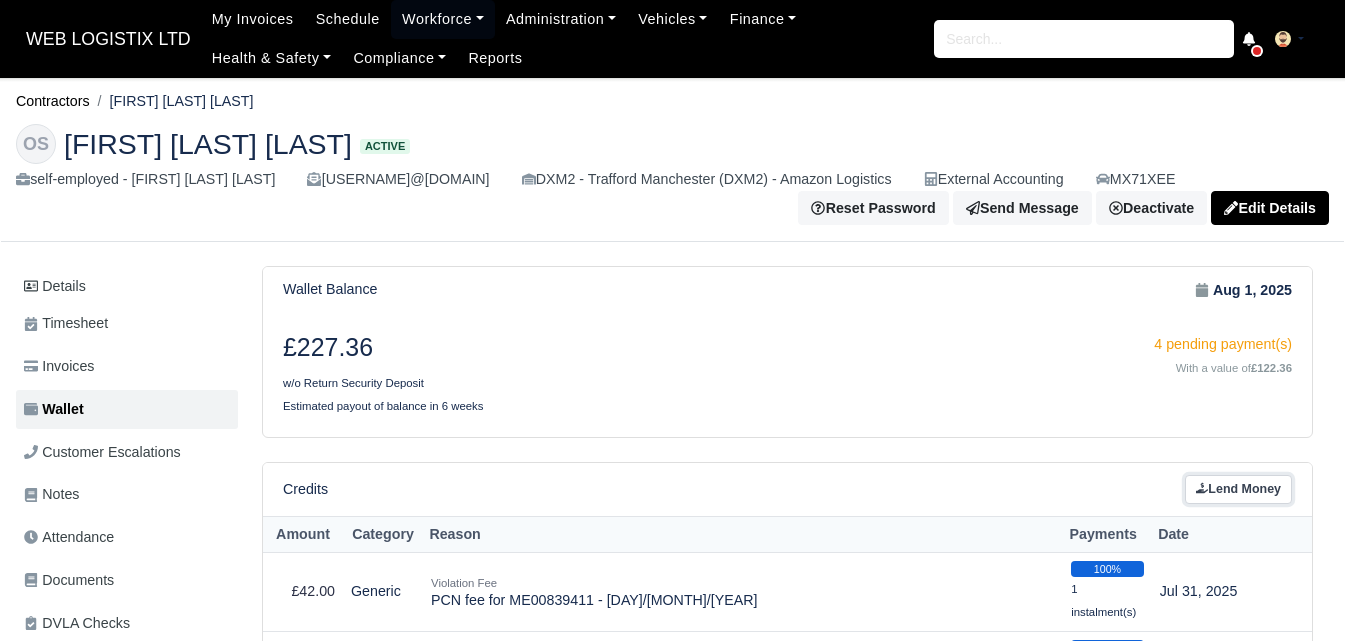 click on "Lend Money" at bounding box center [1238, 489] 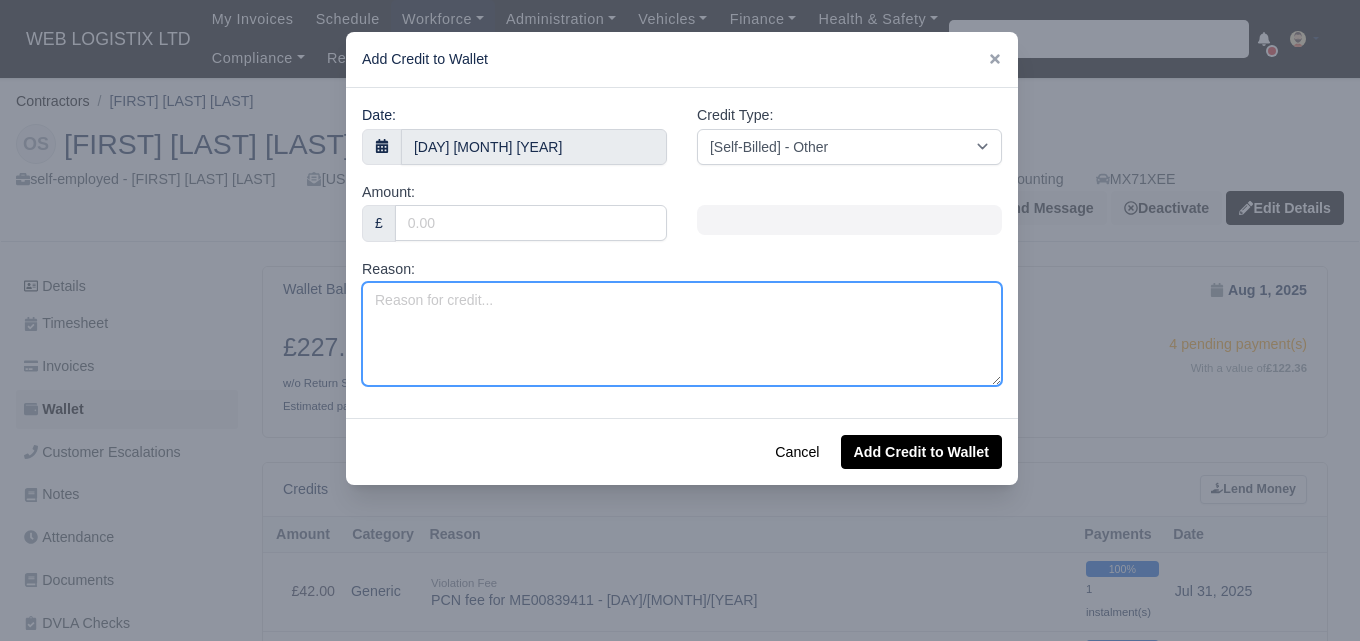 click on "Reason:" at bounding box center (682, 334) 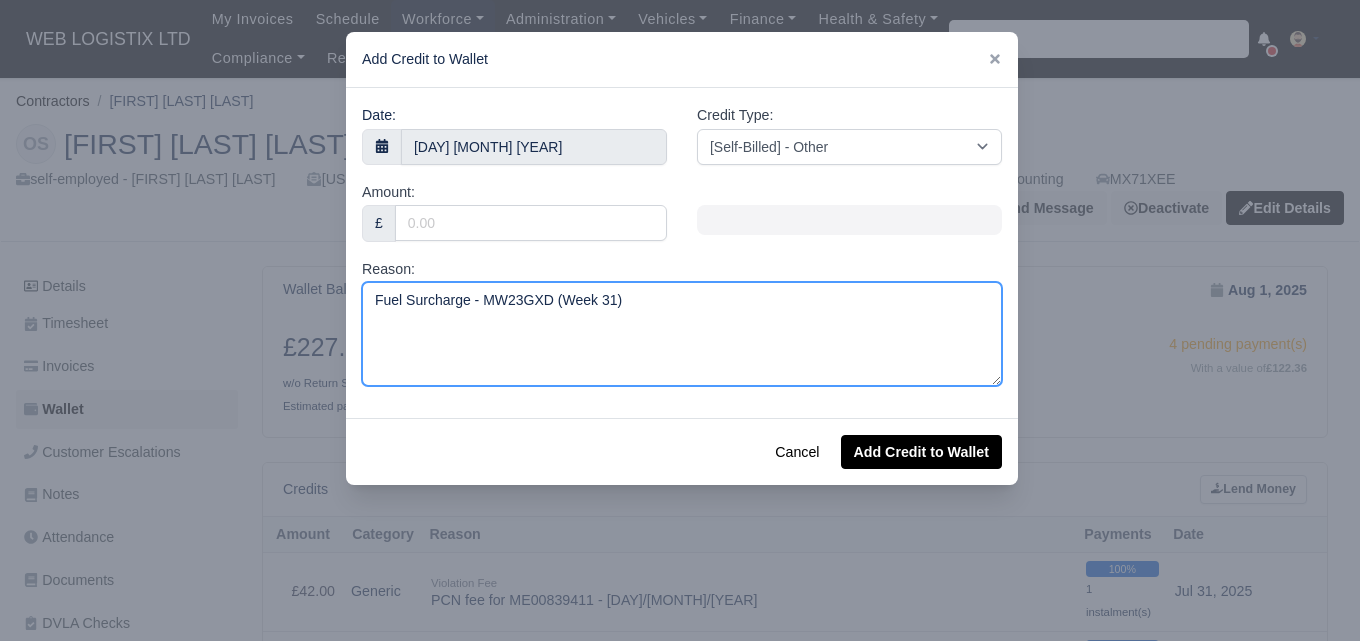 drag, startPoint x: 480, startPoint y: 301, endPoint x: 544, endPoint y: 300, distance: 64.00781 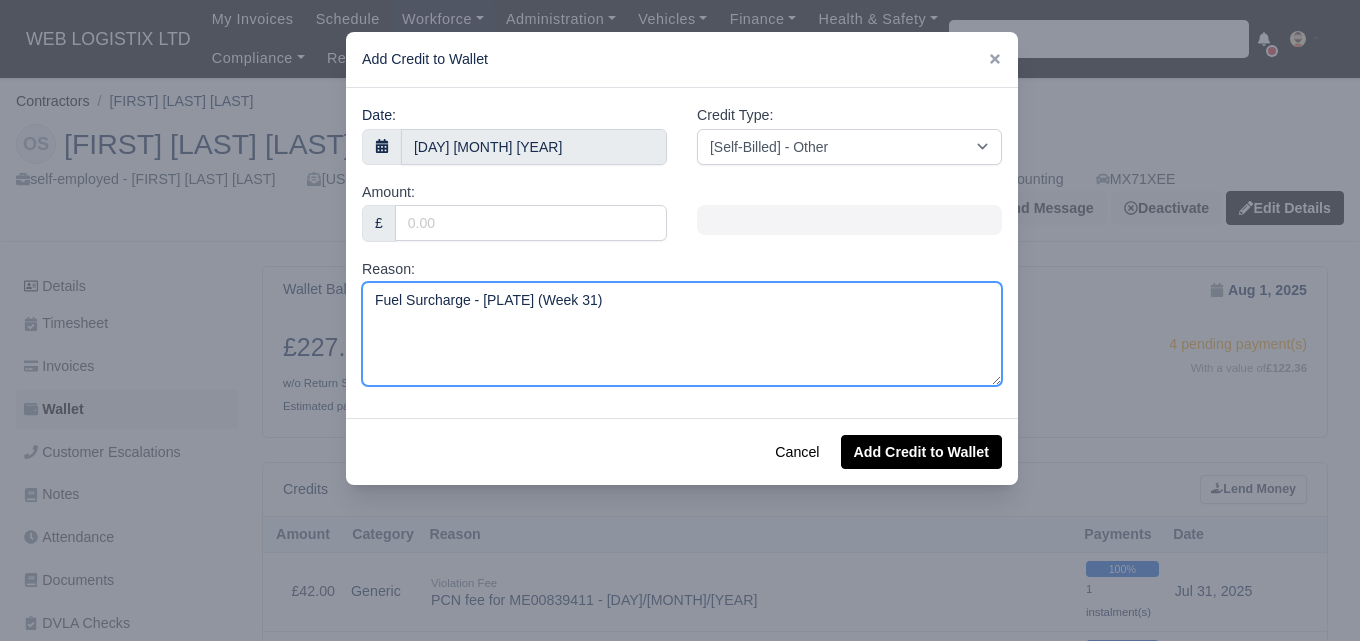 click on "Fuel Surcharge - MX71 XEE (Week 31)" at bounding box center (682, 334) 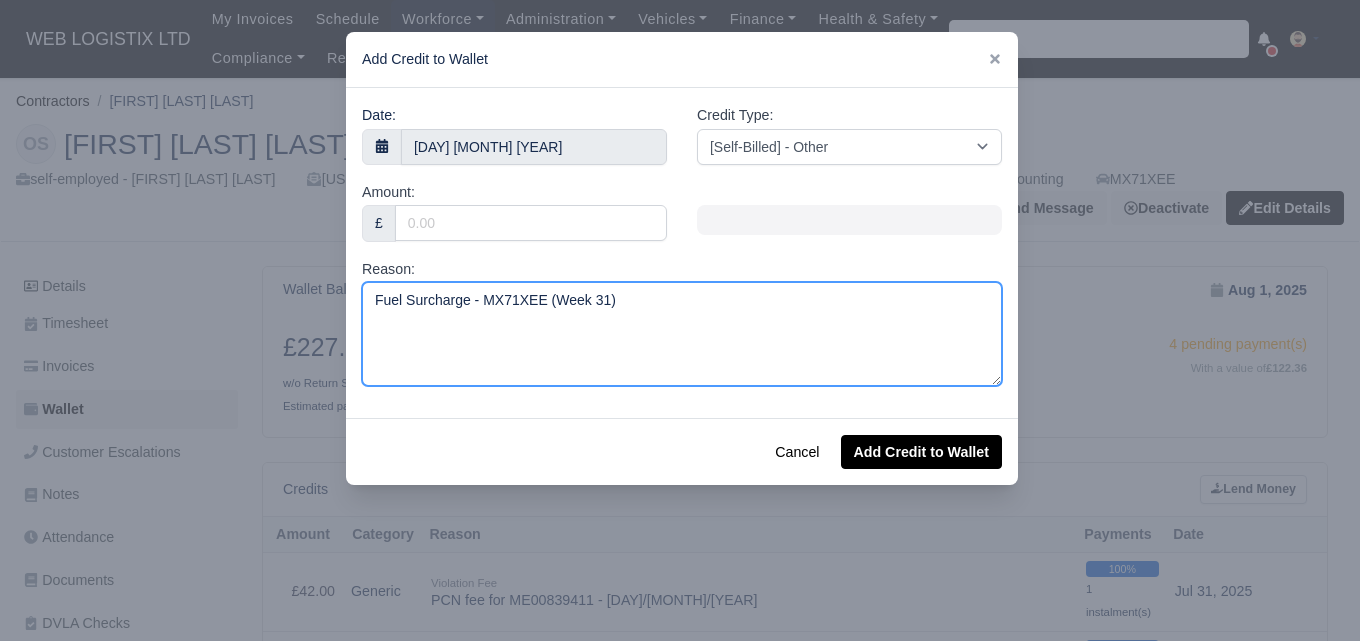 type on "Fuel Surcharge - MX71XEE (Week 31)" 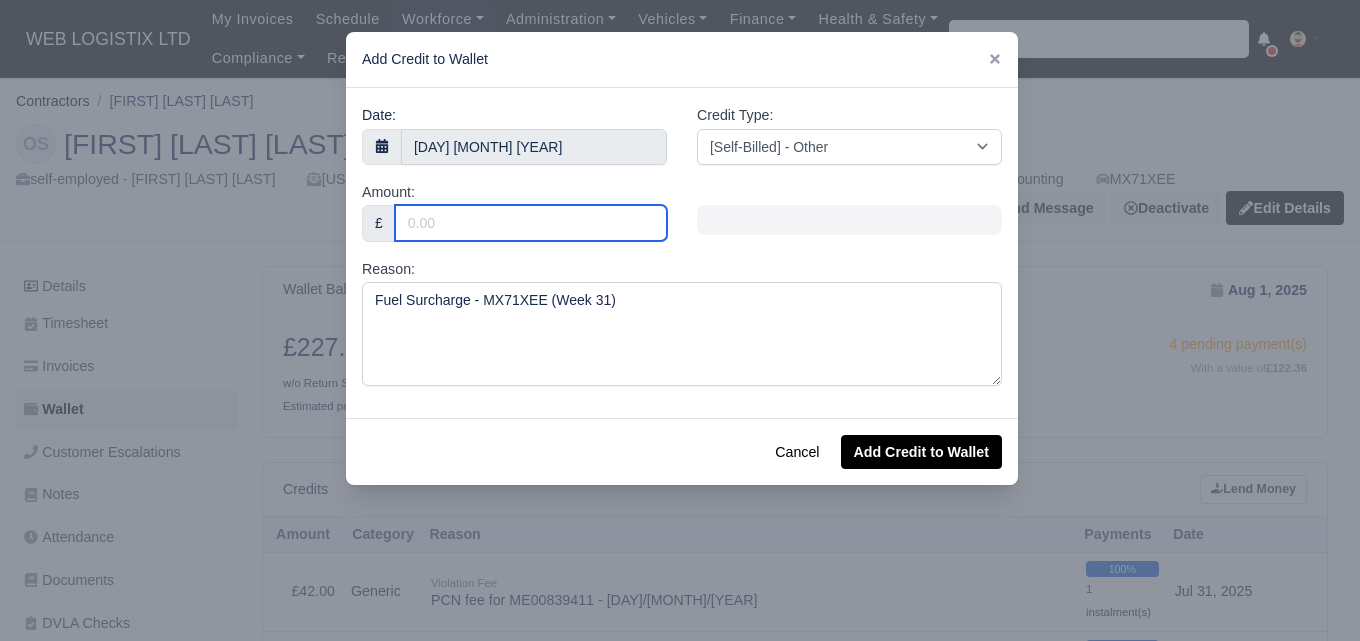 click on "Amount:" at bounding box center [531, 223] 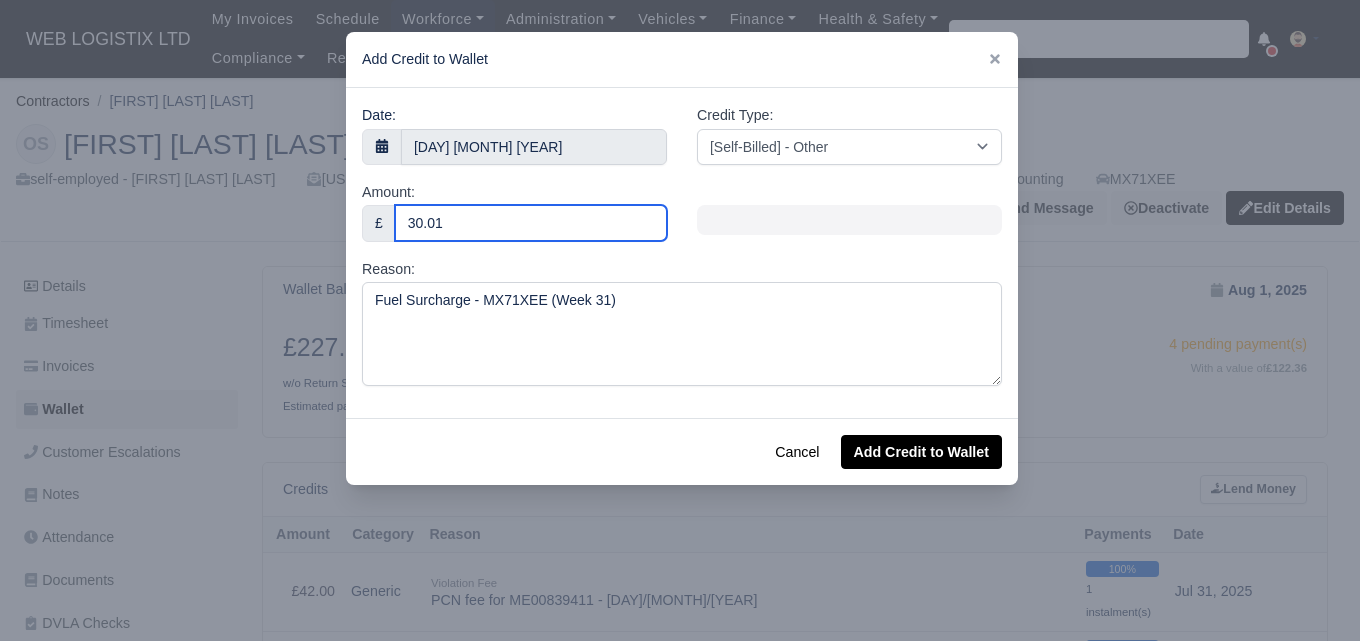 type on "30.01" 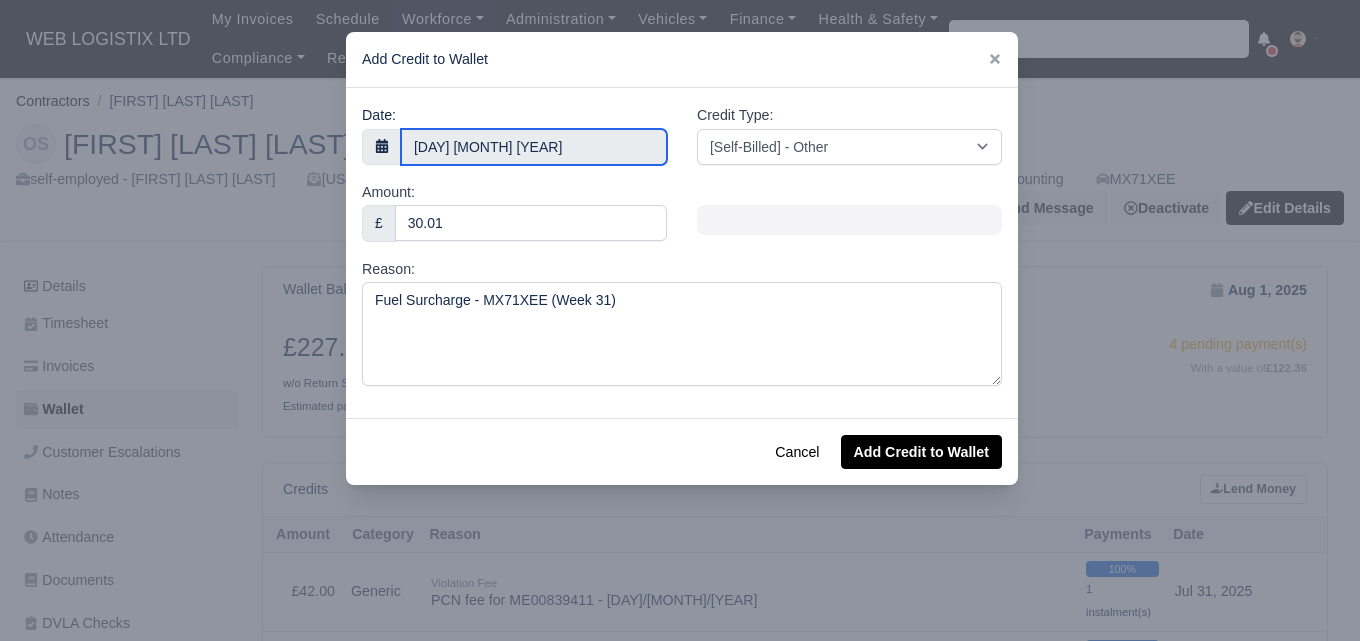 click on "WEB LOGISTIX LTD
My Invoices Schedule Workforce Manpower Expiring Documents Leave Requests Daily Attendance Daily Timesheet Onboardings Feedback Administration Depots Operating Centres Management Schedule Tasks Tasks Metrics Vehicles Fleet Schedule Rental Agreements Today's Inspections Forms Customers Offences Incidents Service Entries Renewal Dates Vehicle Groups Fleet Insurance B2B Contractors Finance Invoices Disputes Payment Types Service Types Assets Credit Instalments Bulk Payment Custom Invoices Health & Safety Vehicle Inspections Support Portal Incidents Compliance Compliance Dashboard E-Sign Documents Communication Center Trainings Reports
×" at bounding box center (680, 320) 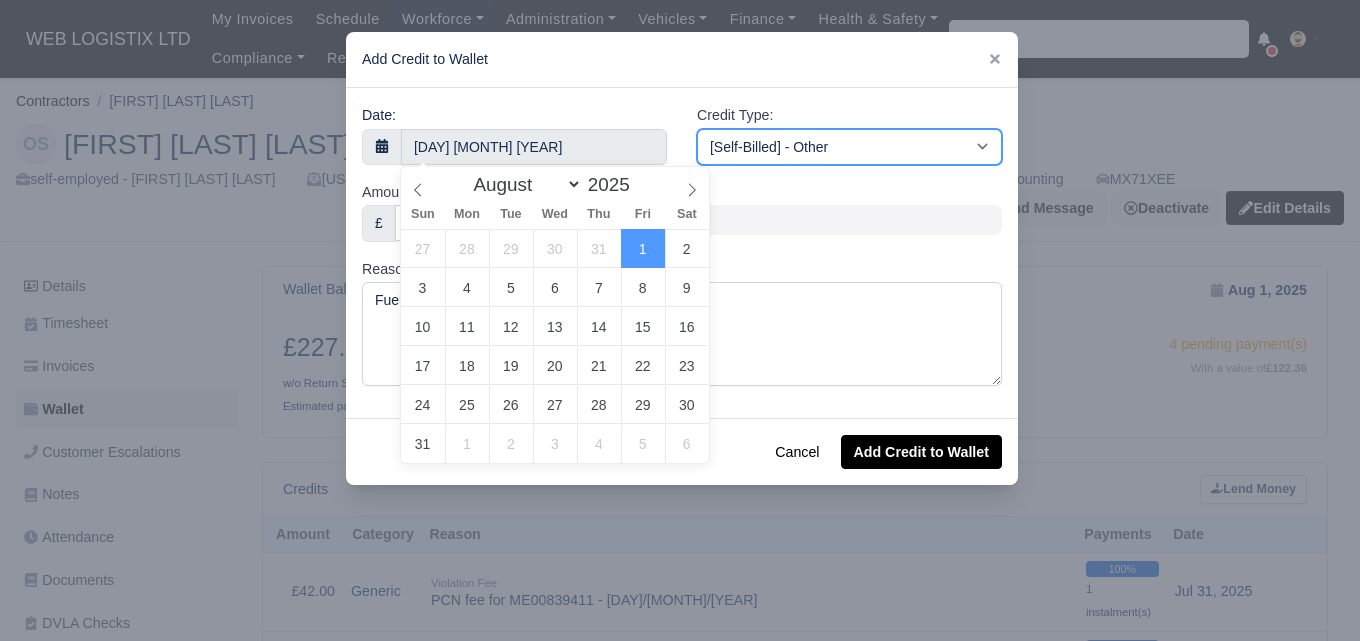 click on "[Self-Billed] - Other
[Self-Billed] - Negative Invoice
[Self-Billed] - Keychain
[Self-Billed] - Background Check
[Self-Billed] - Fuel Advance Payment
[Self-Billed] - Prepayment for Upcoming Work
[Rental] - Other
[Rental] - Vehicle Wash
[Rental] - Repayment in respect of vehicle damage
[Rental] - Vehicle Recovery Charge
[Rental] - Vehicle Pound Recovery
[Rental] - Vehicle Key Replacement
[Rental] - Vehicle Fuel Out
[Rental] - Van Fuel out/Adblue/Keychain/Van Wash/Sticker
[Rental] - Security Deposit to a maximum of £500
[Rental] - Advance payment in respect of rental vehicle deposit
[Rental] - Vehicle Violation
[Rental] - Violation Fee" at bounding box center [849, 147] 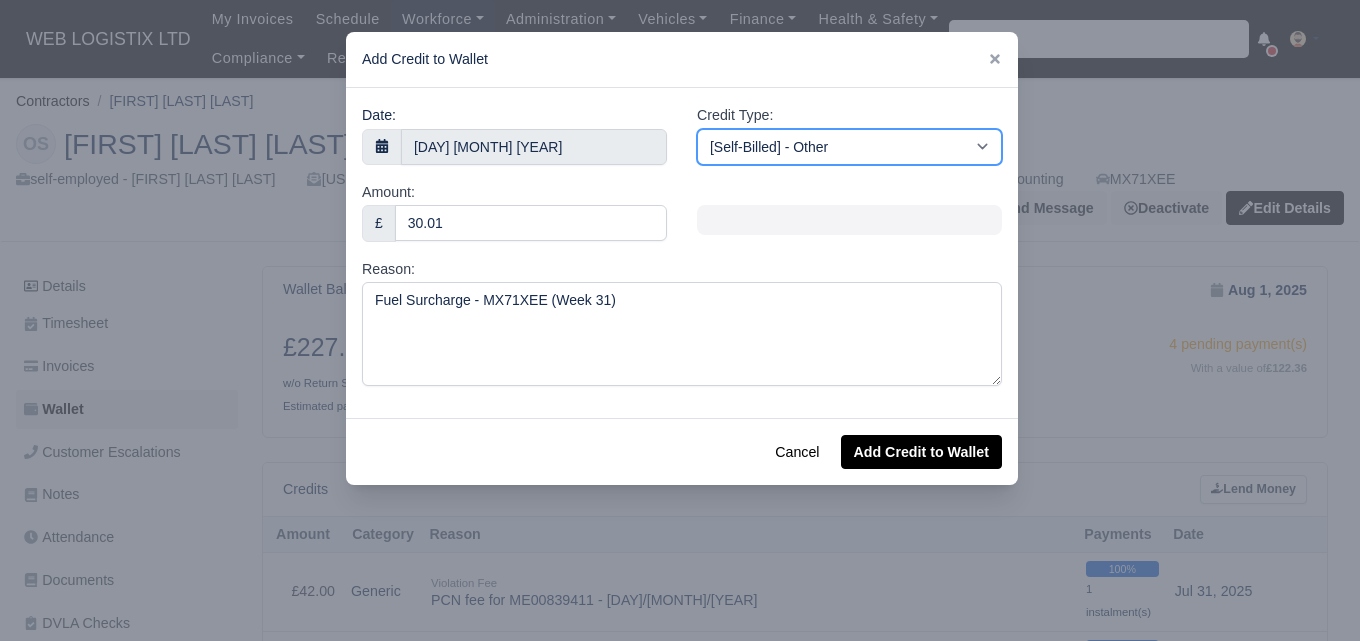 click on "[Self-Billed] - Other
[Self-Billed] - Negative Invoice
[Self-Billed] - Keychain
[Self-Billed] - Background Check
[Self-Billed] - Fuel Advance Payment
[Self-Billed] - Prepayment for Upcoming Work
[Rental] - Other
[Rental] - Vehicle Wash
[Rental] - Repayment in respect of vehicle damage
[Rental] - Vehicle Recovery Charge
[Rental] - Vehicle Pound Recovery
[Rental] - Vehicle Key Replacement
[Rental] - Vehicle Fuel Out
[Rental] - Van Fuel out/Adblue/Keychain/Van Wash/Sticker
[Rental] - Security Deposit to a maximum of £500
[Rental] - Advance payment in respect of rental vehicle deposit
[Rental] - Vehicle Violation
[Rental] - Violation Fee" at bounding box center [849, 147] 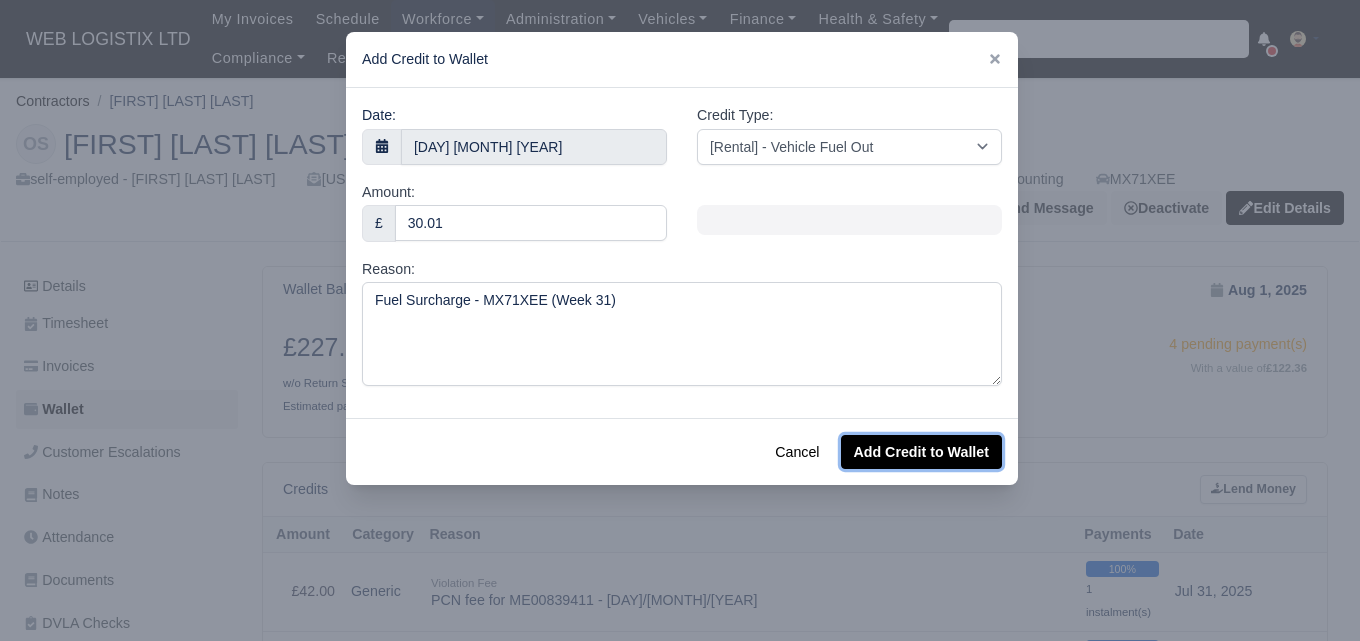 click on "Add Credit to Wallet" at bounding box center (921, 452) 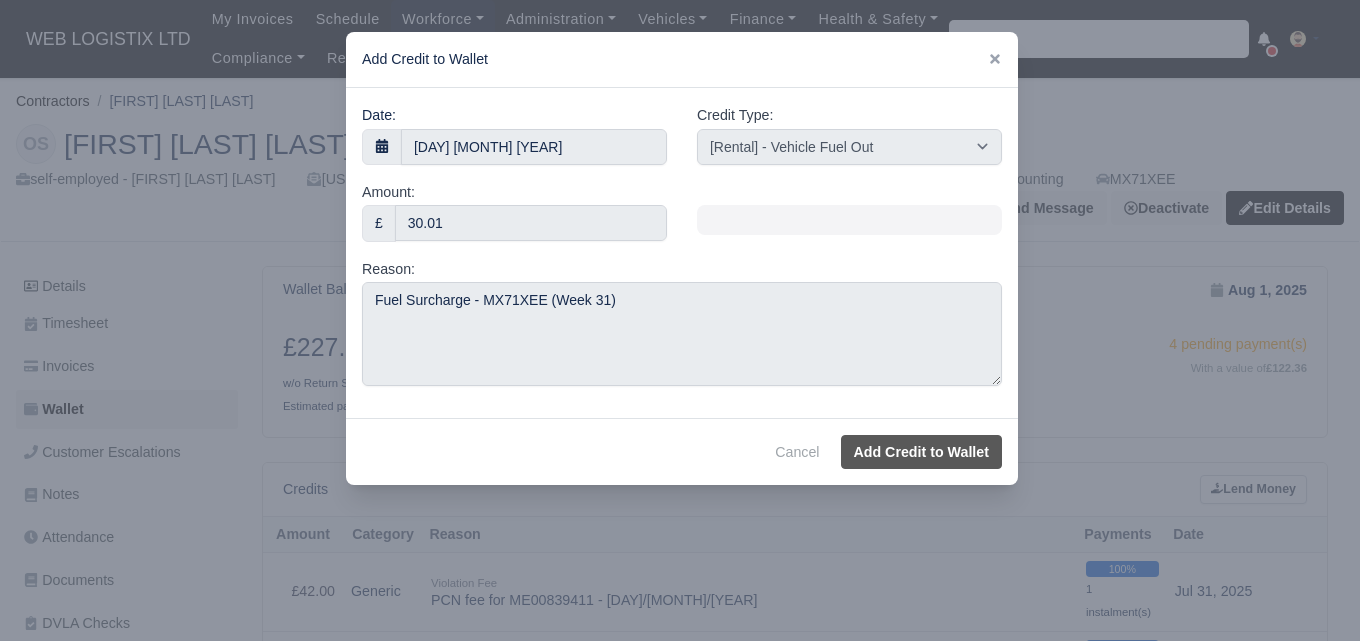 select on "other" 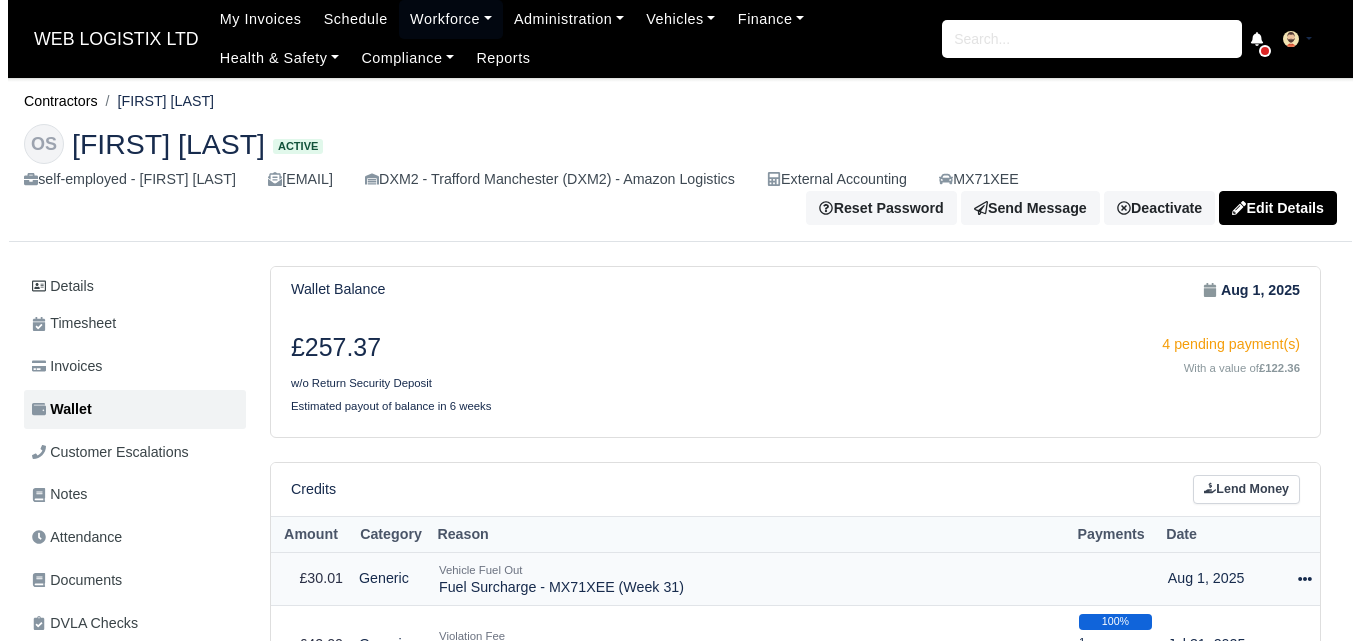 scroll, scrollTop: 0, scrollLeft: 0, axis: both 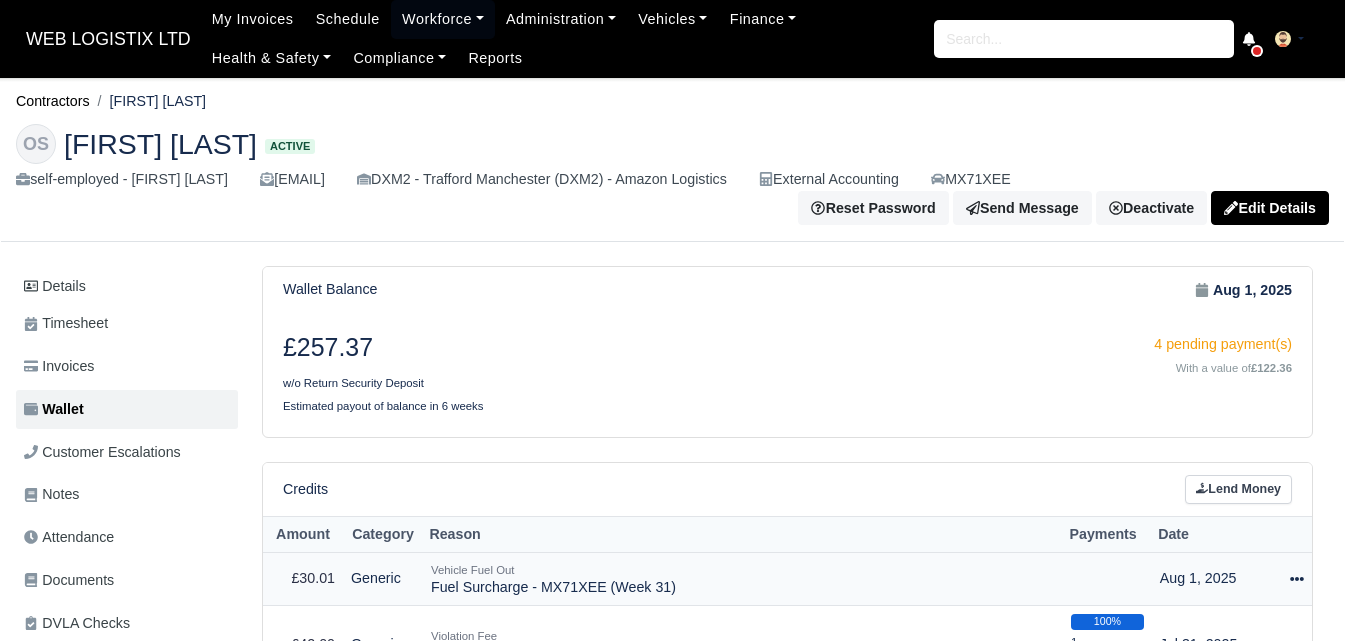 click 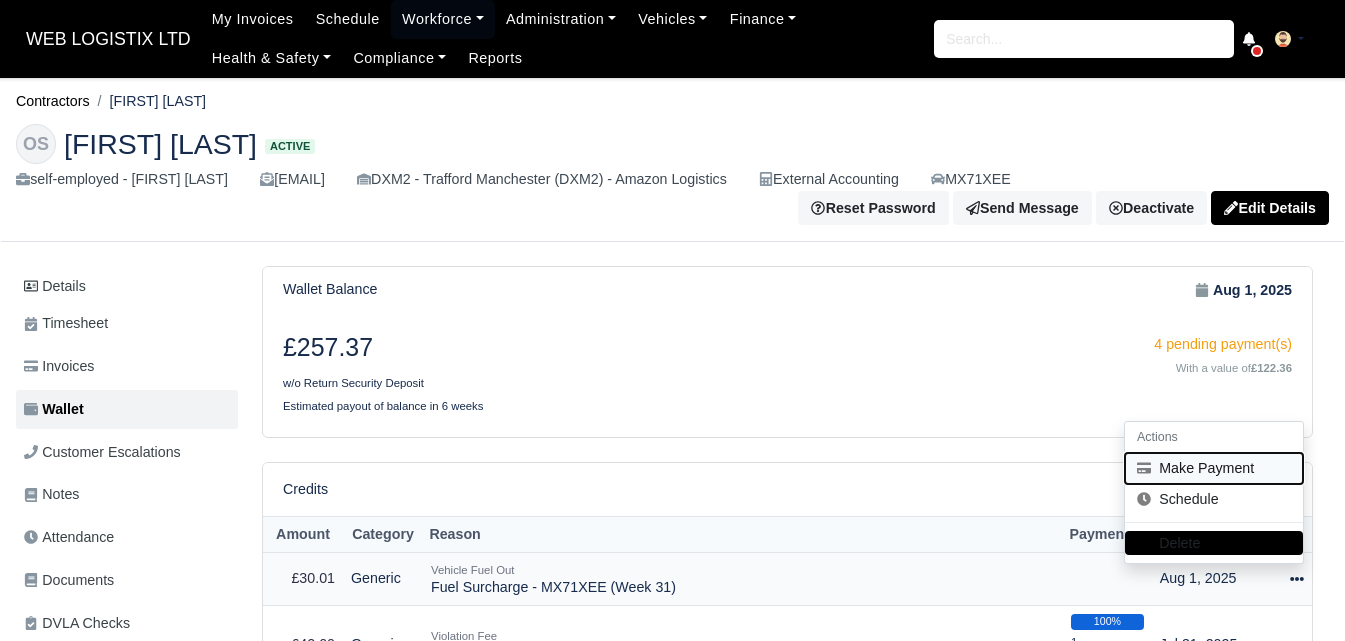 click on "Make Payment" at bounding box center [1214, 468] 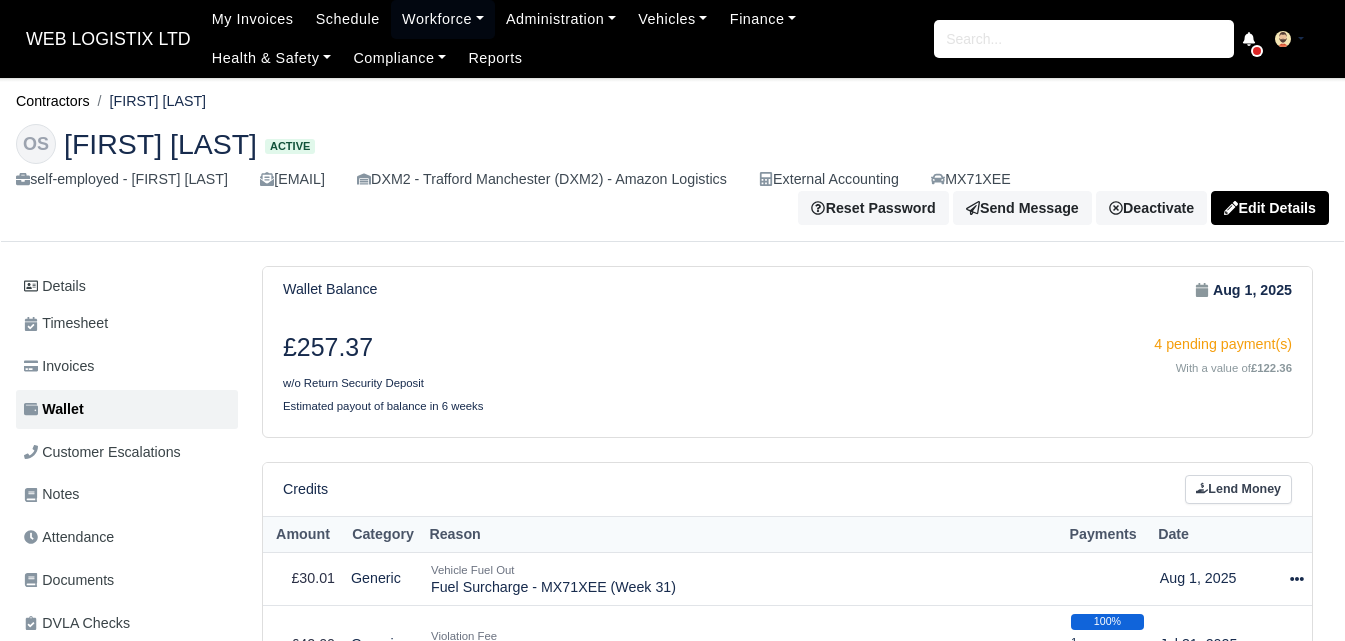 select on "5987" 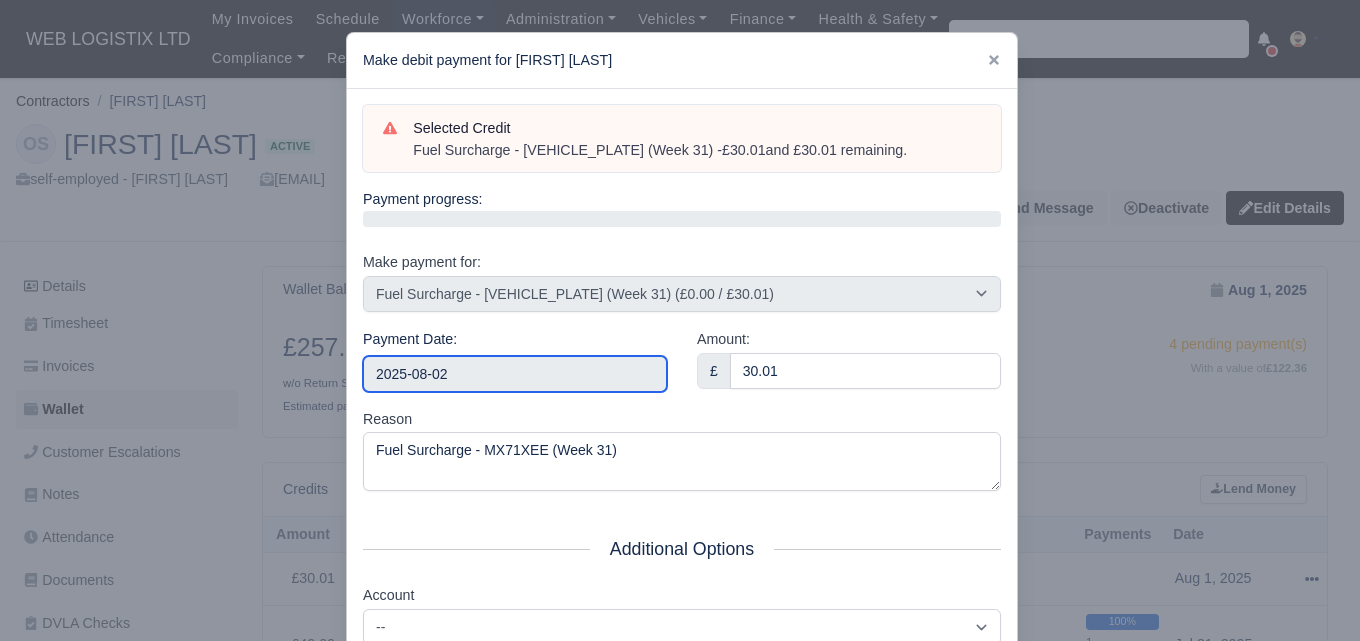 click on "2025-08-02" at bounding box center (515, 374) 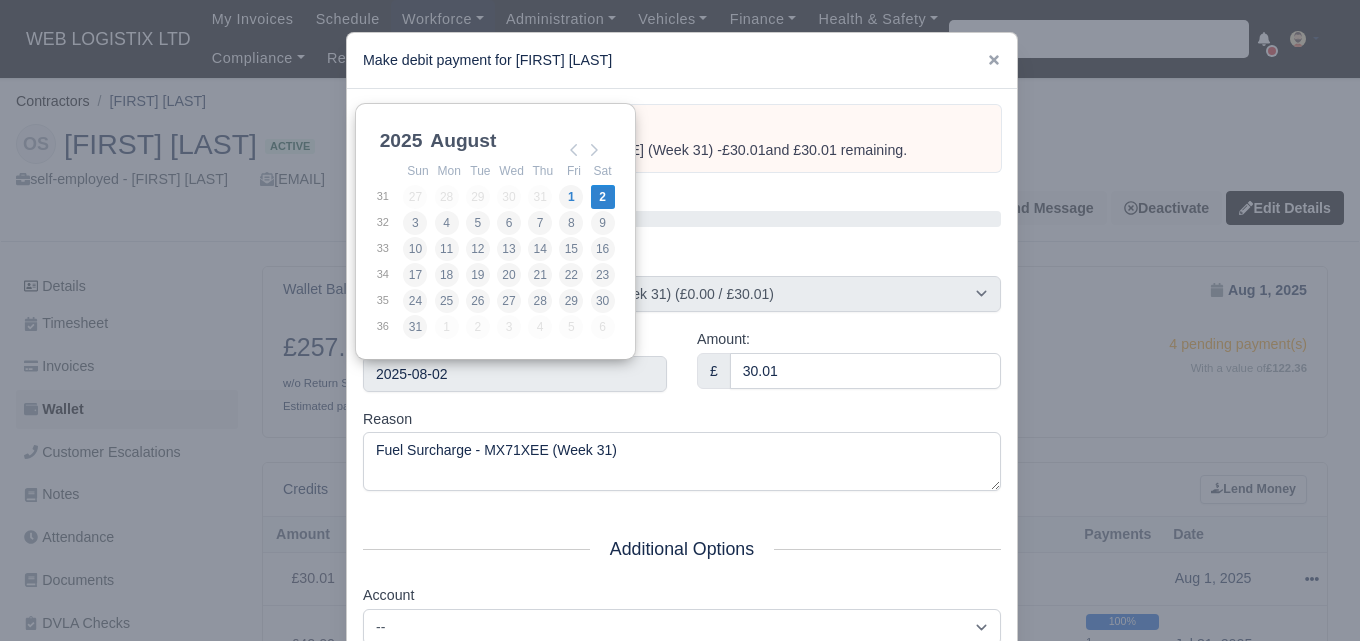 click on "Reason
Fuel Surcharge - MX71XEE (Week 31)" at bounding box center [682, 450] 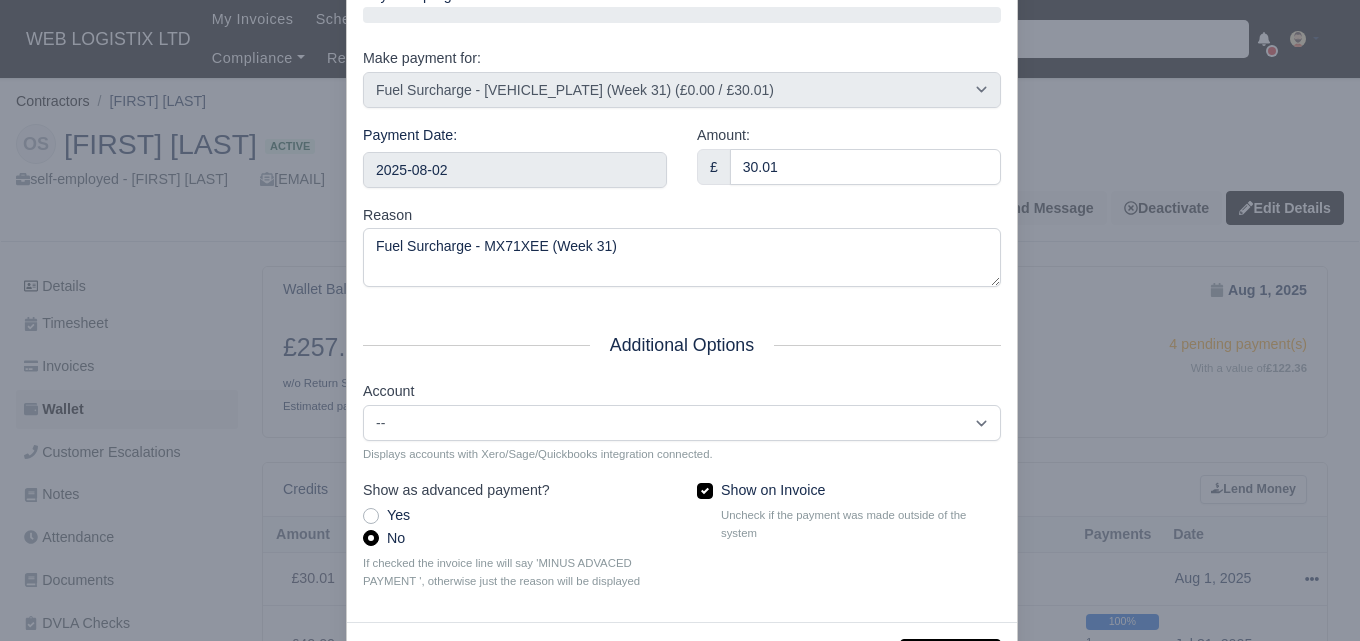 scroll, scrollTop: 287, scrollLeft: 0, axis: vertical 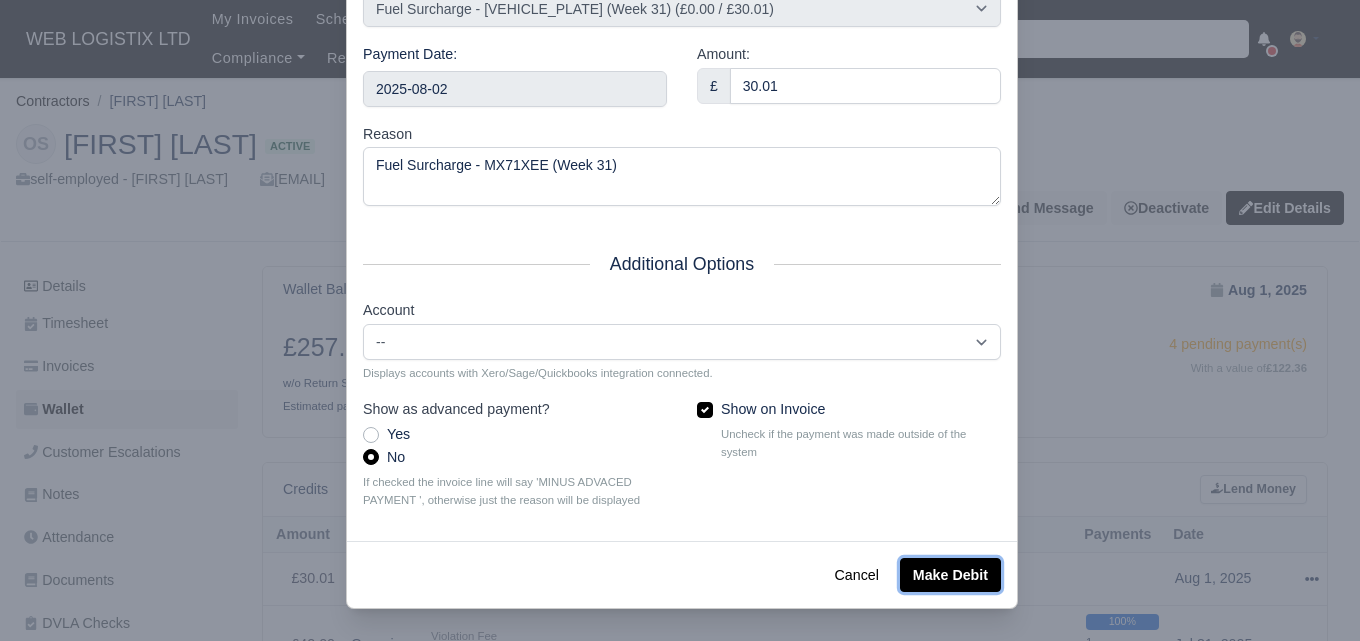 click on "Make Debit" at bounding box center (950, 575) 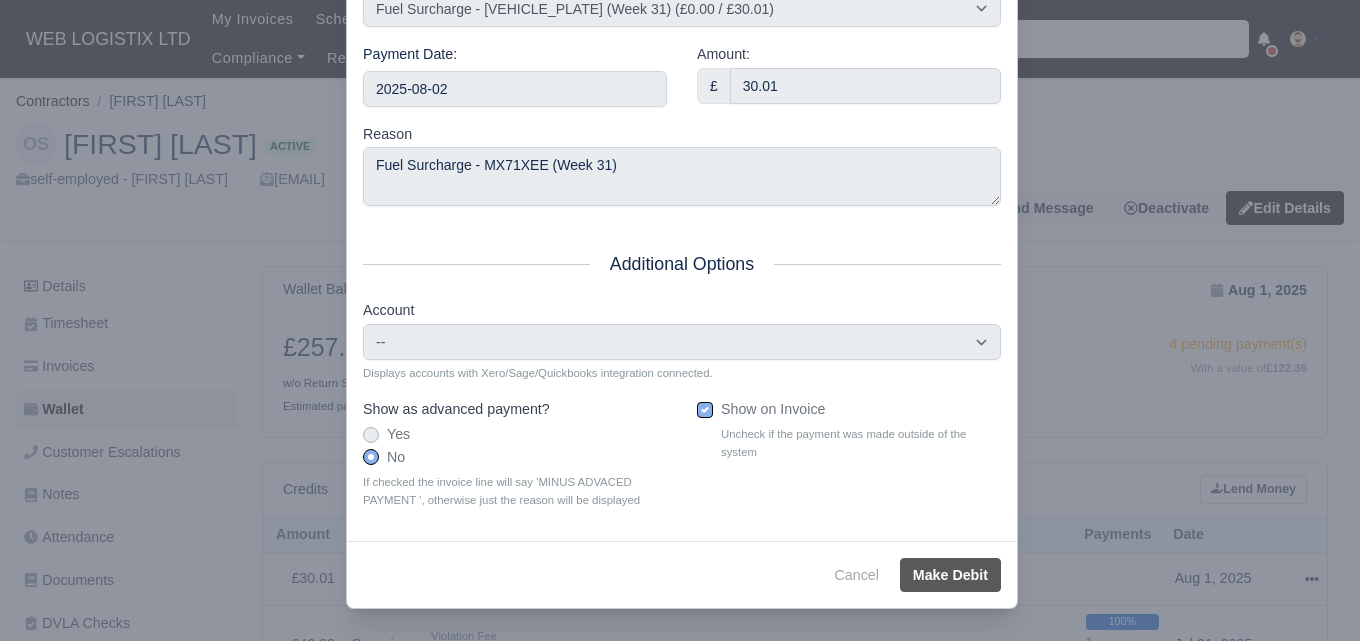 type on "2025-08-02T23:59:59+01:00" 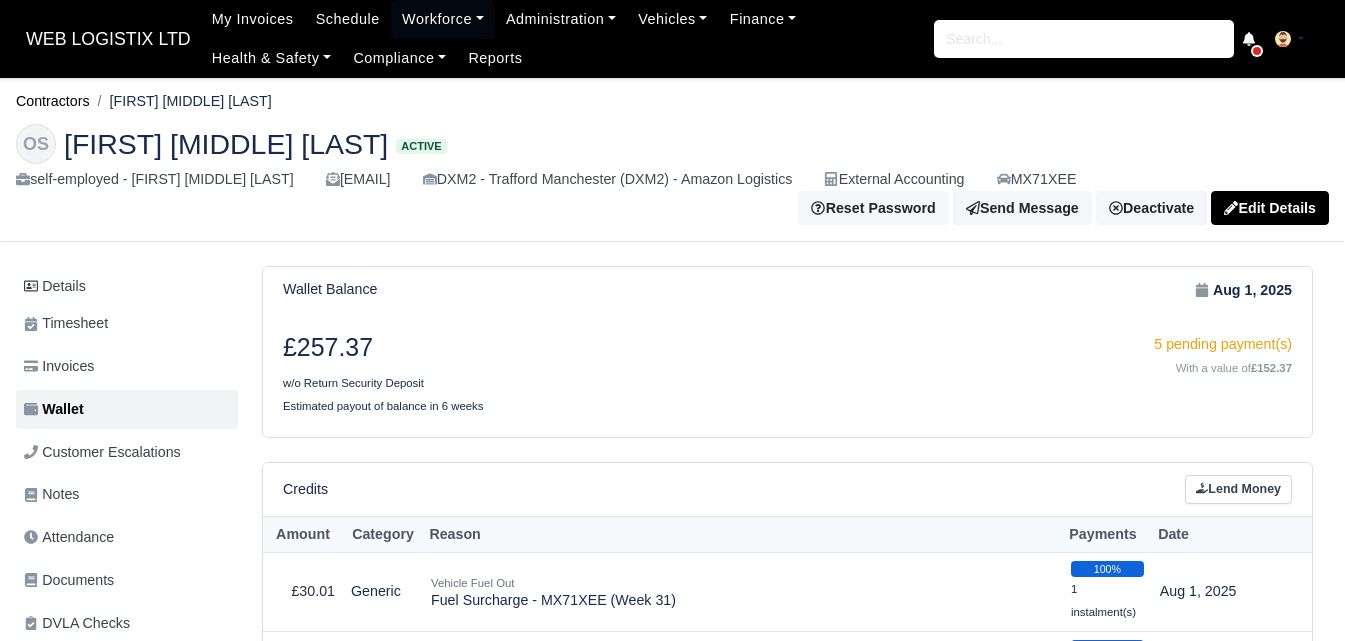 scroll, scrollTop: 0, scrollLeft: 0, axis: both 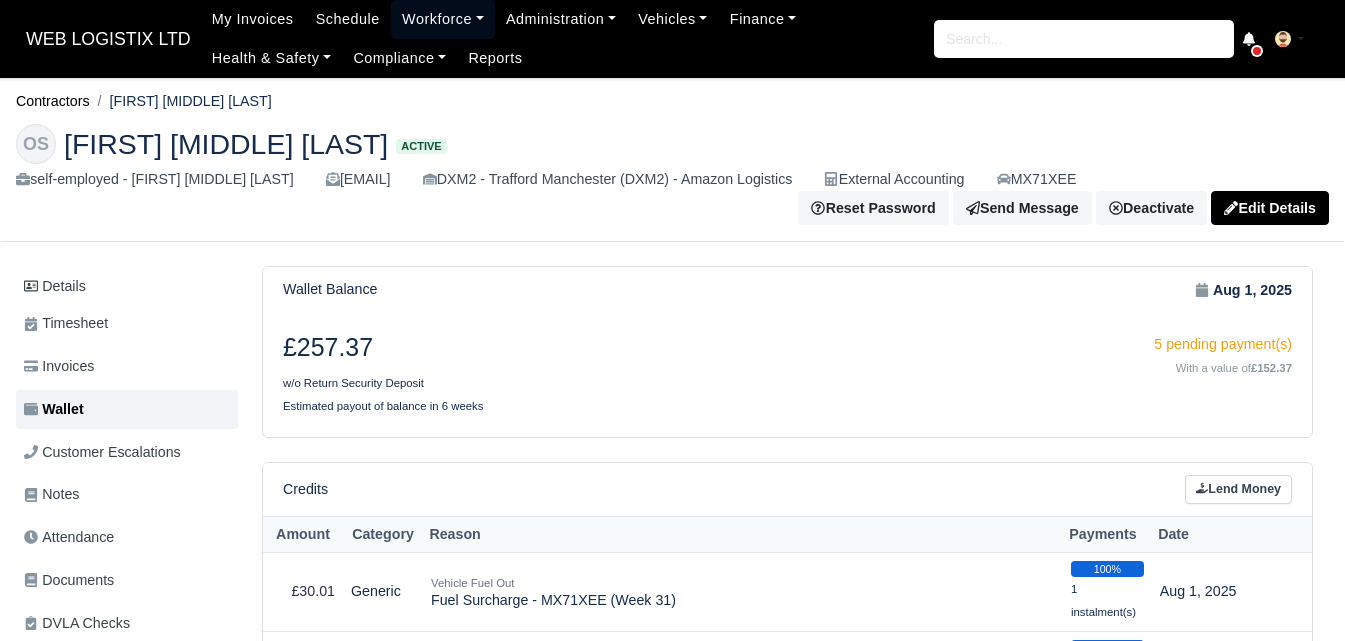 click on "Workforce" at bounding box center [443, 19] 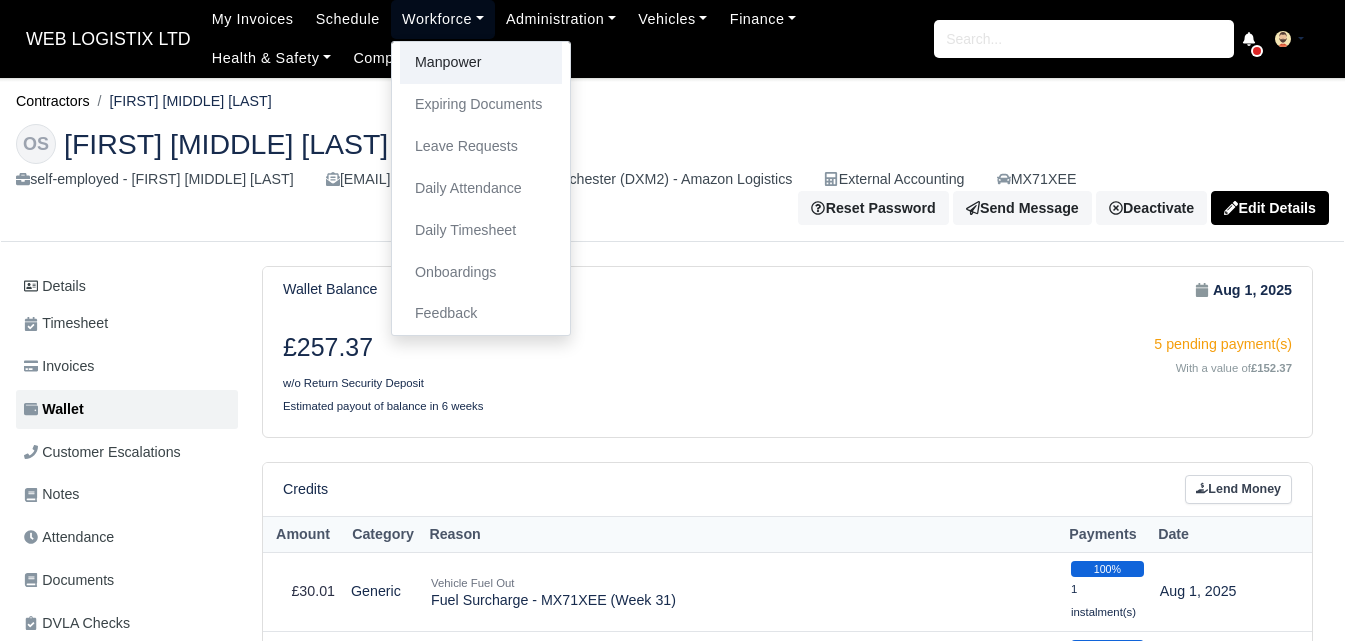 click on "Manpower" at bounding box center (481, 63) 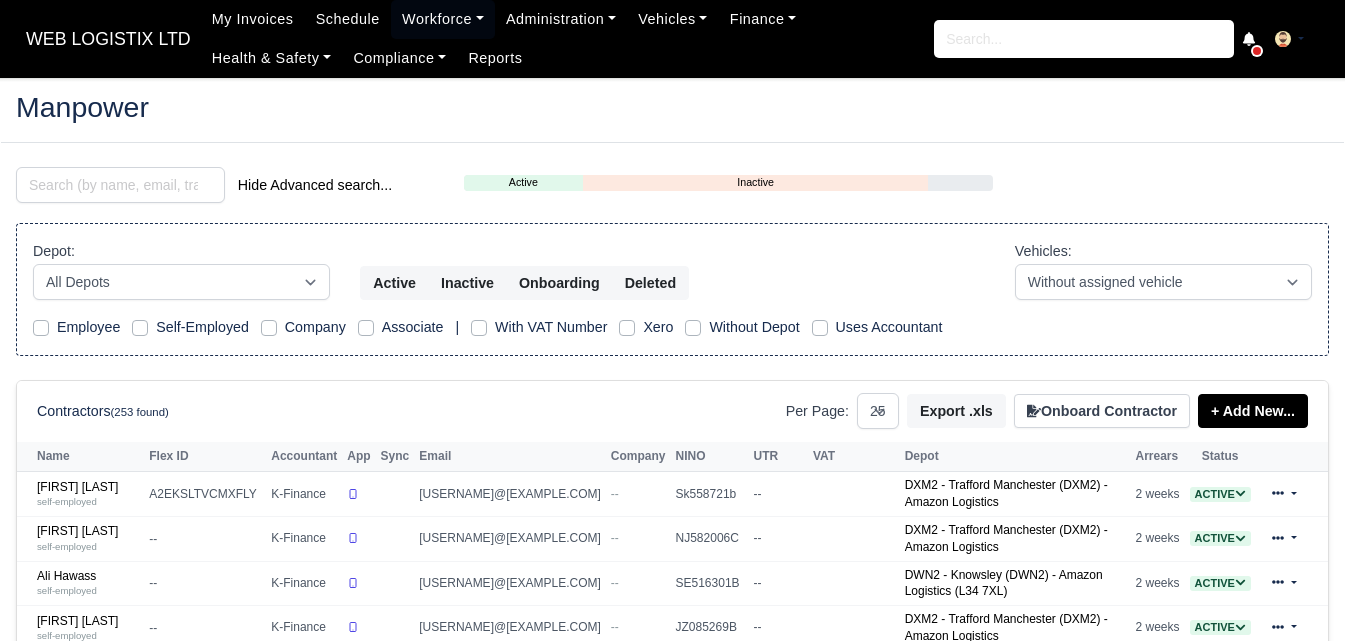 select on "25" 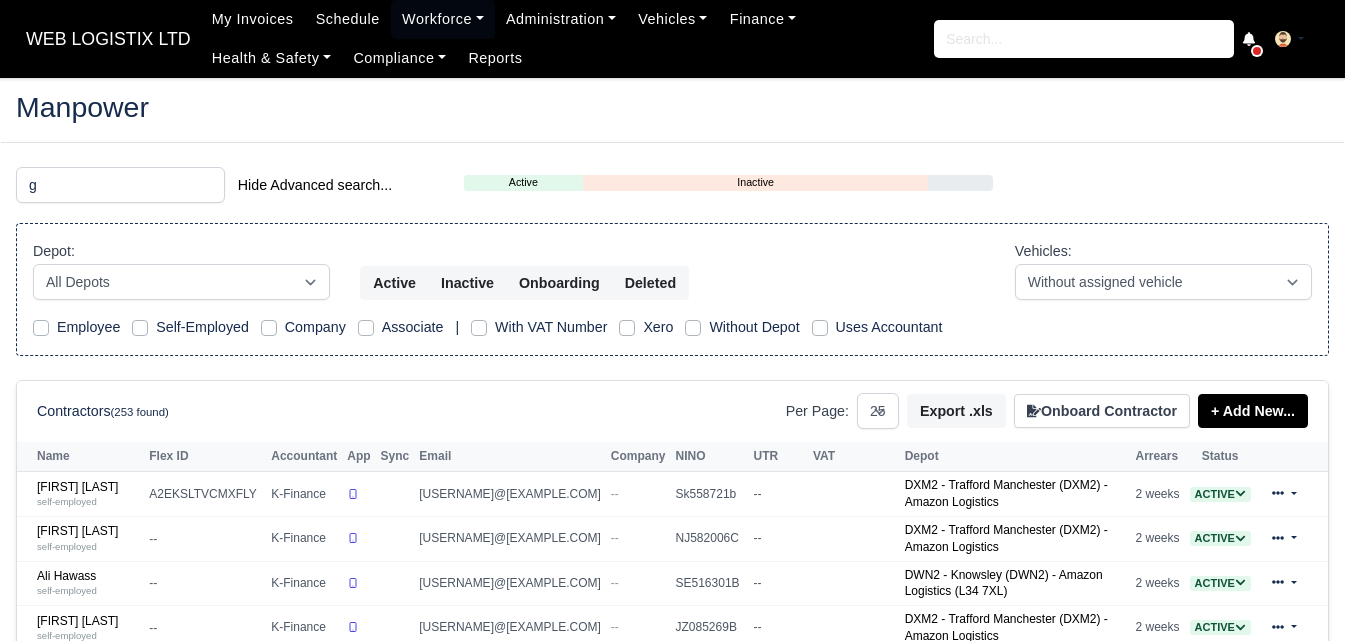 scroll, scrollTop: 0, scrollLeft: 0, axis: both 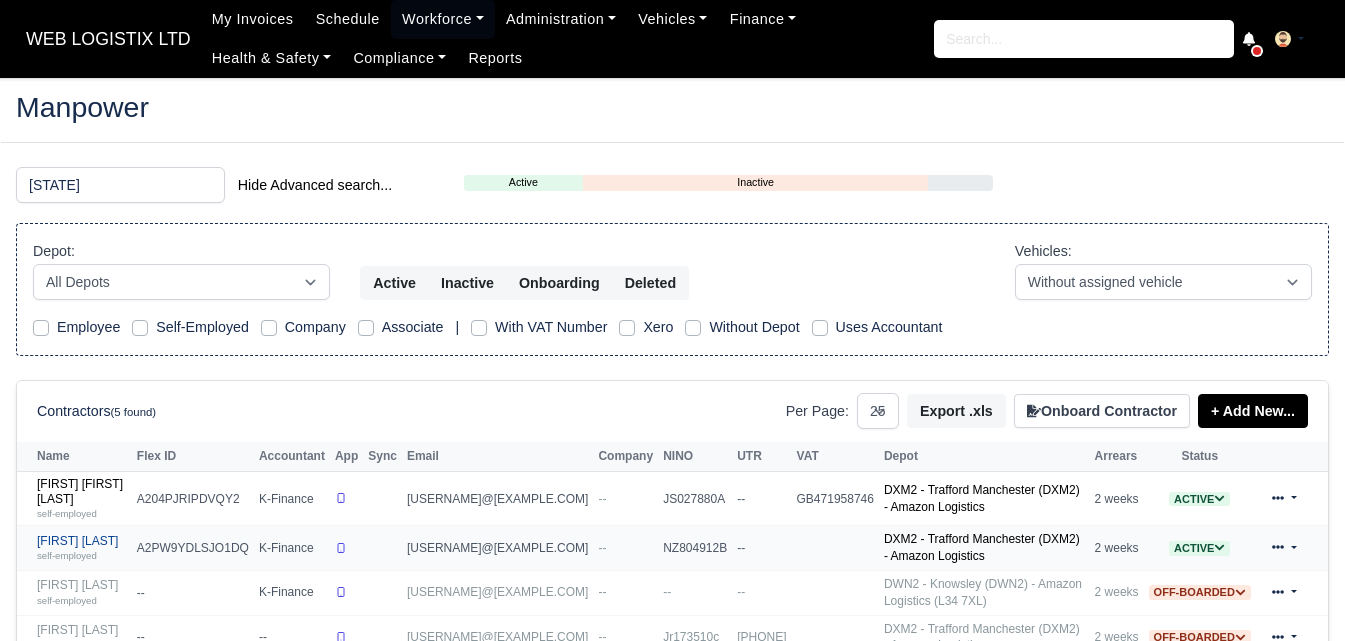 type on "gar" 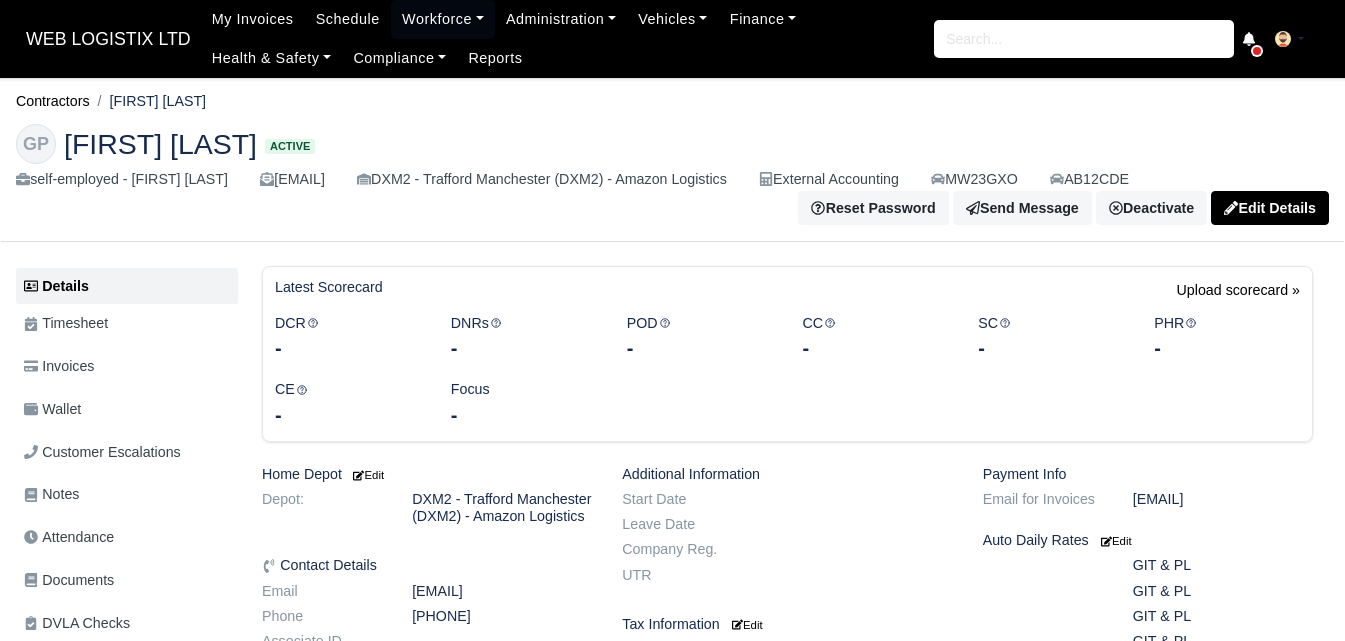 scroll, scrollTop: 0, scrollLeft: 0, axis: both 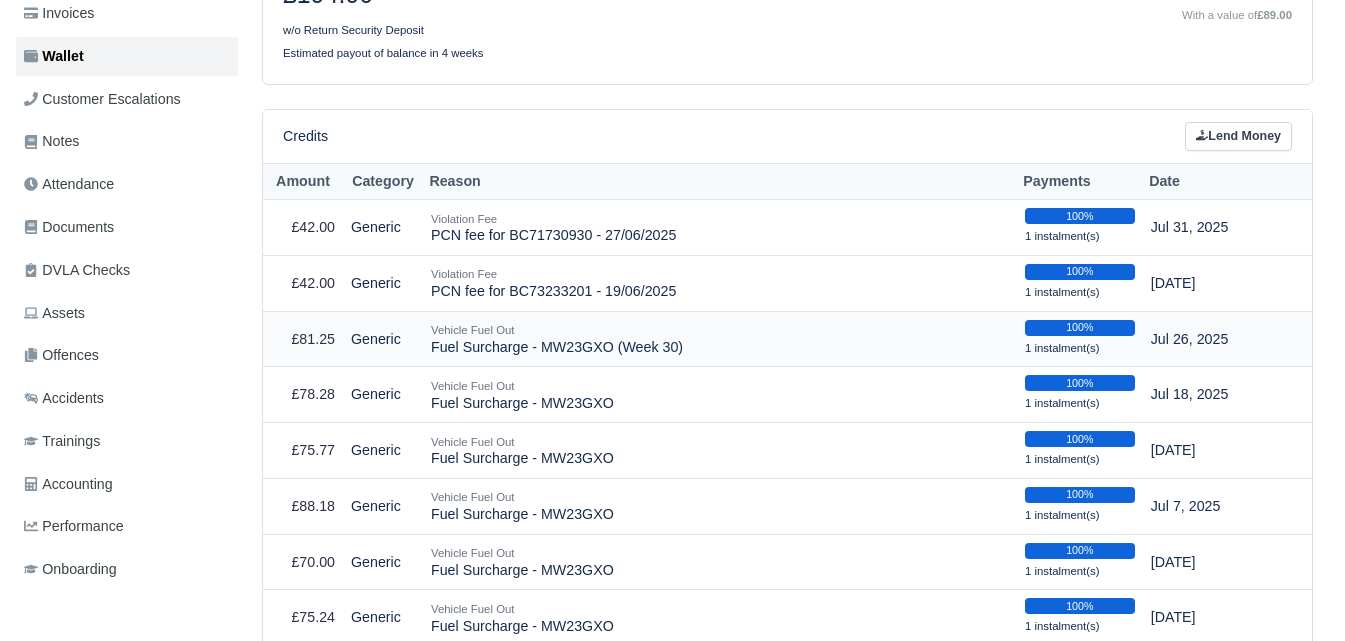 drag, startPoint x: 428, startPoint y: 352, endPoint x: 684, endPoint y: 358, distance: 256.0703 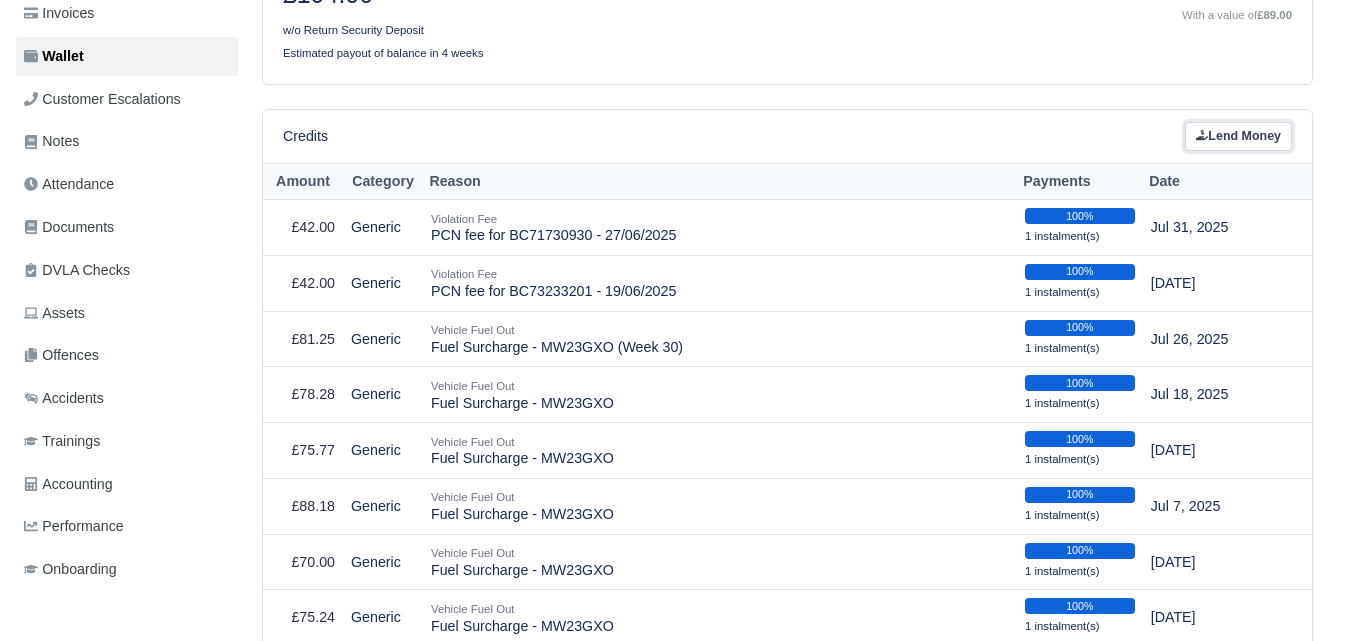 click on "Lend Money" at bounding box center (1238, 136) 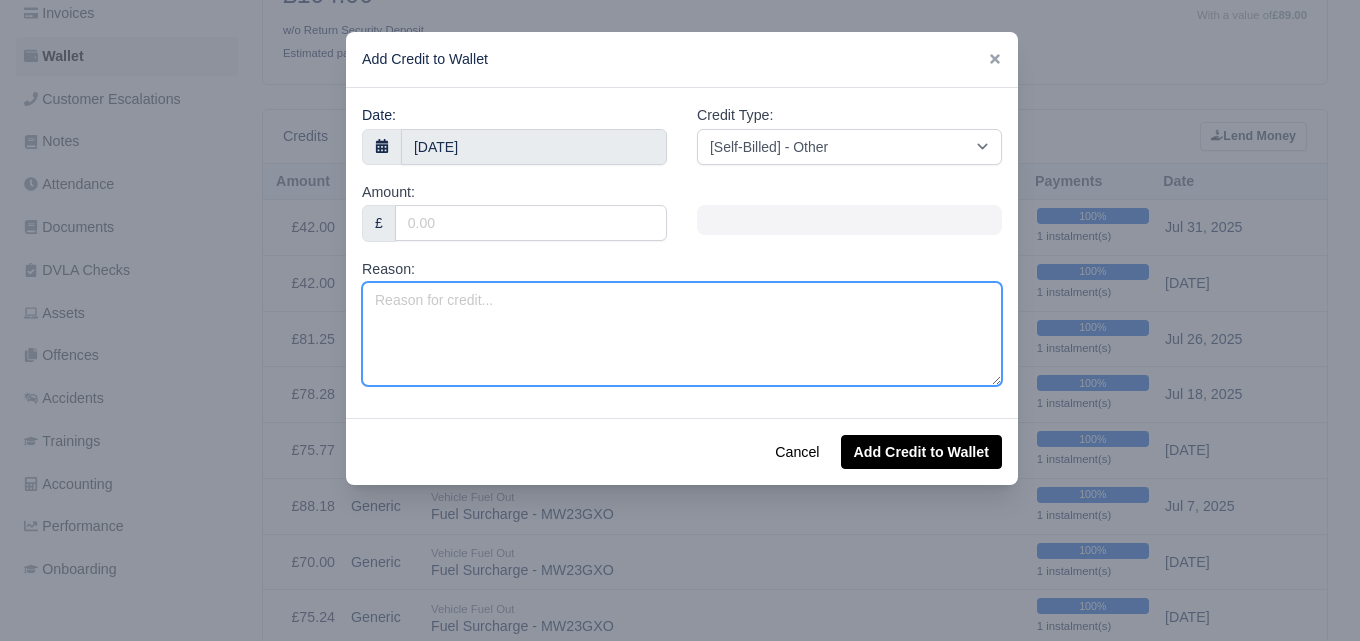 click on "Reason:" at bounding box center (682, 334) 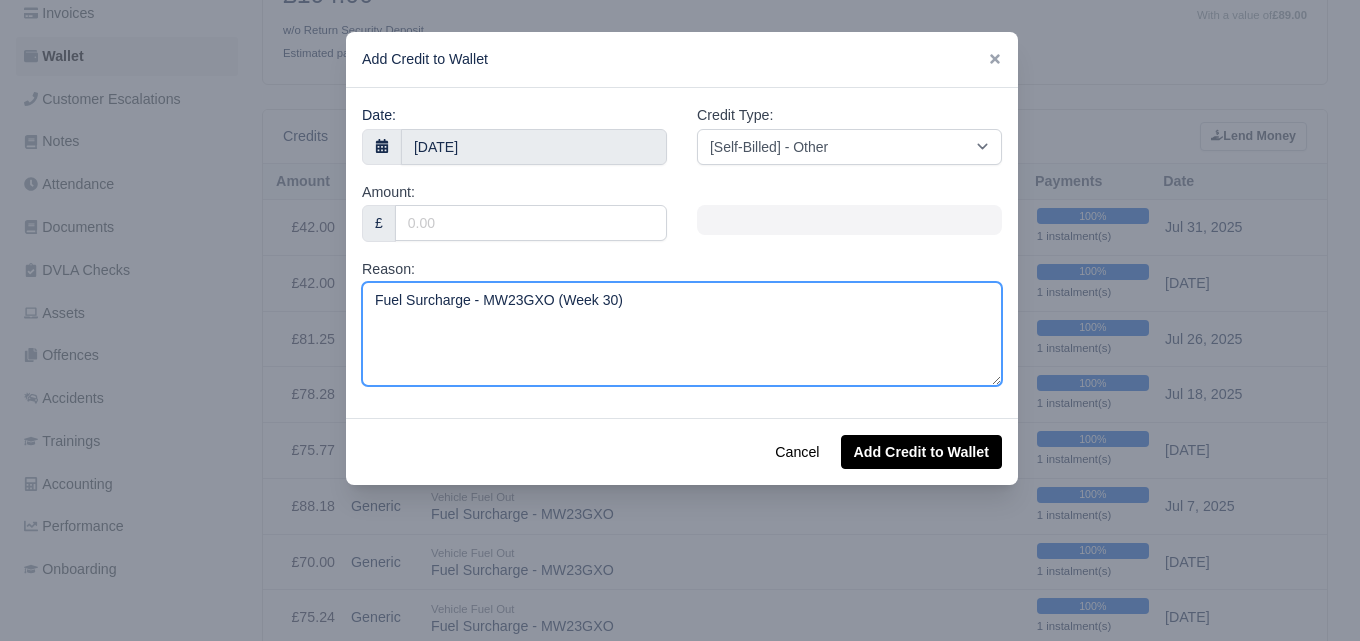 click on "Fuel Surcharge - MW23GXO (Week 30)" at bounding box center (682, 334) 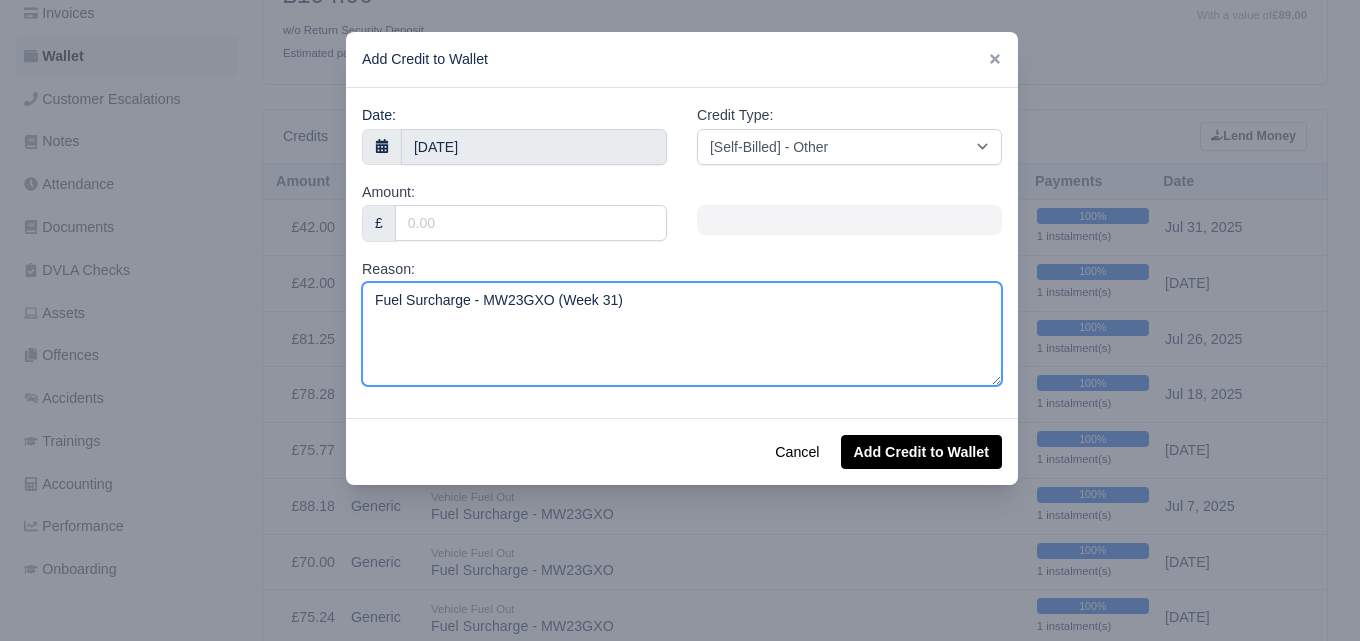 type on "Fuel Surcharge - MW23GXO (Week 31)" 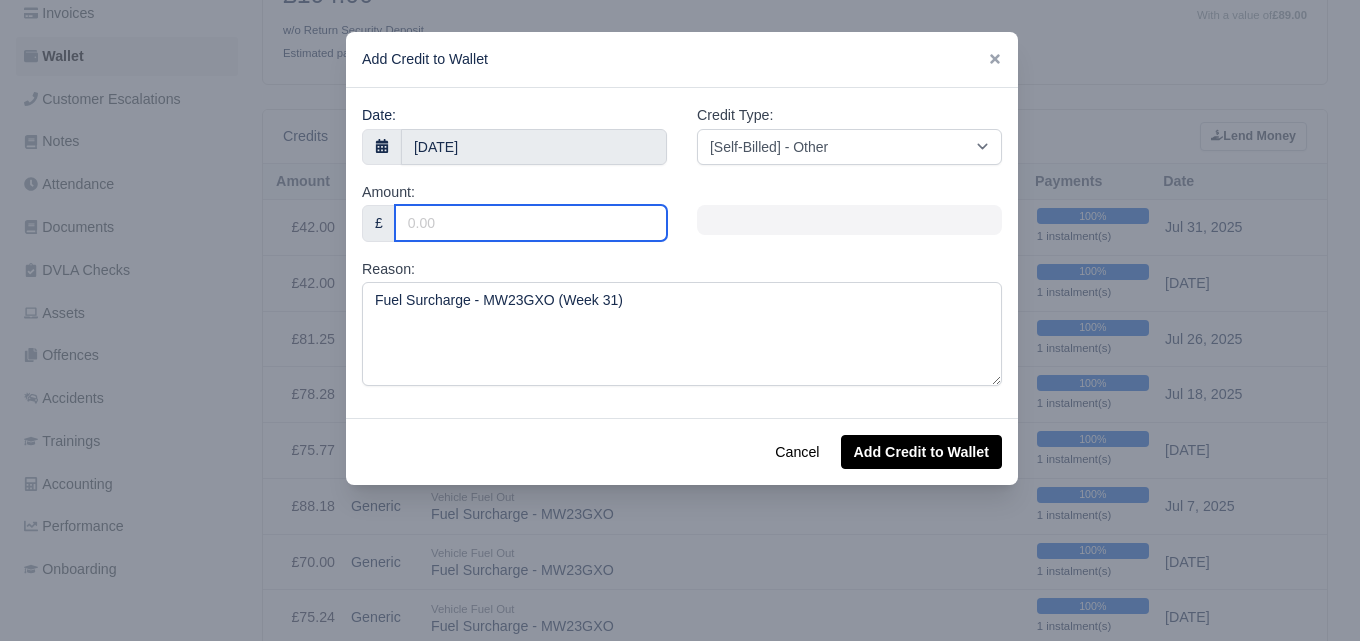 click on "Amount:" at bounding box center (531, 223) 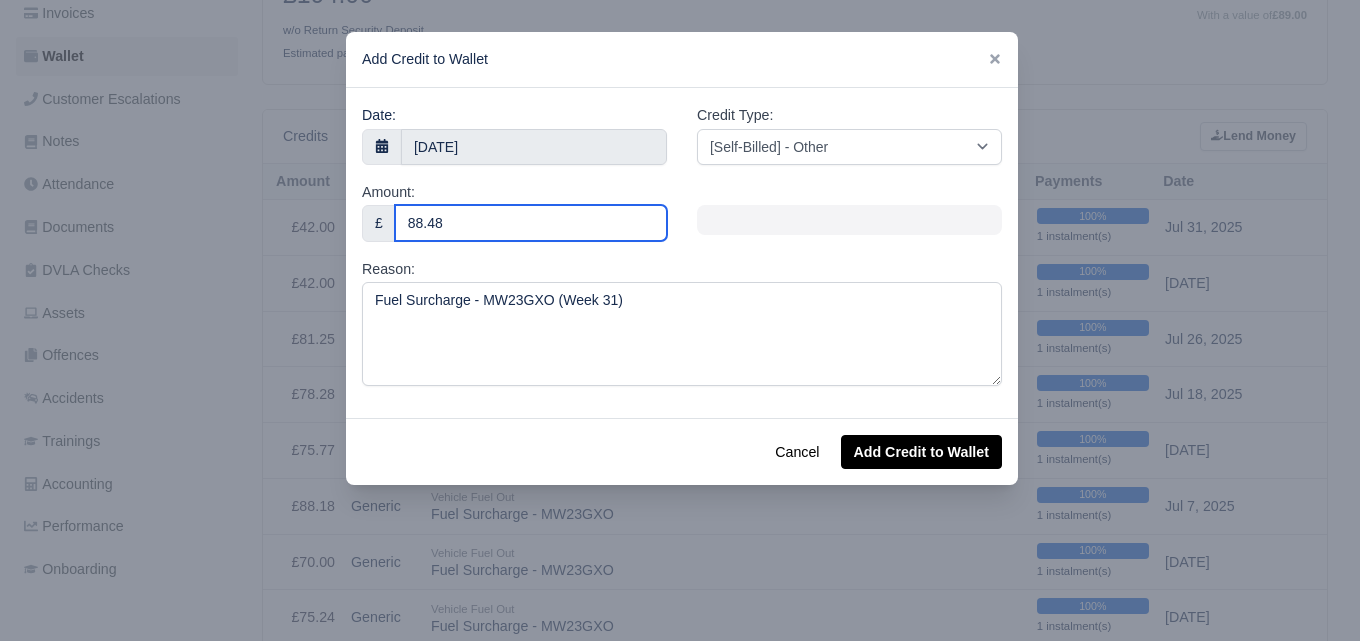 type on "88.48" 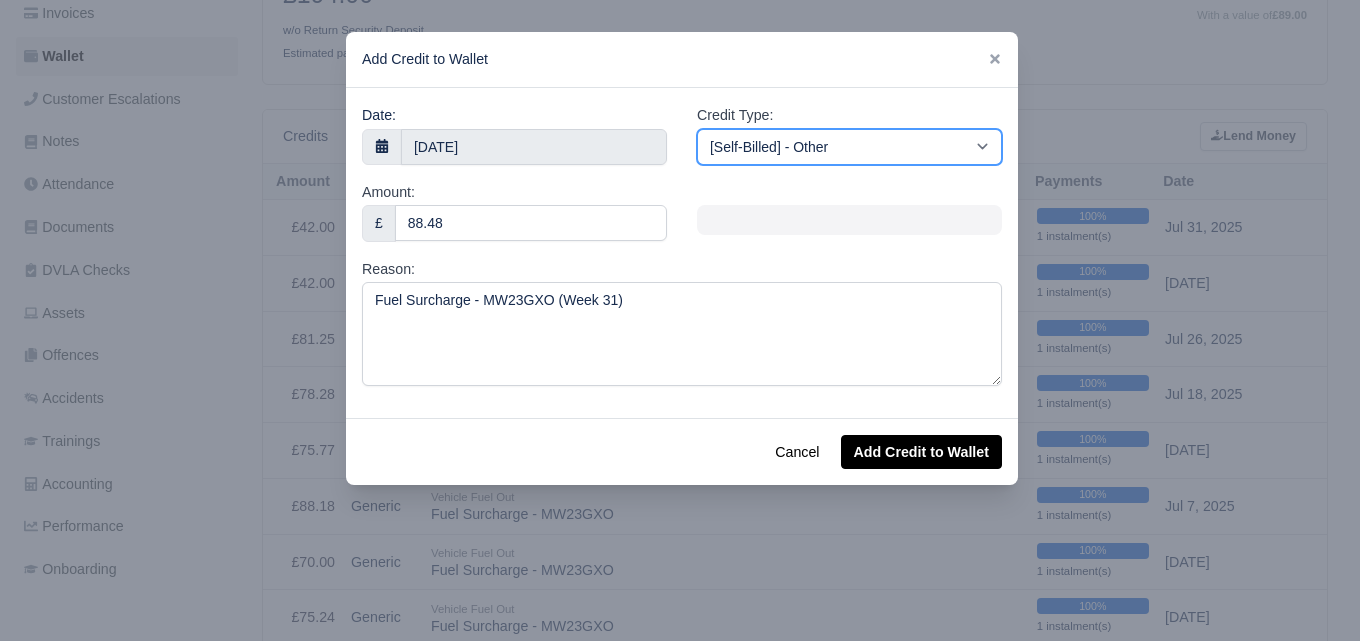 click on "[Self-Billed] - Other
[Self-Billed] - Negative Invoice
[Self-Billed] - Keychain
[Self-Billed] - Background Check
[Self-Billed] - Fuel Advance Payment
[Self-Billed] - Prepayment for Upcoming Work
[Rental] - Other
[Rental] - Vehicle Wash
[Rental] - Repayment in respect of vehicle damage
[Rental] - Vehicle Recovery Charge
[Rental] - Vehicle Pound Recovery
[Rental] - Vehicle Key Replacement
[Rental] - Vehicle Fuel Out
[Rental] - Van Fuel out/Adblue/Keychain/Van Wash/Sticker
[Rental] - Security Deposit to a maximum of £500
[Rental] - Advance payment in respect of rental vehicle deposit
[Rental] - Vehicle Violation
[Rental] - Violation Fee" at bounding box center (849, 147) 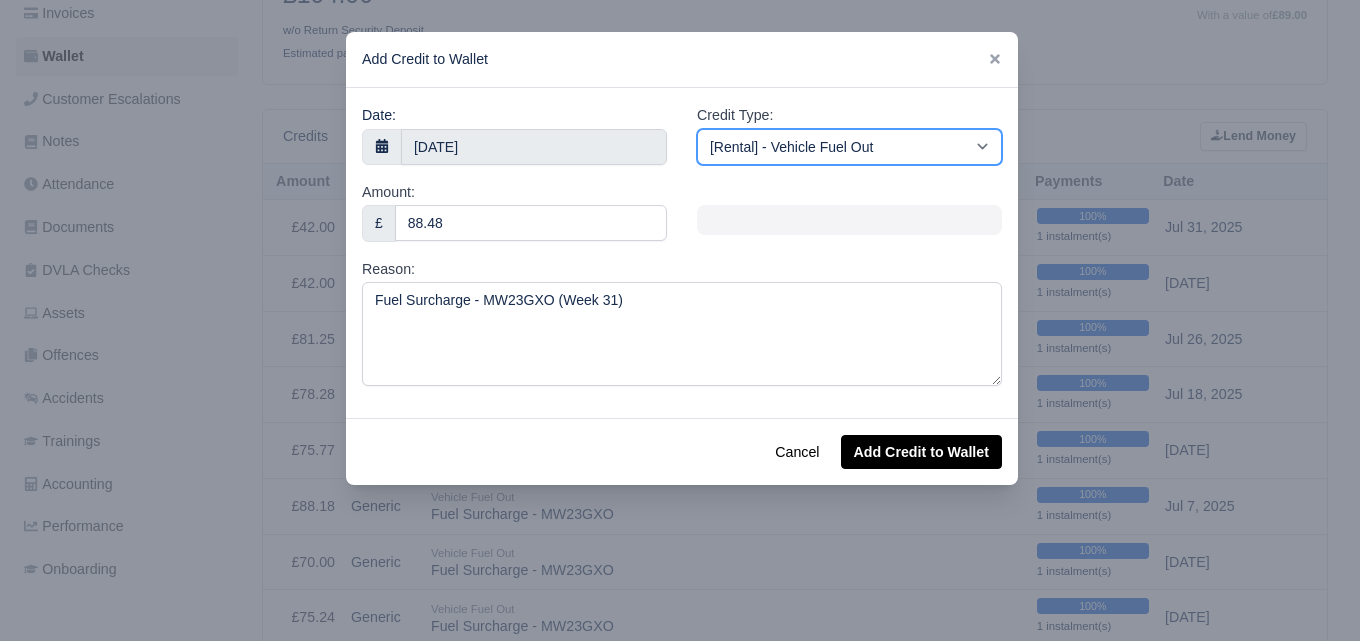 click on "[Self-Billed] - Other
[Self-Billed] - Negative Invoice
[Self-Billed] - Keychain
[Self-Billed] - Background Check
[Self-Billed] - Fuel Advance Payment
[Self-Billed] - Prepayment for Upcoming Work
[Rental] - Other
[Rental] - Vehicle Wash
[Rental] - Repayment in respect of vehicle damage
[Rental] - Vehicle Recovery Charge
[Rental] - Vehicle Pound Recovery
[Rental] - Vehicle Key Replacement
[Rental] - Vehicle Fuel Out
[Rental] - Van Fuel out/Adblue/Keychain/Van Wash/Sticker
[Rental] - Security Deposit to a maximum of £500
[Rental] - Advance payment in respect of rental vehicle deposit
[Rental] - Vehicle Violation
[Rental] - Violation Fee" at bounding box center (849, 147) 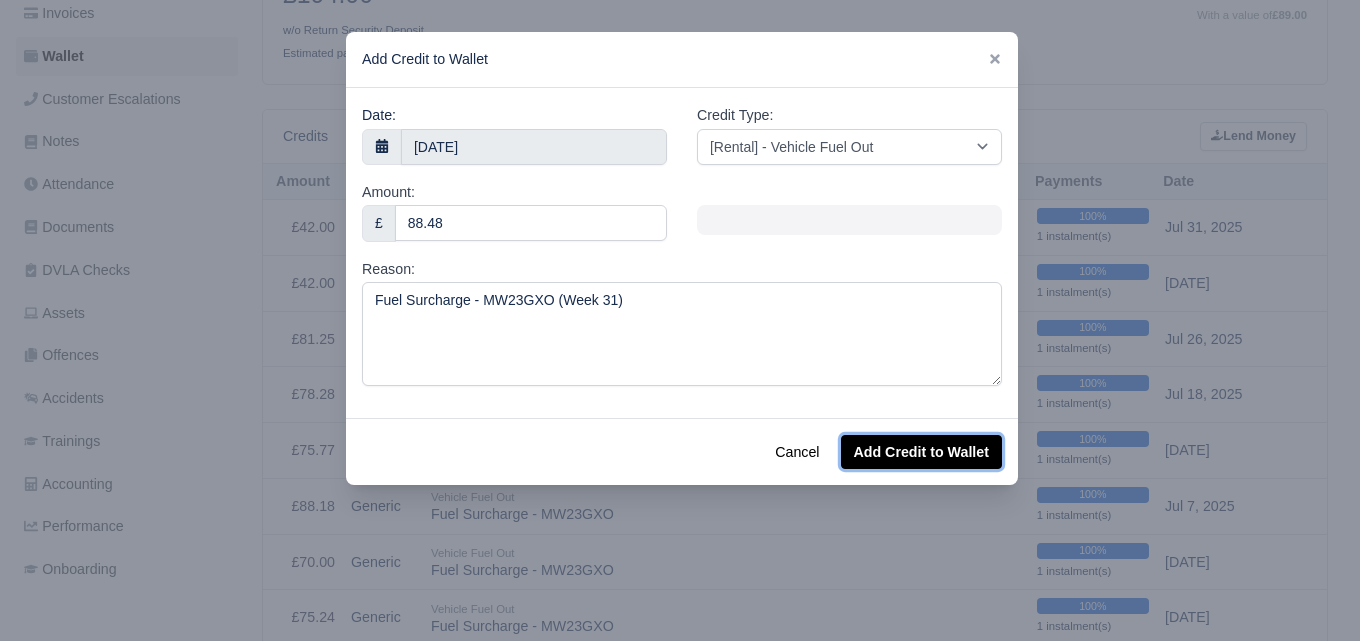 click on "Add Credit to Wallet" at bounding box center [921, 452] 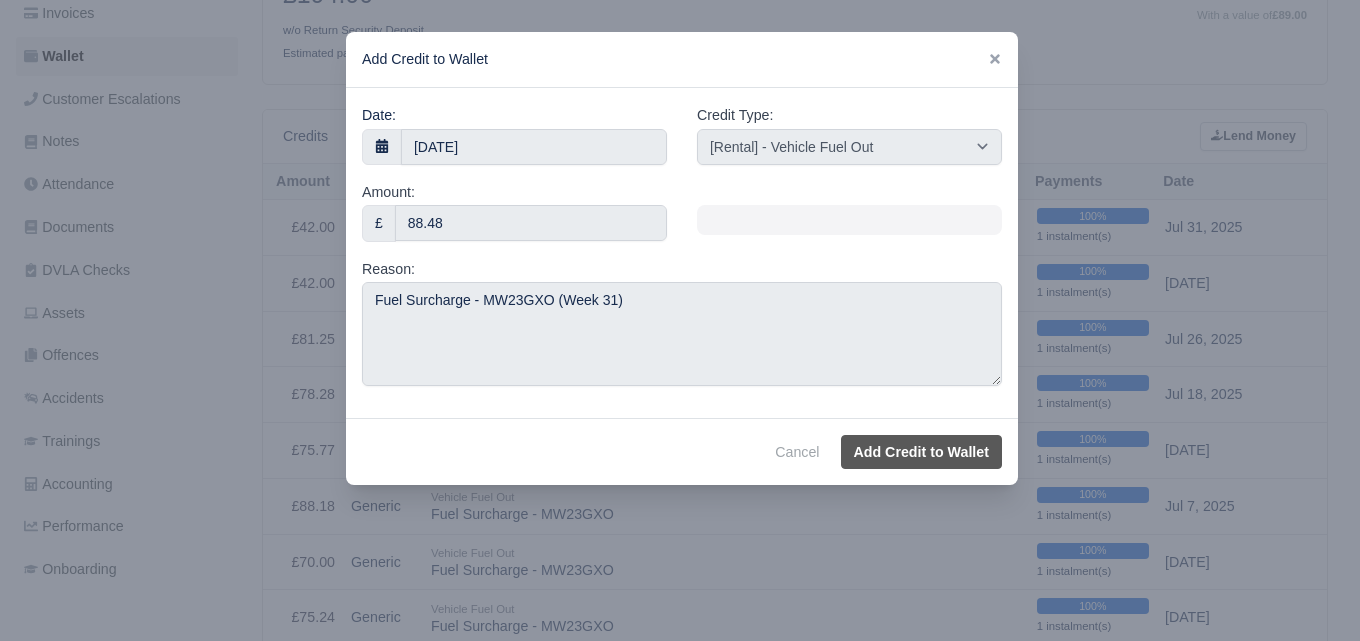 select on "other" 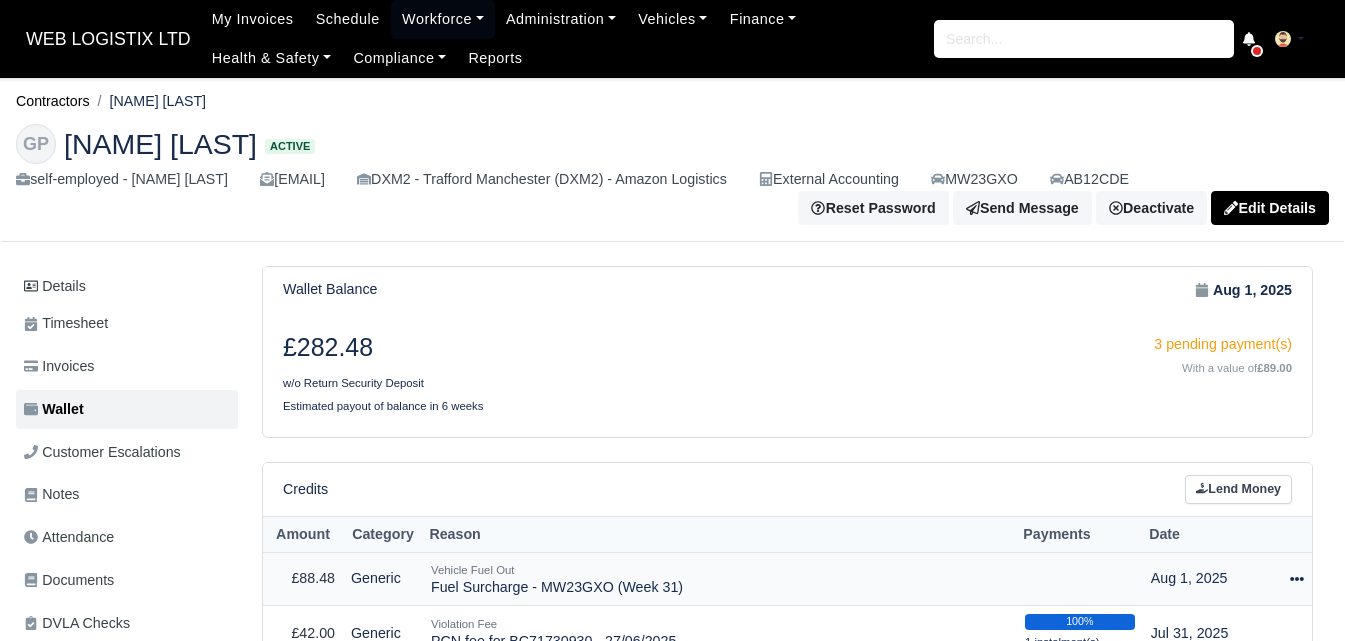 drag, startPoint x: 0, startPoint y: 0, endPoint x: 1255, endPoint y: 241, distance: 1277.9303 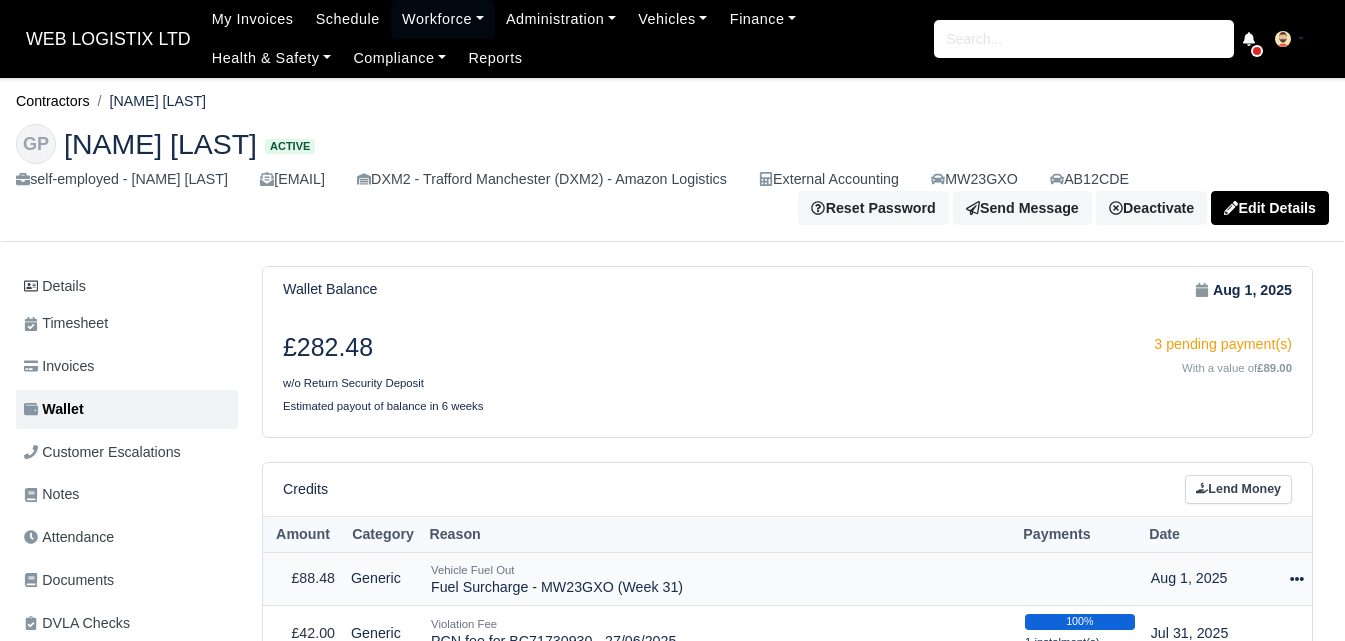 click 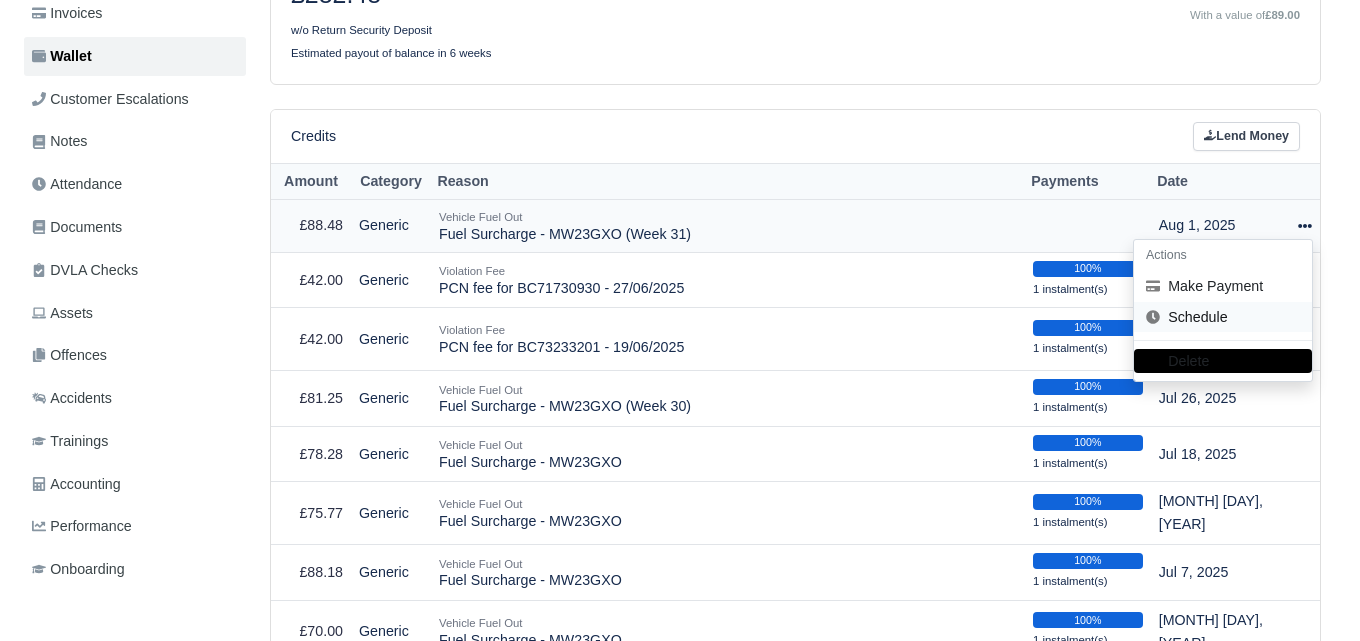 scroll, scrollTop: 353, scrollLeft: 0, axis: vertical 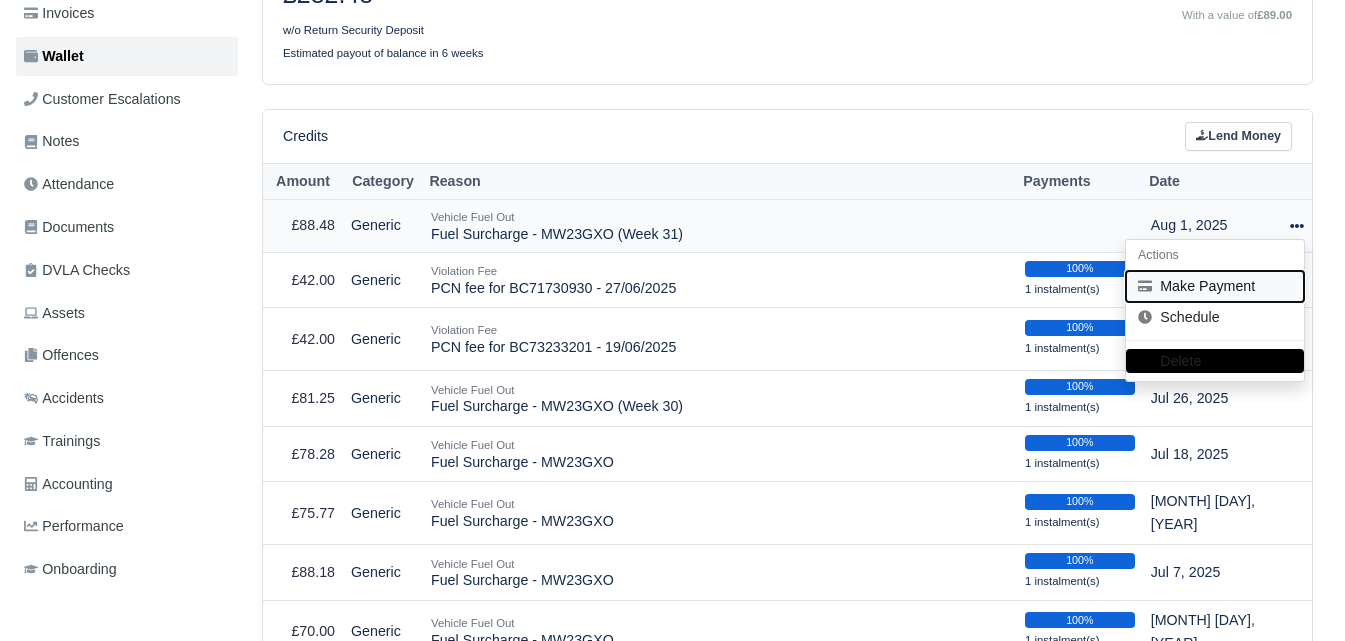 click on "Make Payment" at bounding box center (1215, 286) 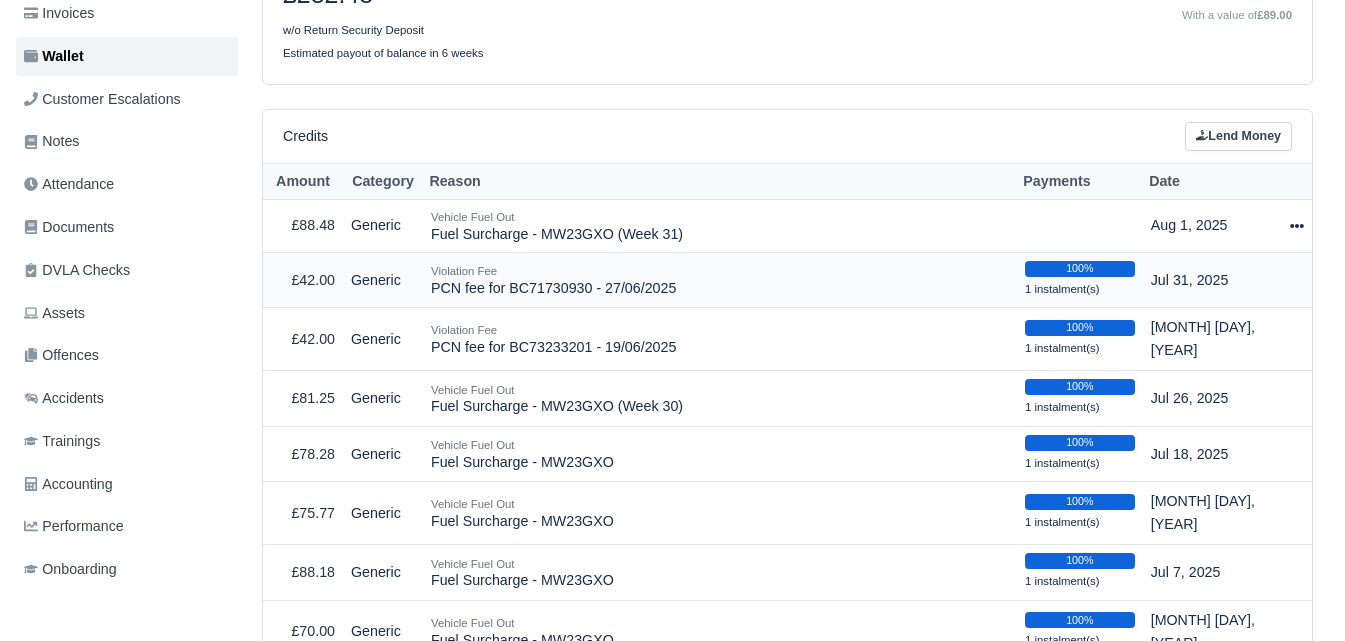select on "5989" 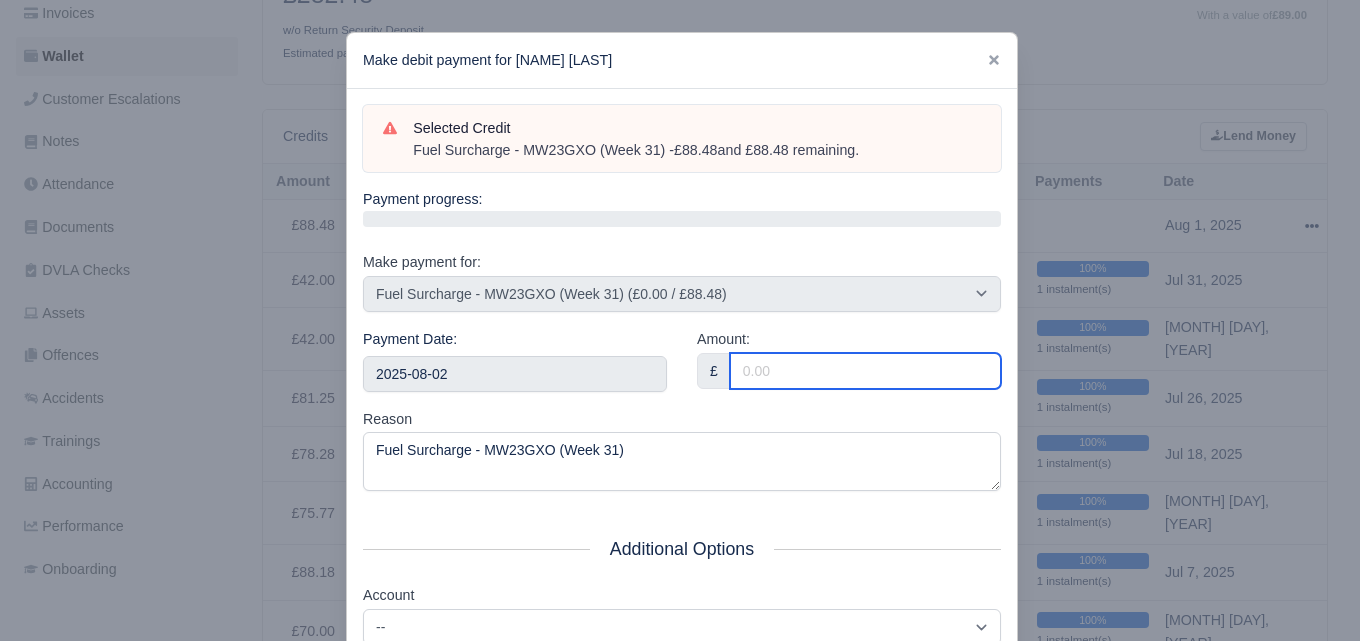 click on "Amount:" at bounding box center [865, 371] 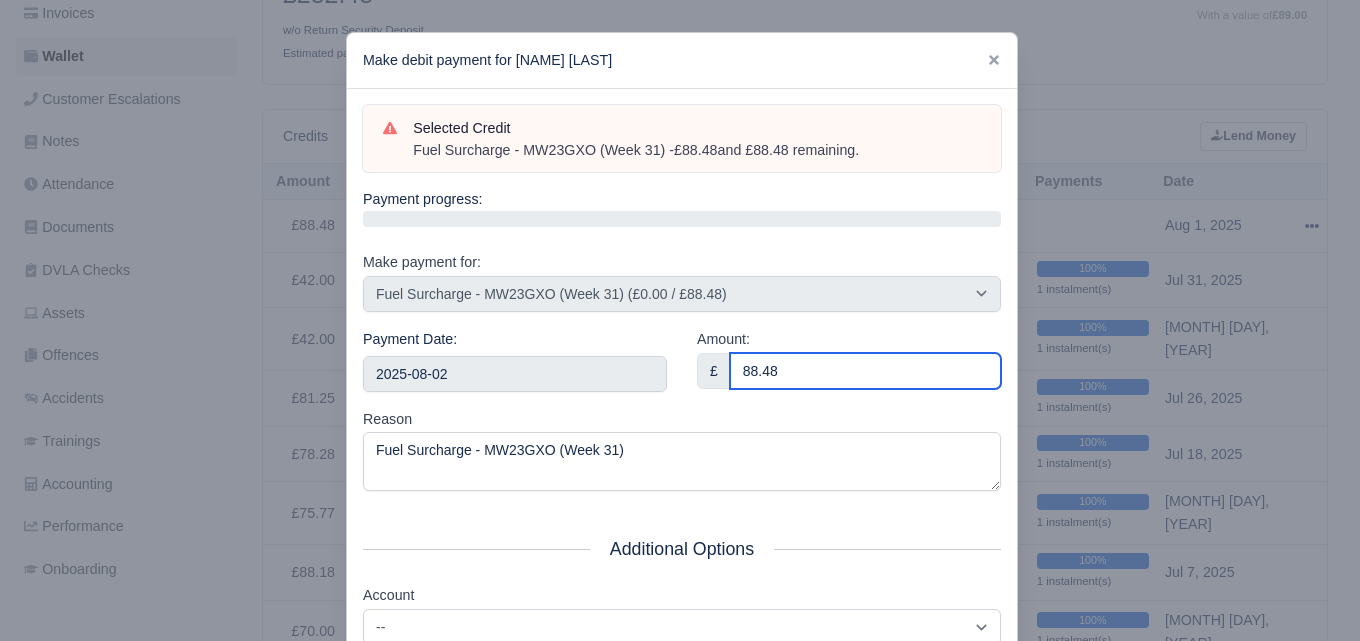 scroll, scrollTop: 287, scrollLeft: 0, axis: vertical 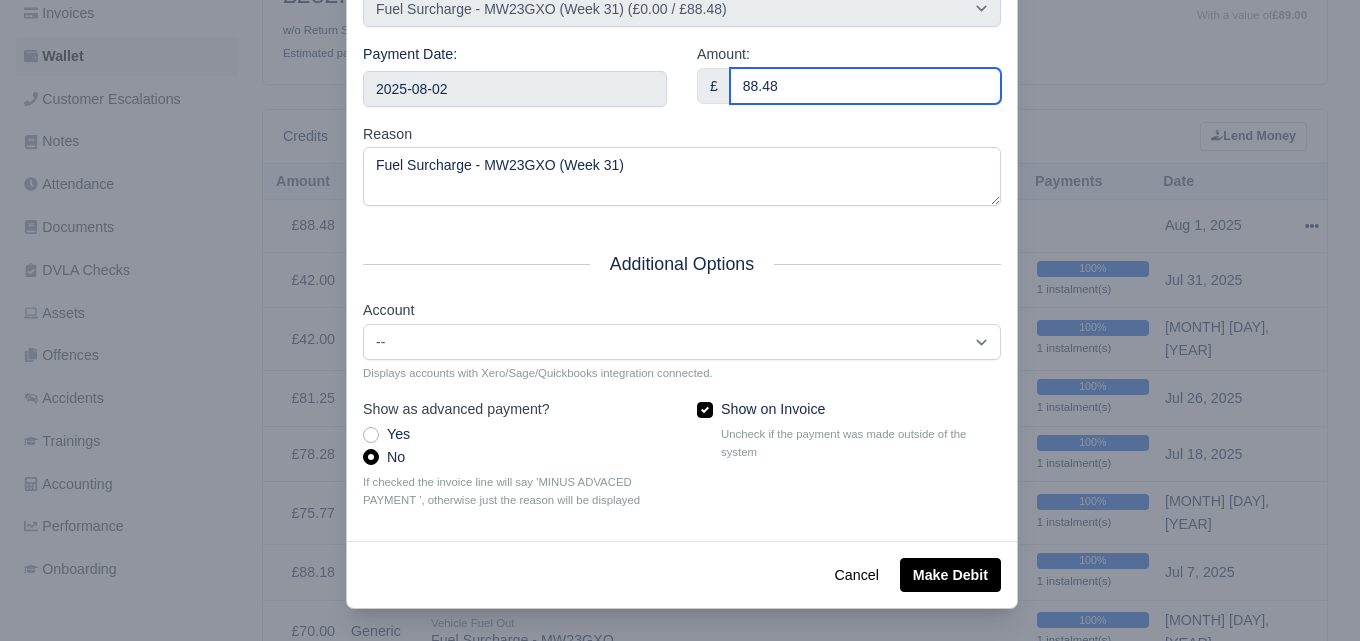 type on "88.48" 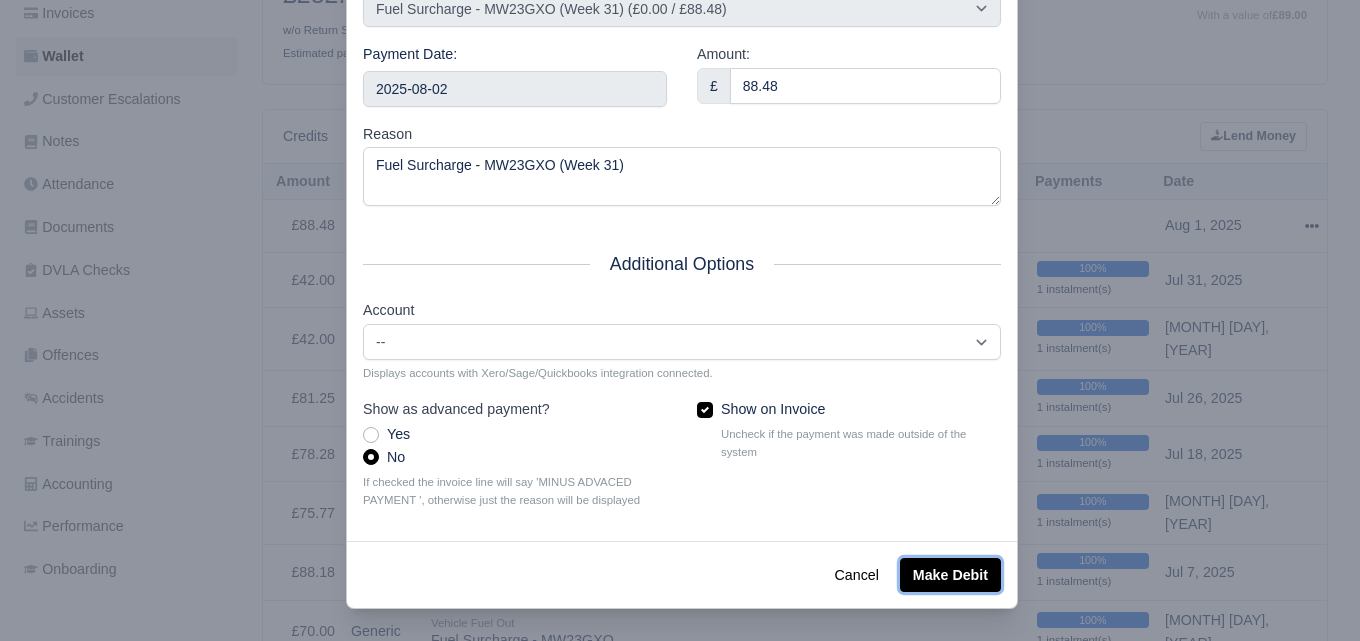 click on "Make Debit" at bounding box center [950, 575] 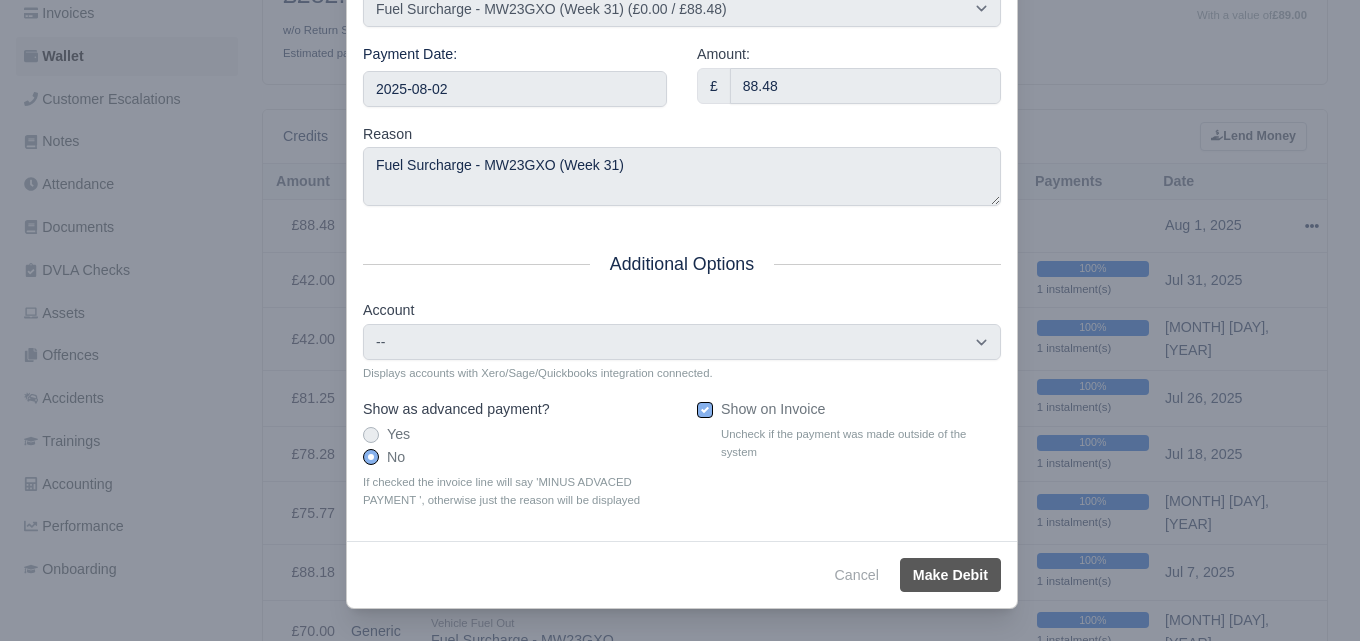 type on "2025-08-02T23:59:59+01:00" 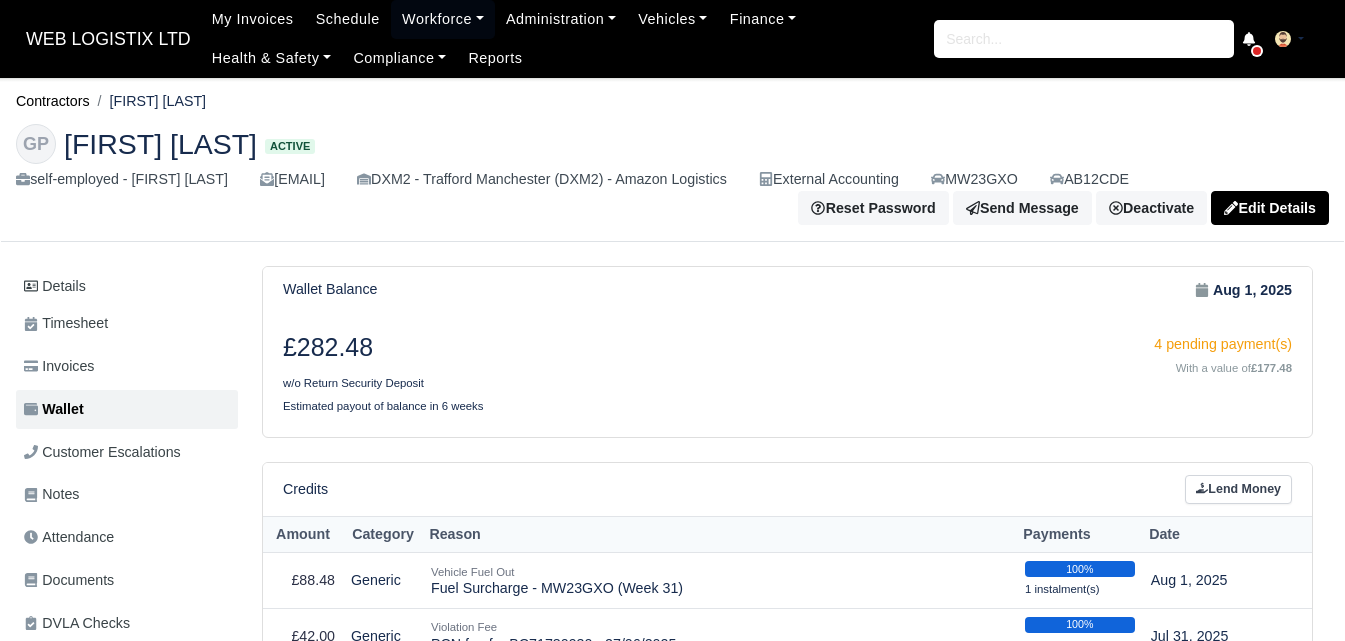 scroll, scrollTop: 0, scrollLeft: 0, axis: both 